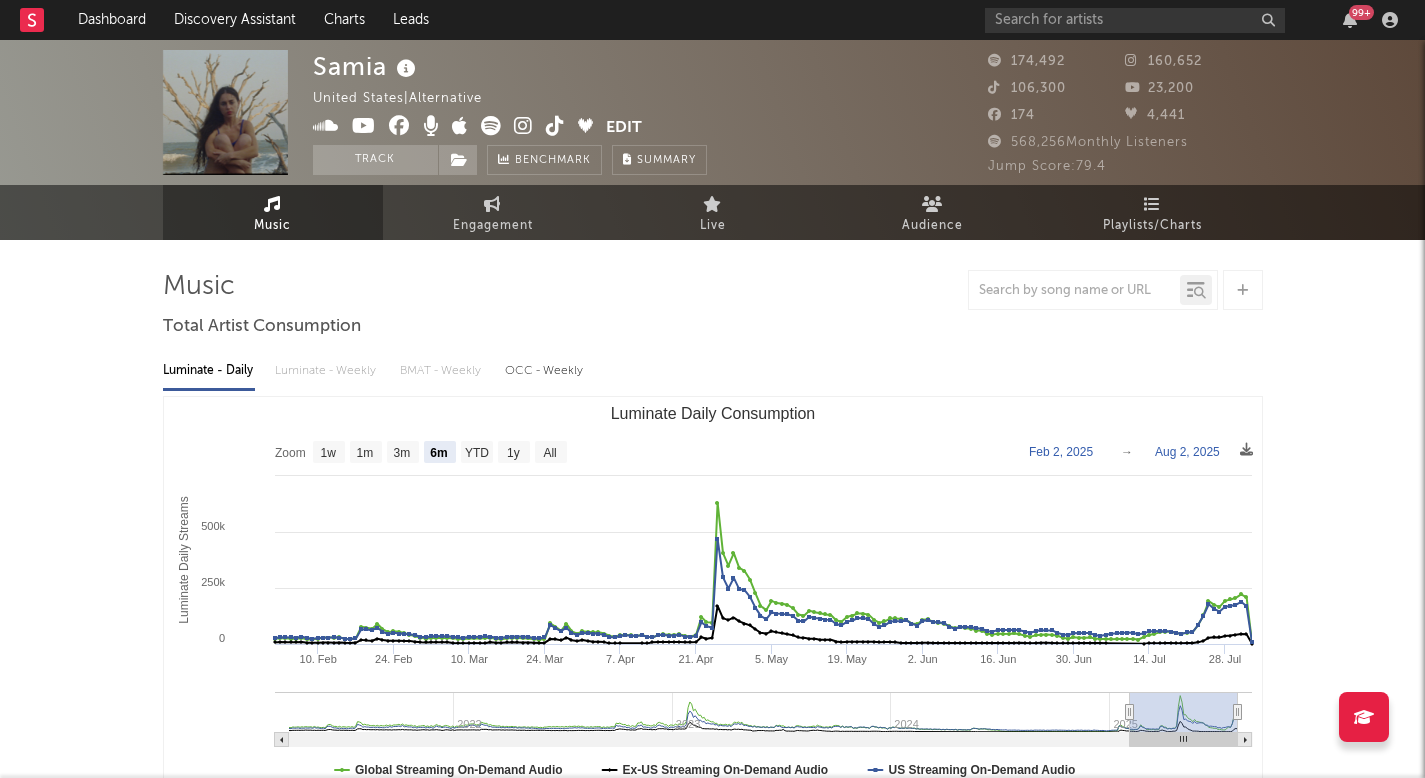 select on "6m" 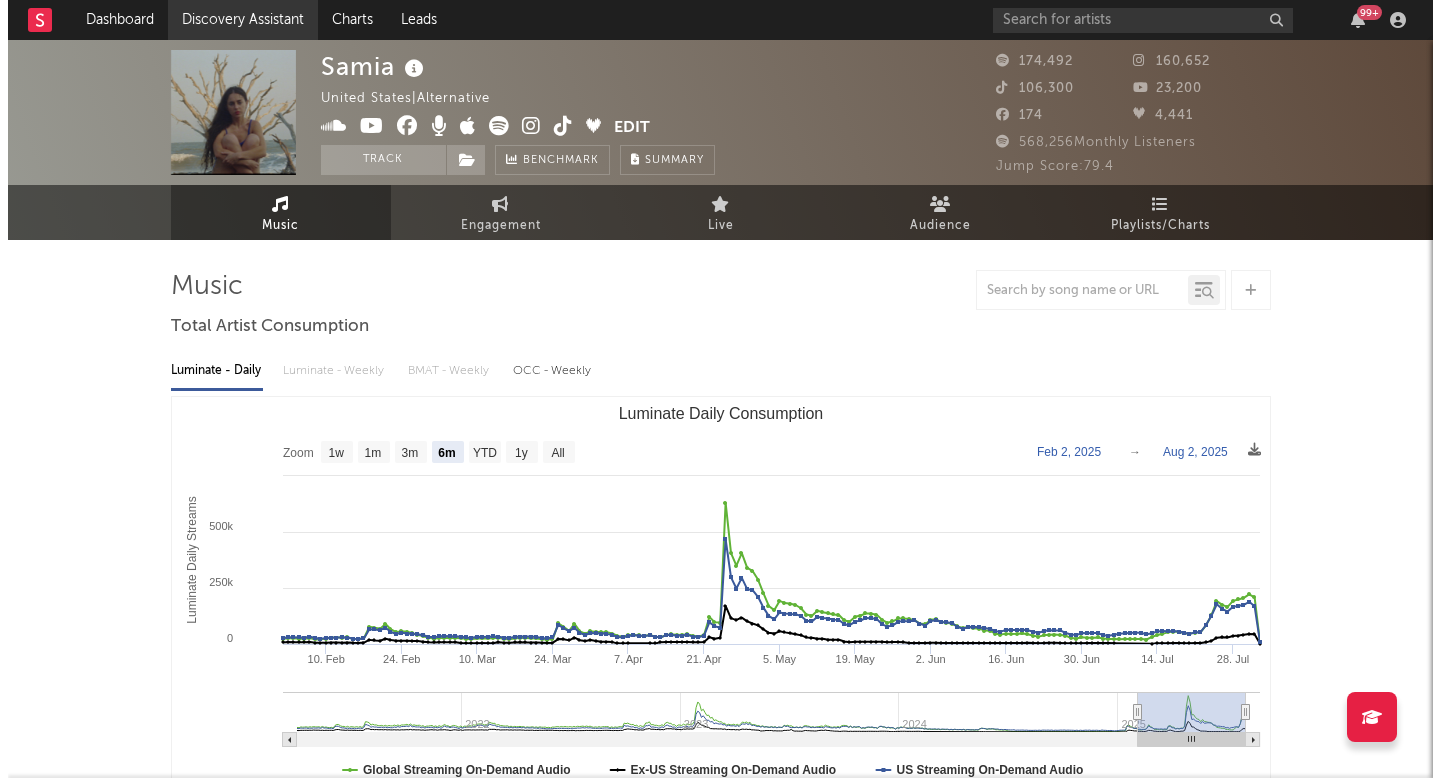 scroll, scrollTop: 0, scrollLeft: 0, axis: both 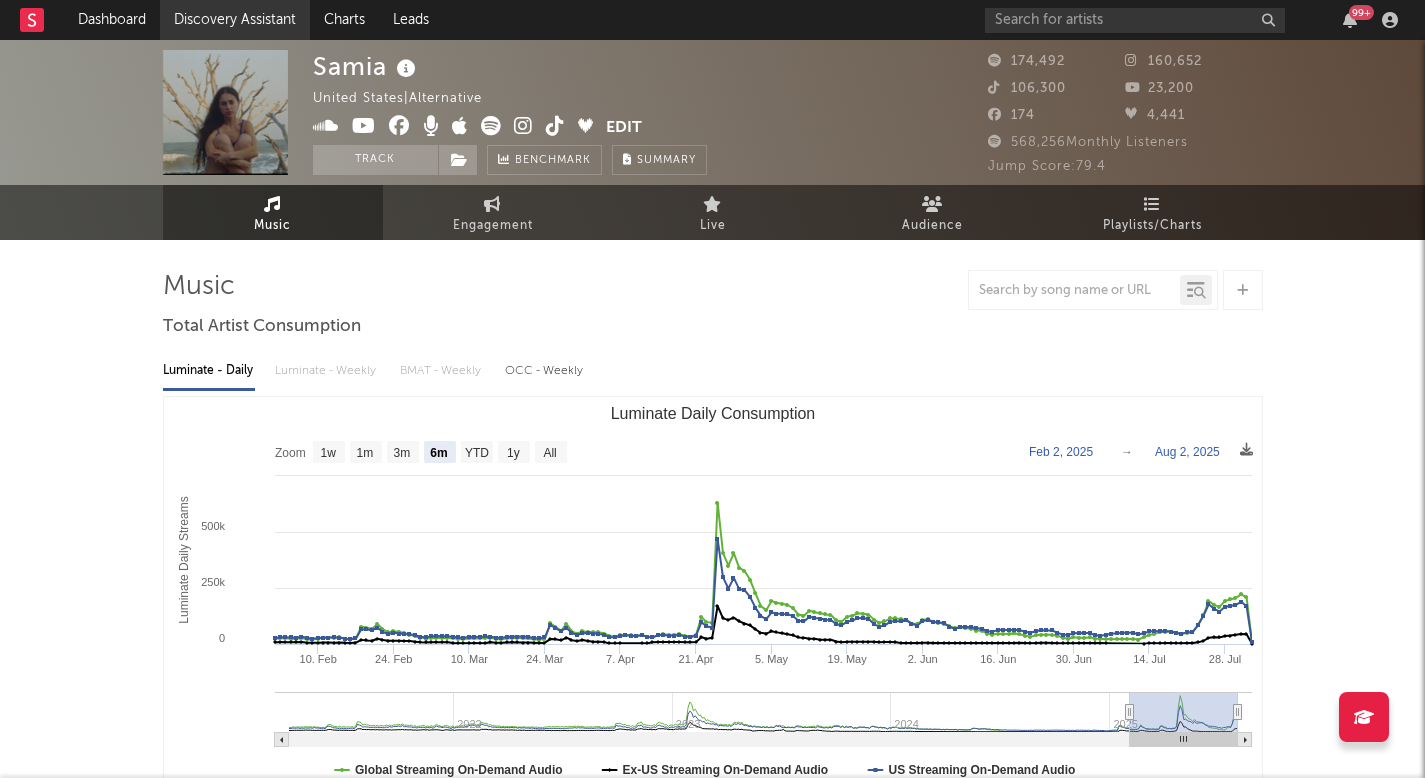 click on "Discovery Assistant" at bounding box center (235, 20) 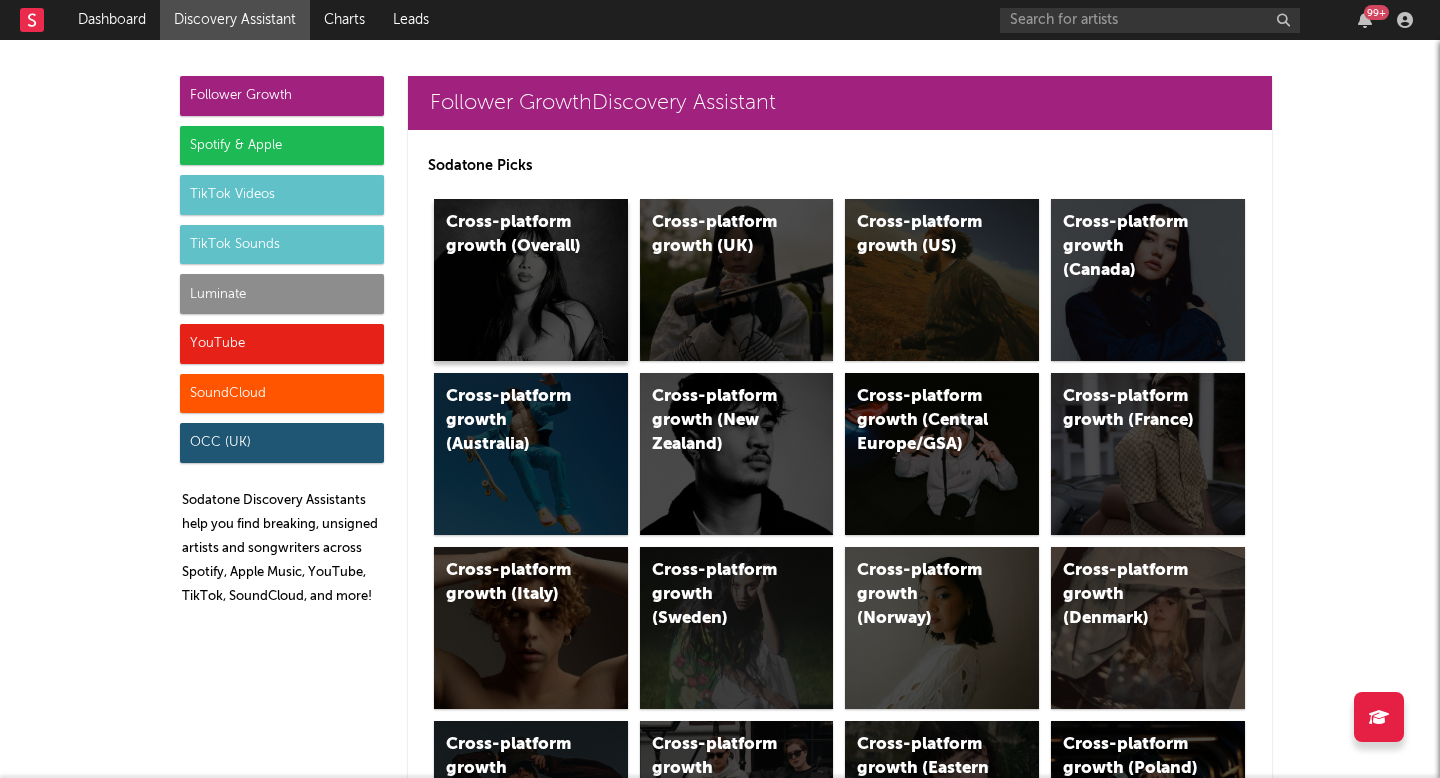 click on "Cross-platform growth (Overall)" at bounding box center [531, 280] 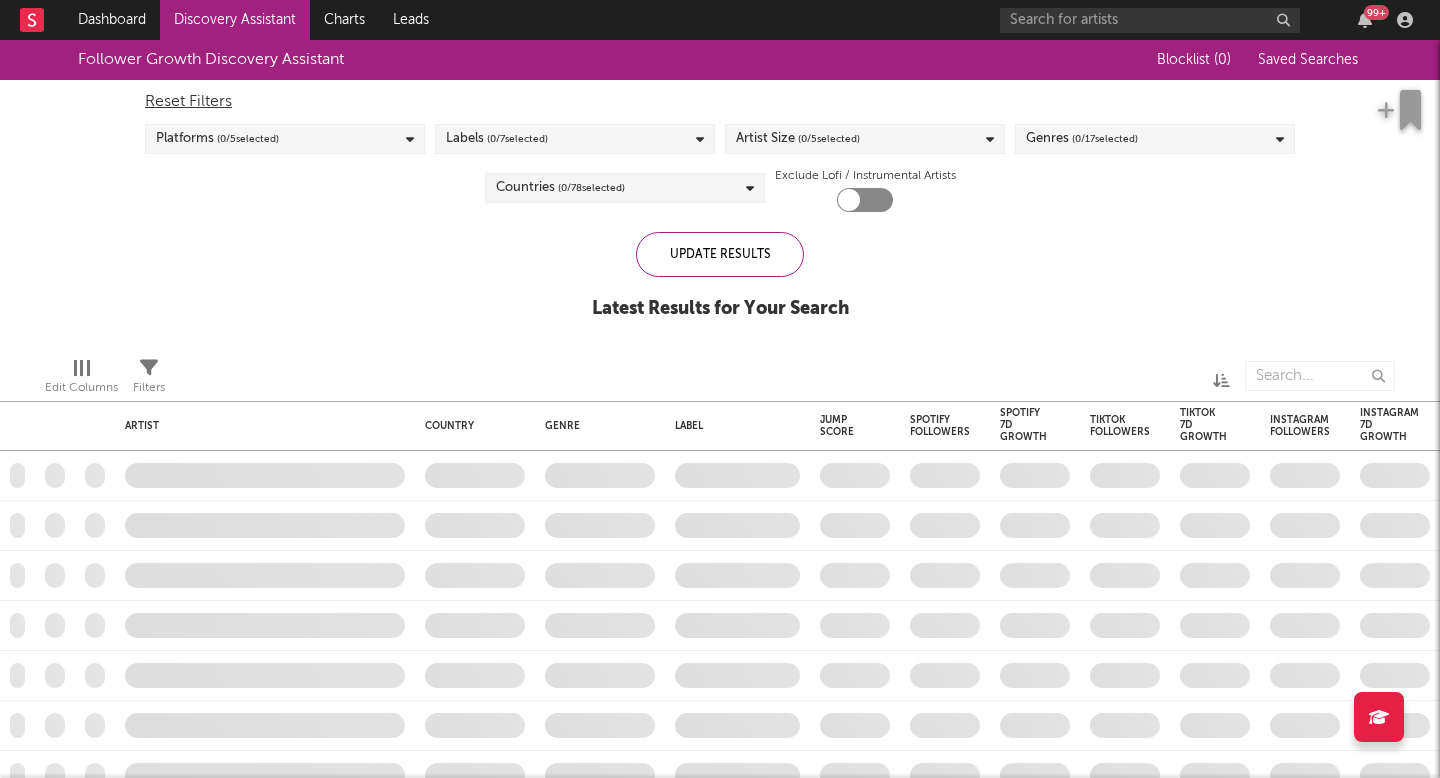 checkbox on "true" 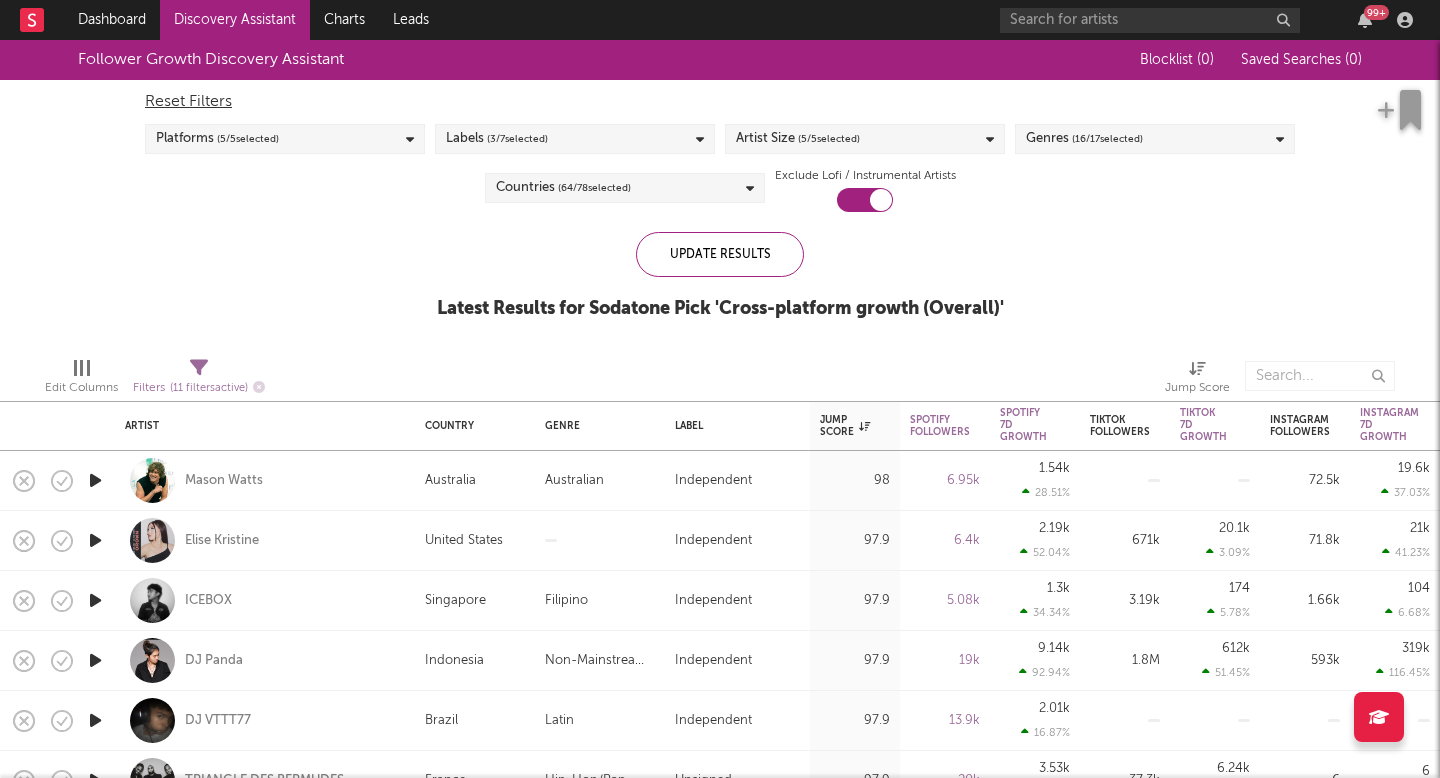 click at bounding box center [95, 480] 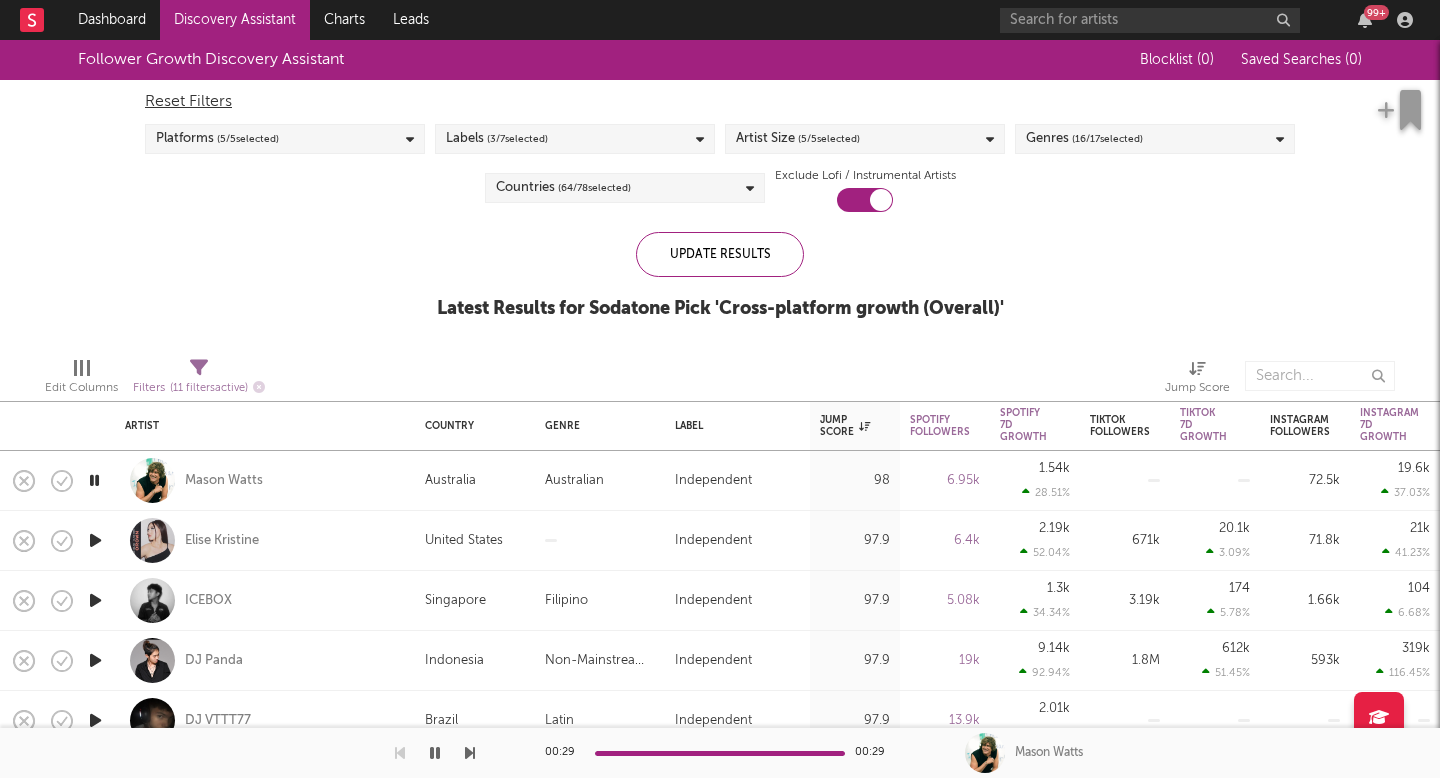 click at bounding box center [95, 540] 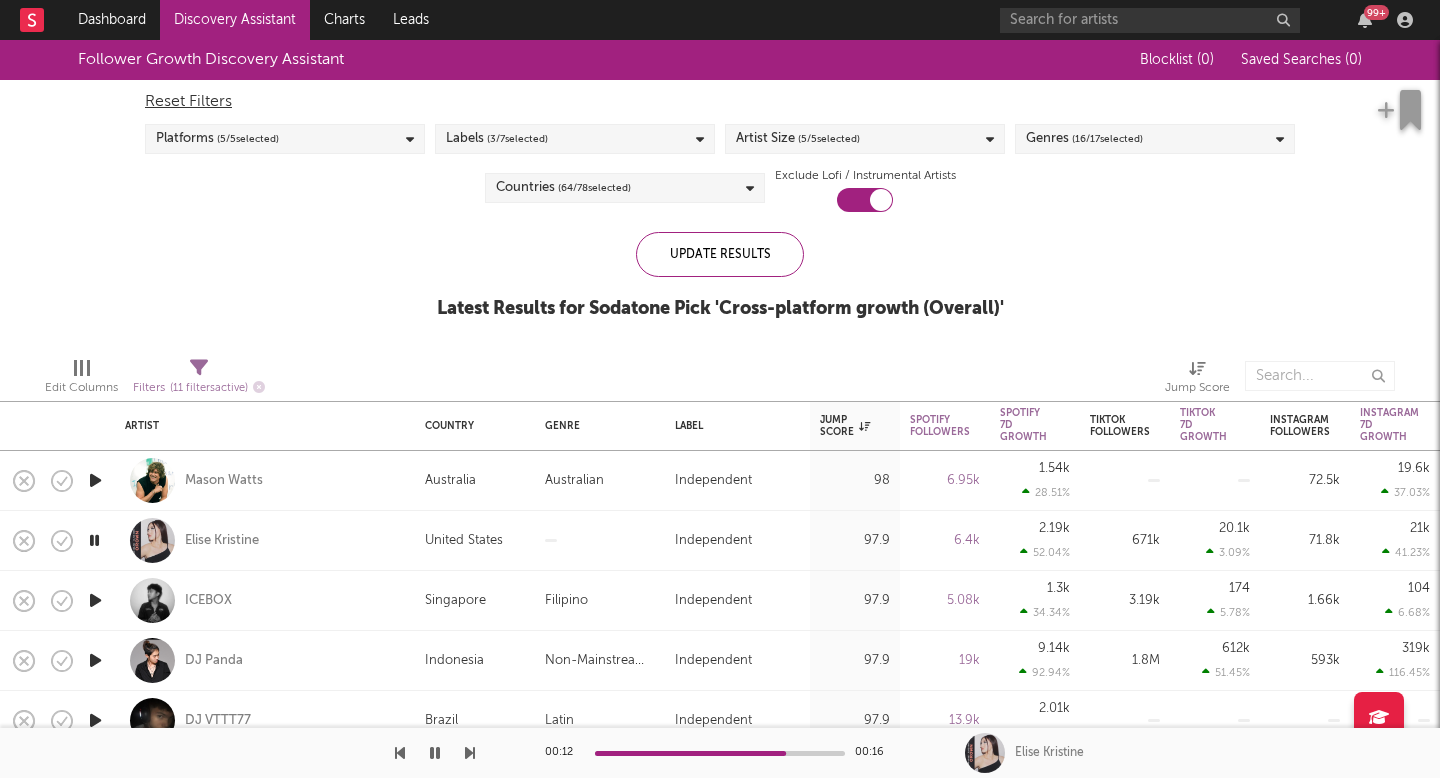 click at bounding box center (95, 600) 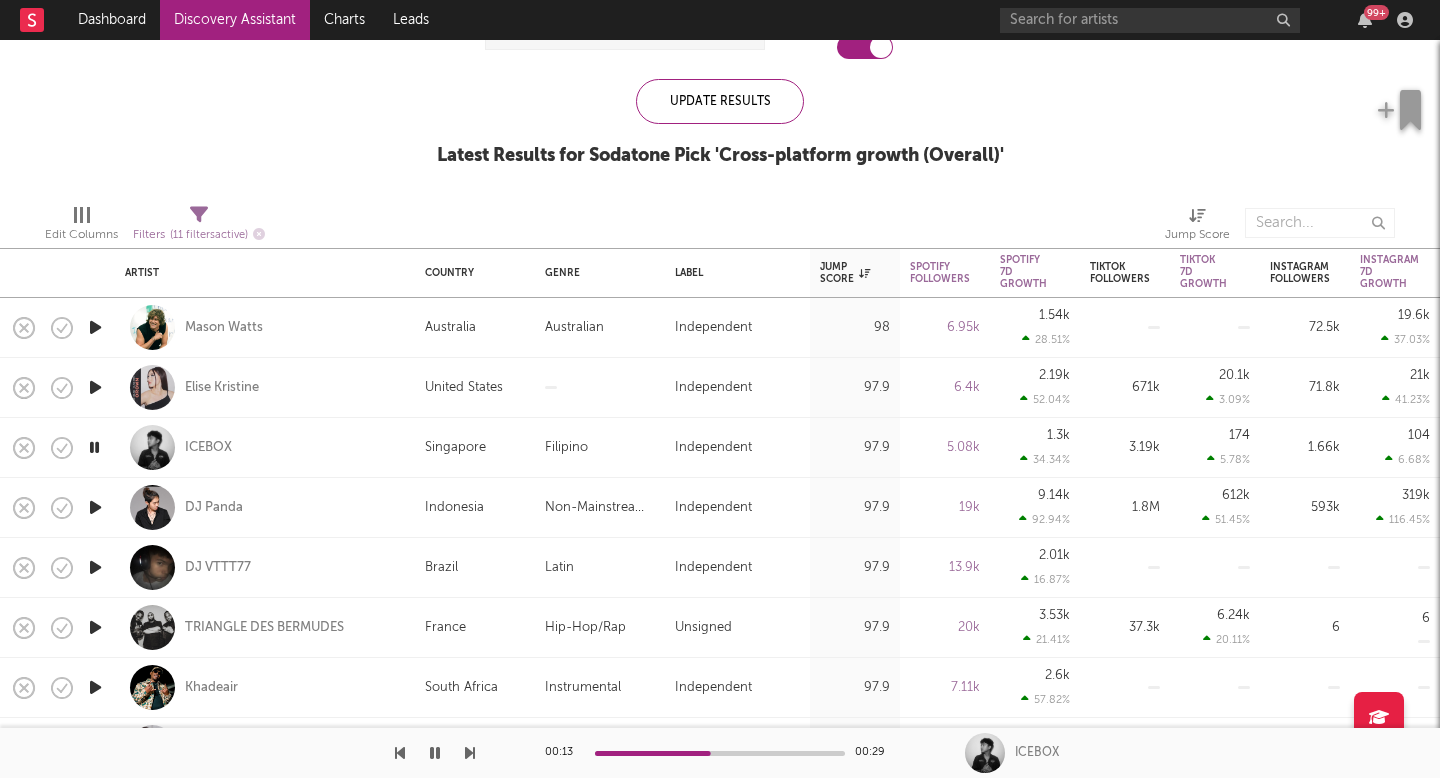 click at bounding box center [95, 627] 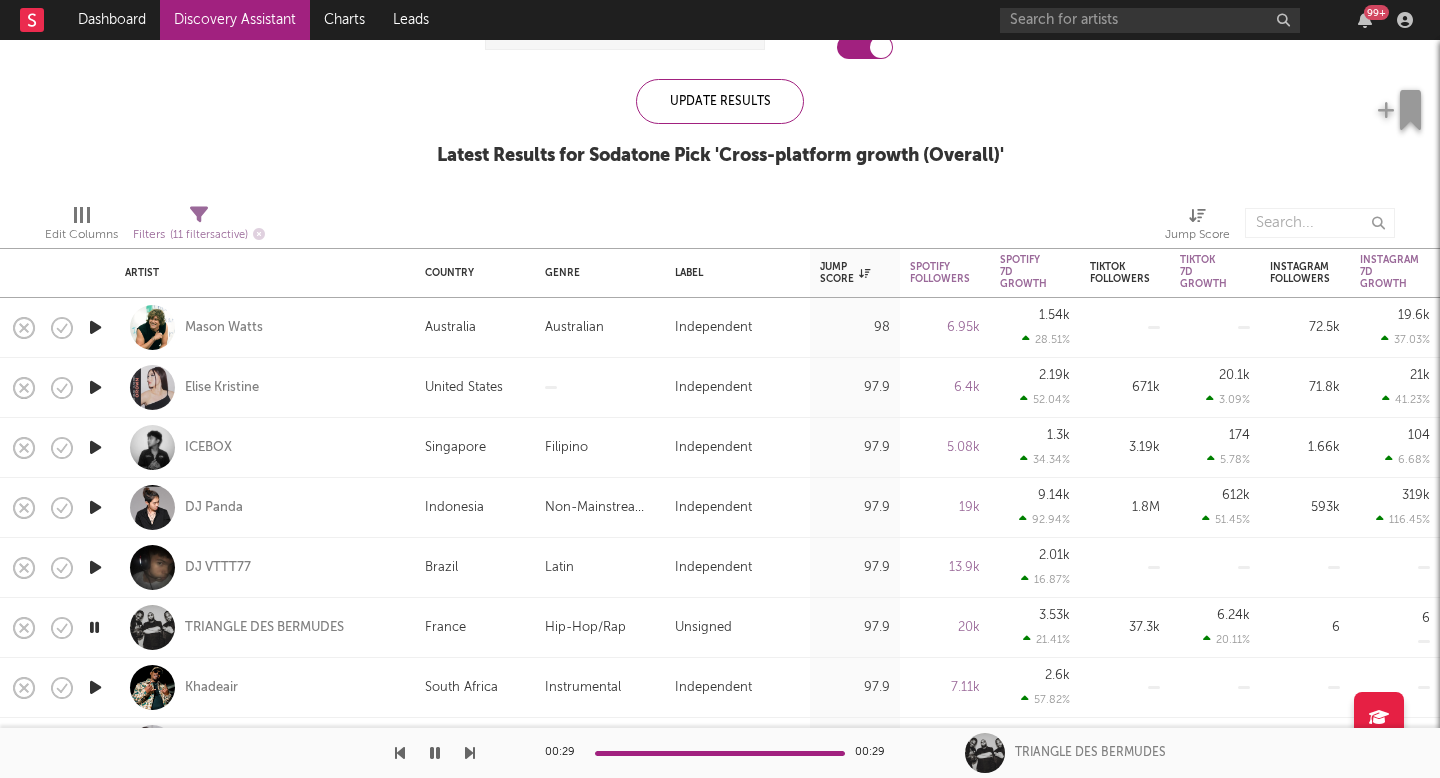click at bounding box center (95, 687) 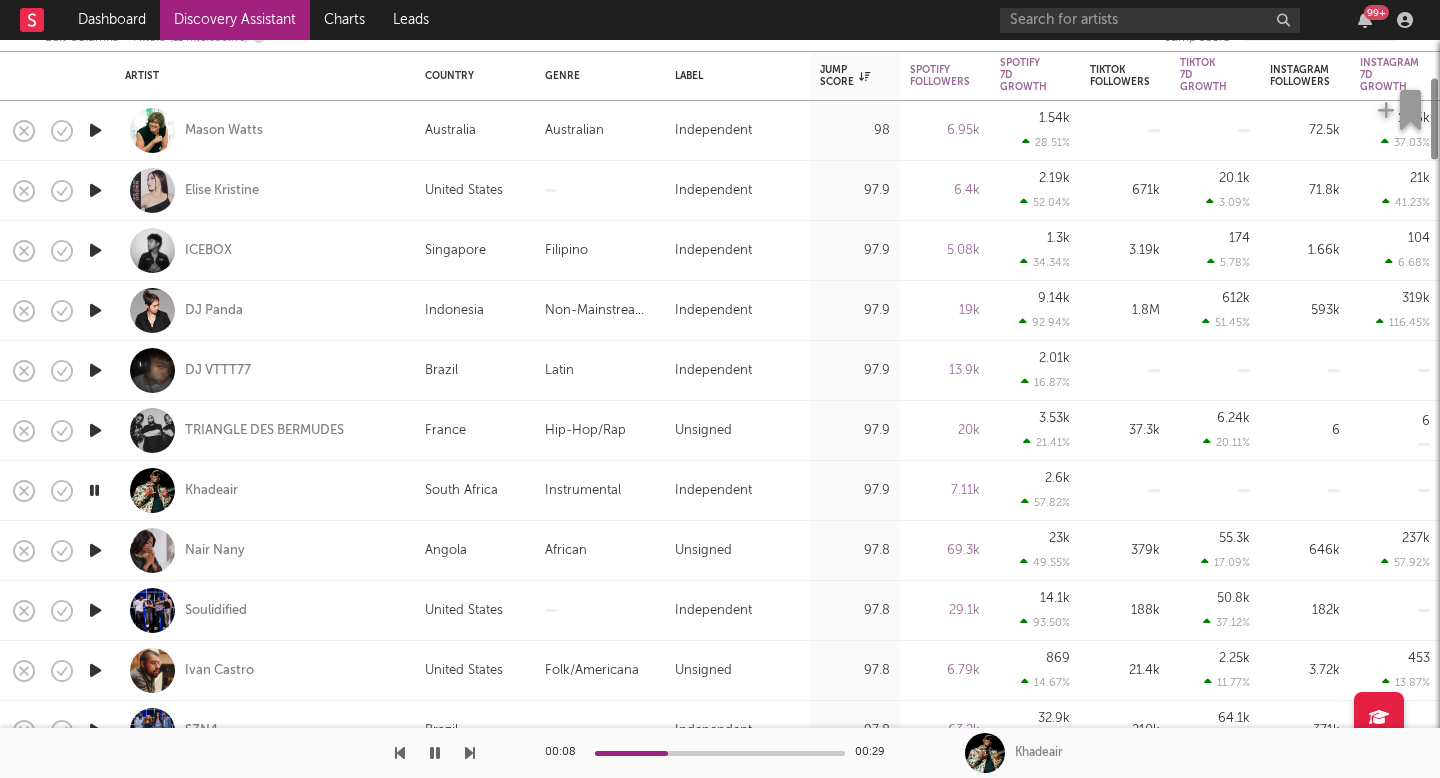 click at bounding box center [95, 550] 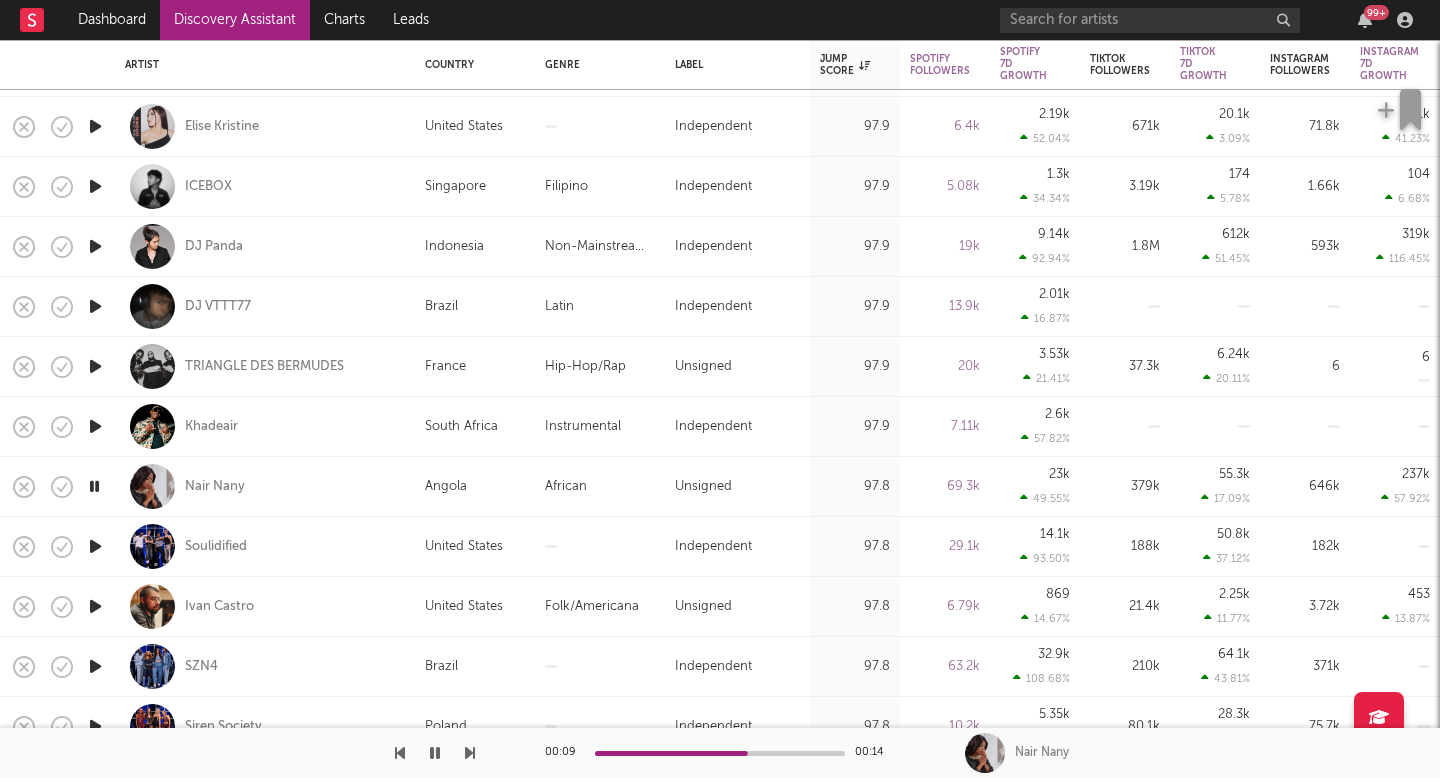 click at bounding box center (95, 546) 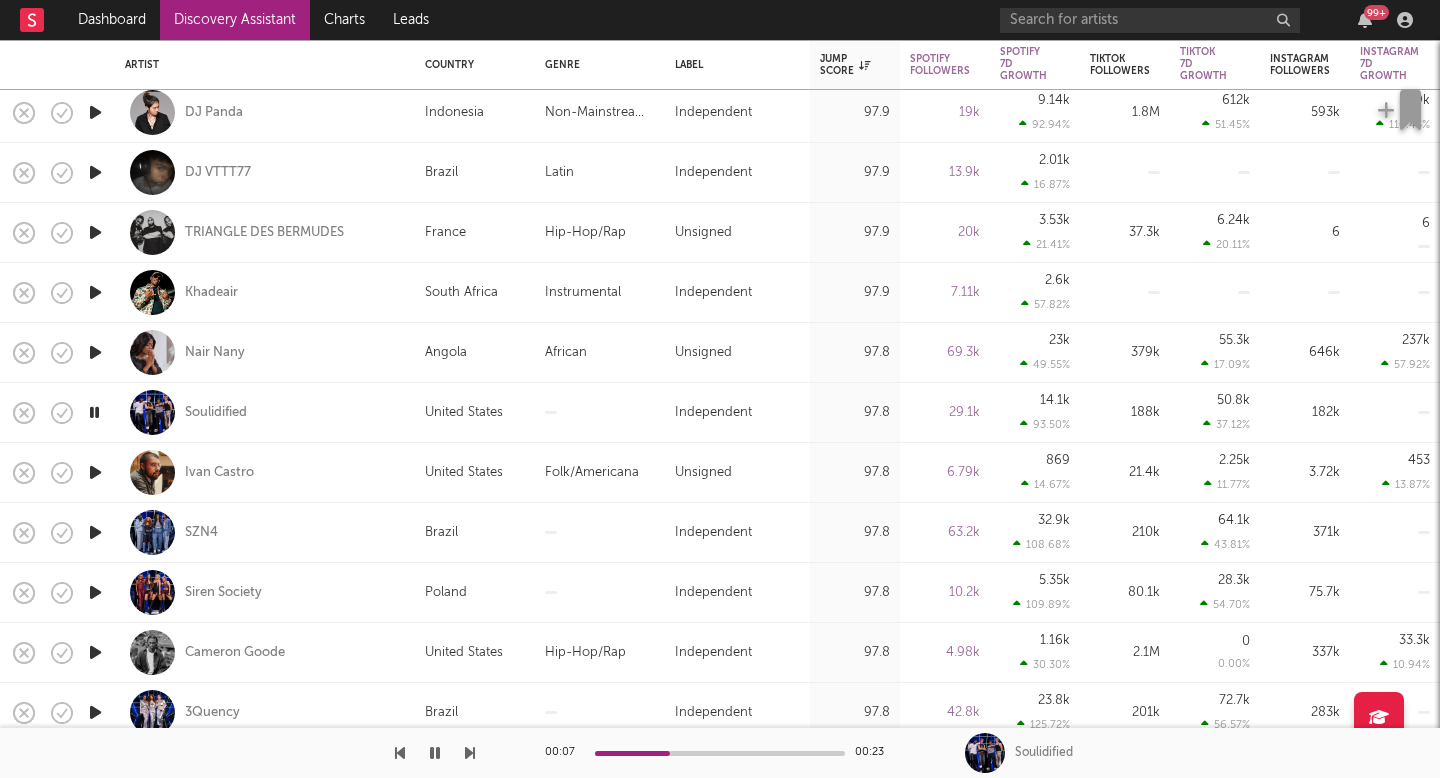 click at bounding box center (95, 472) 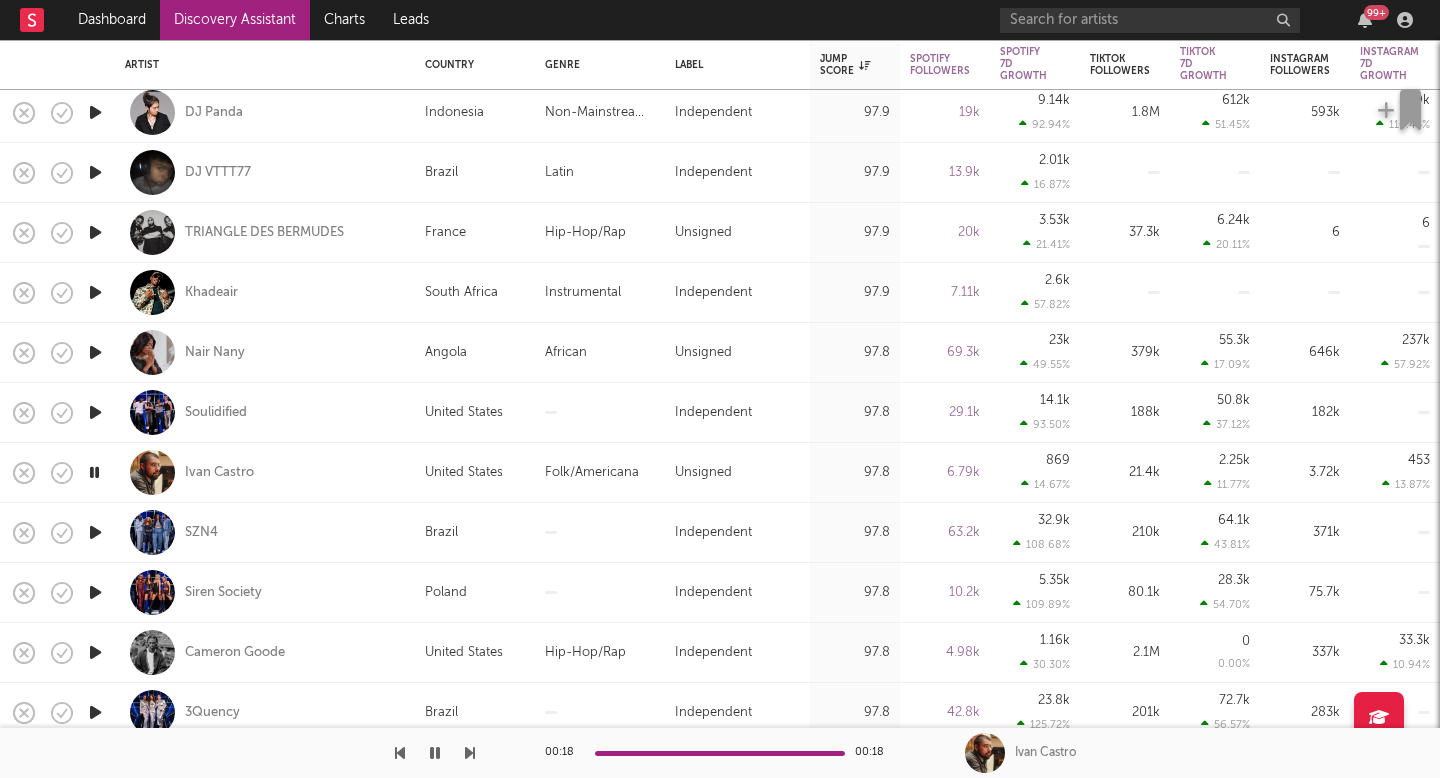 click at bounding box center [95, 532] 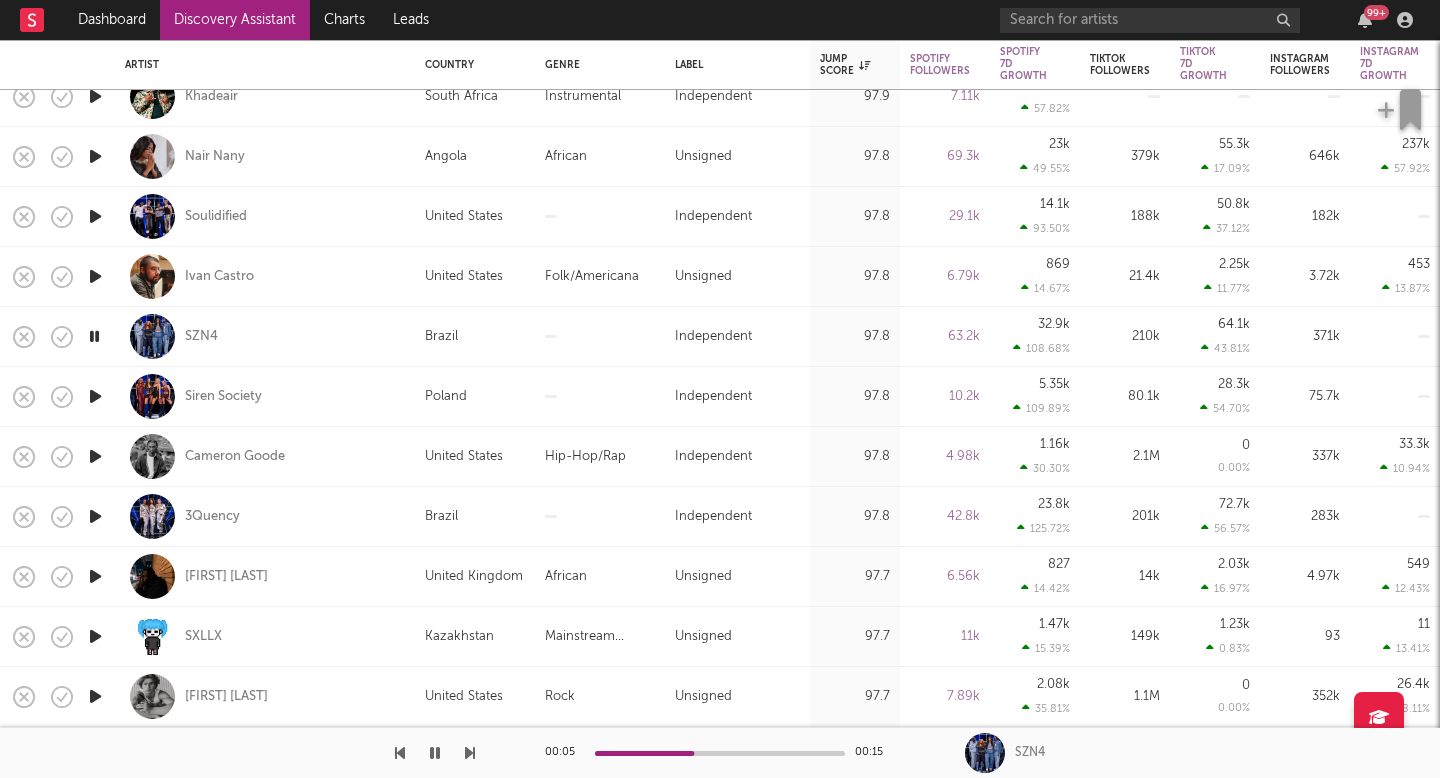 click at bounding box center (95, 456) 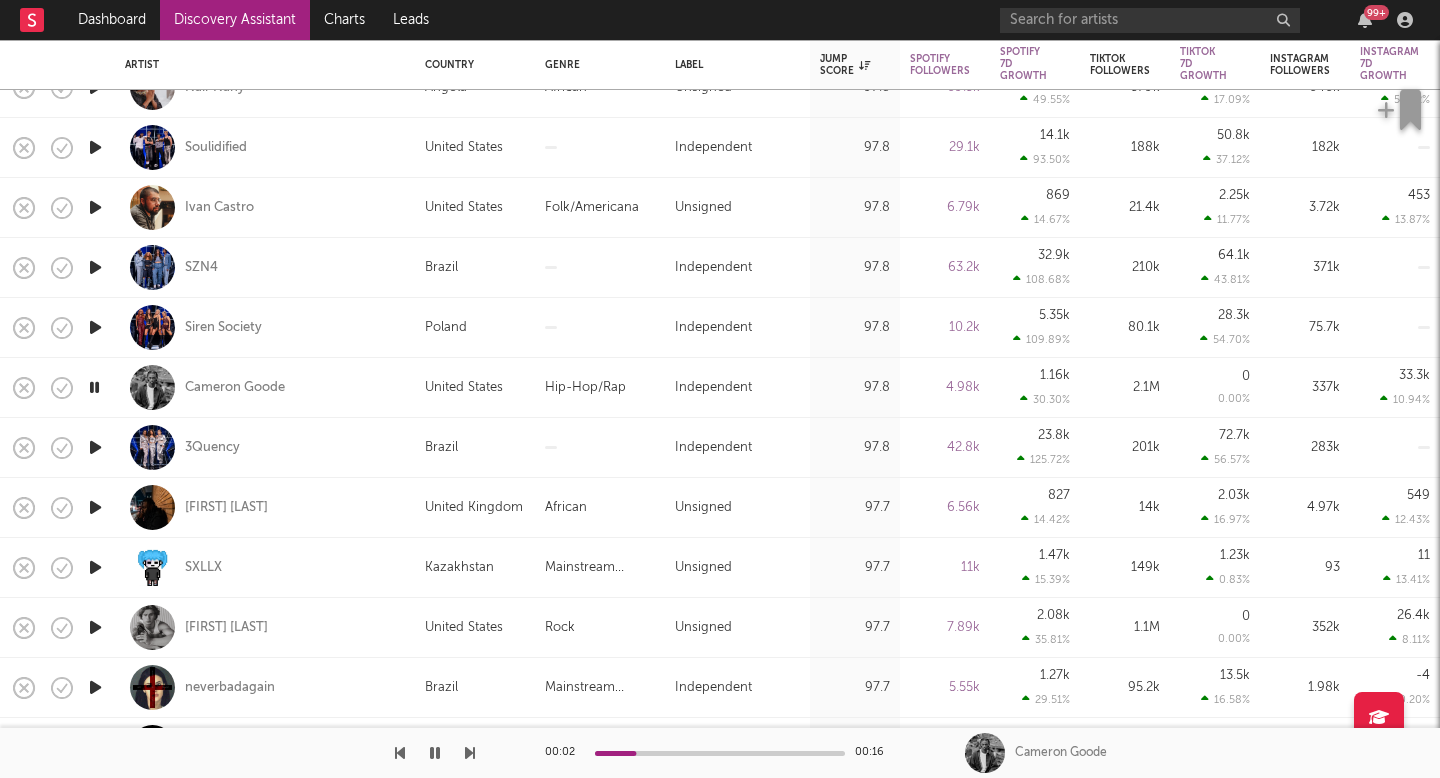 click at bounding box center (95, 627) 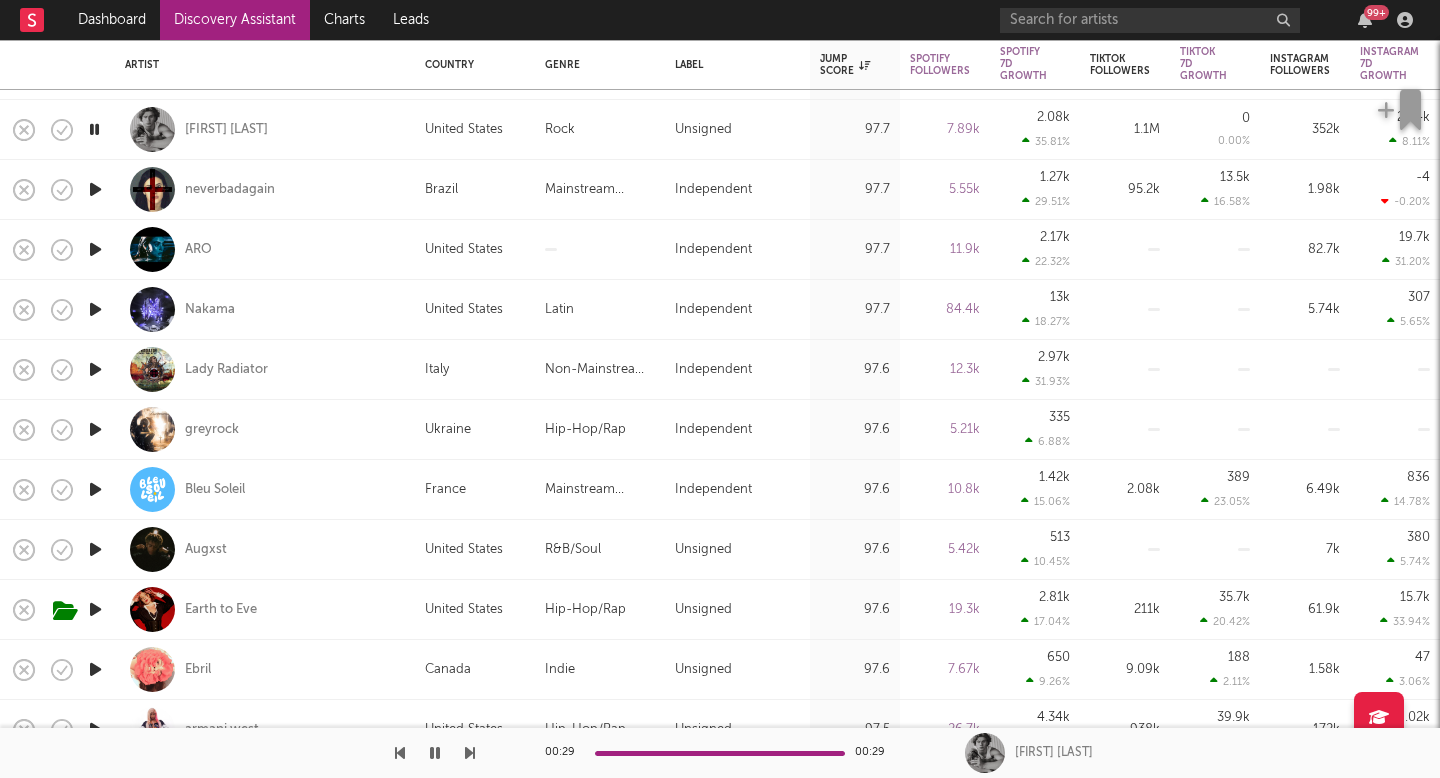 click at bounding box center [95, 609] 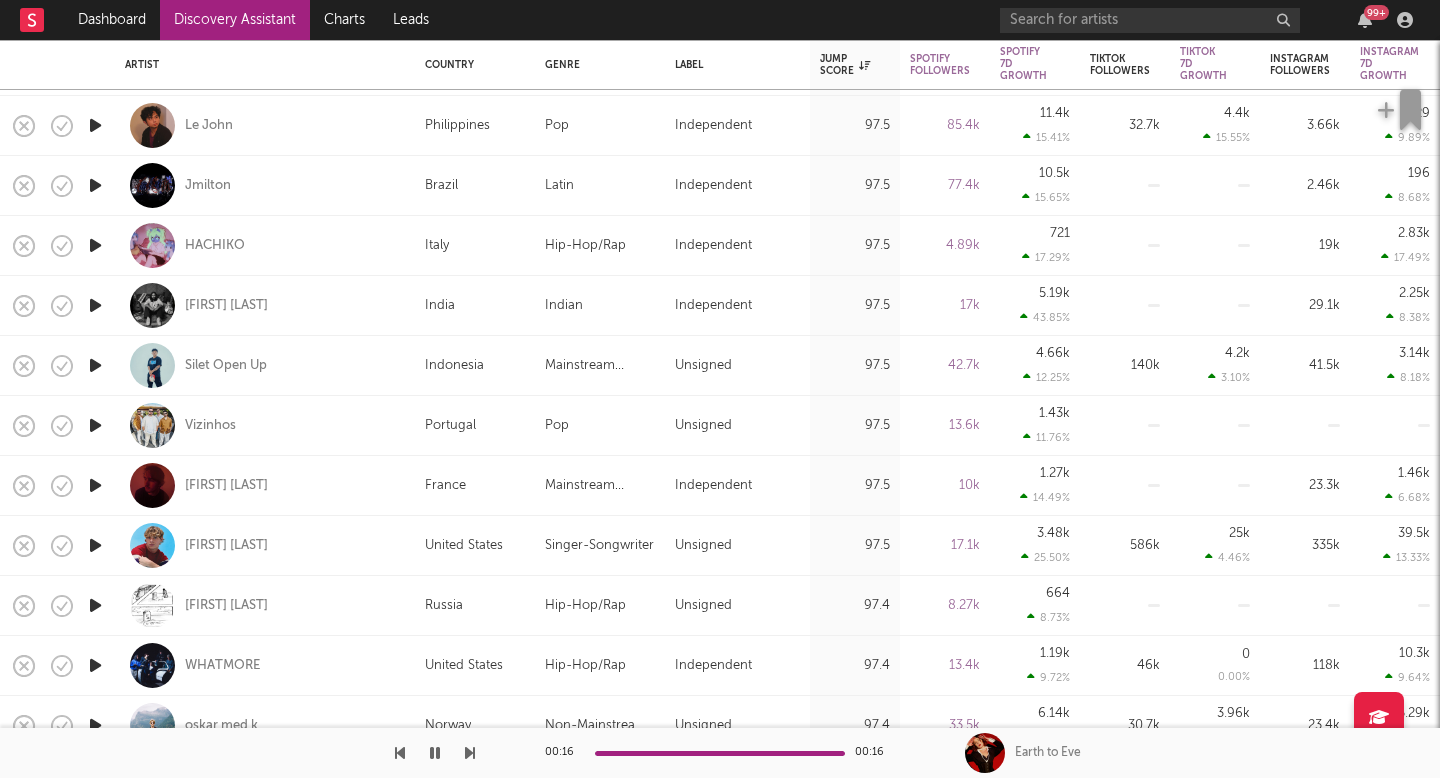 click at bounding box center (95, 545) 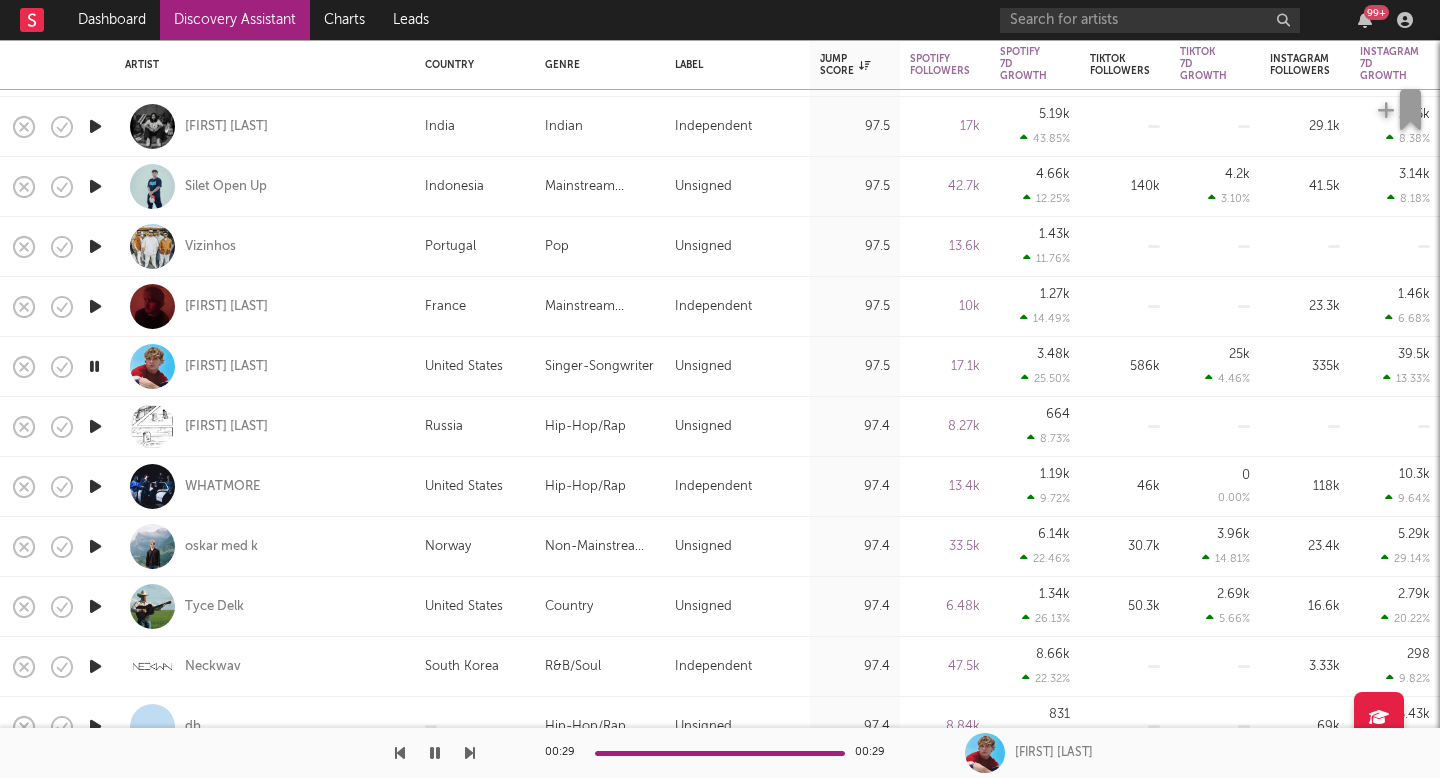 click at bounding box center [95, 486] 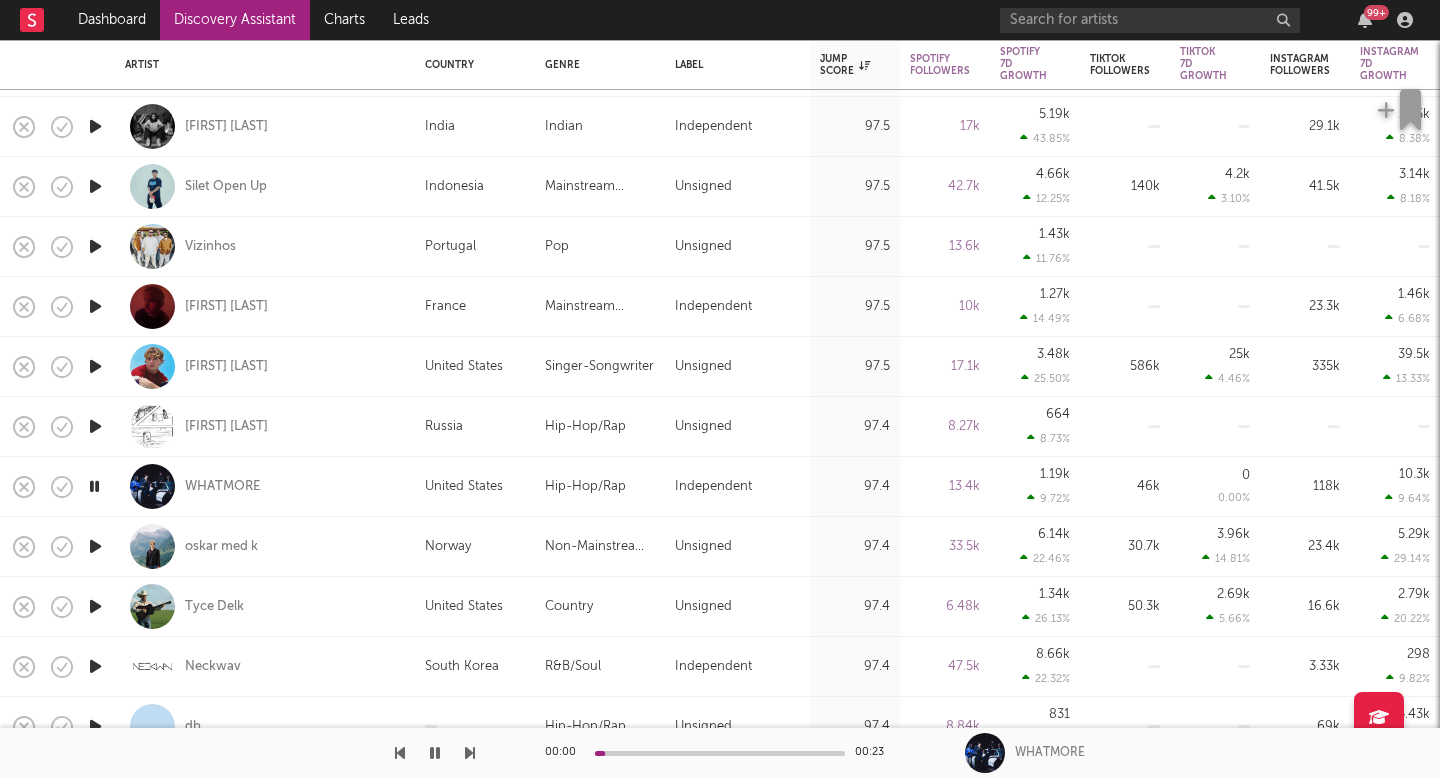 click at bounding box center [95, 606] 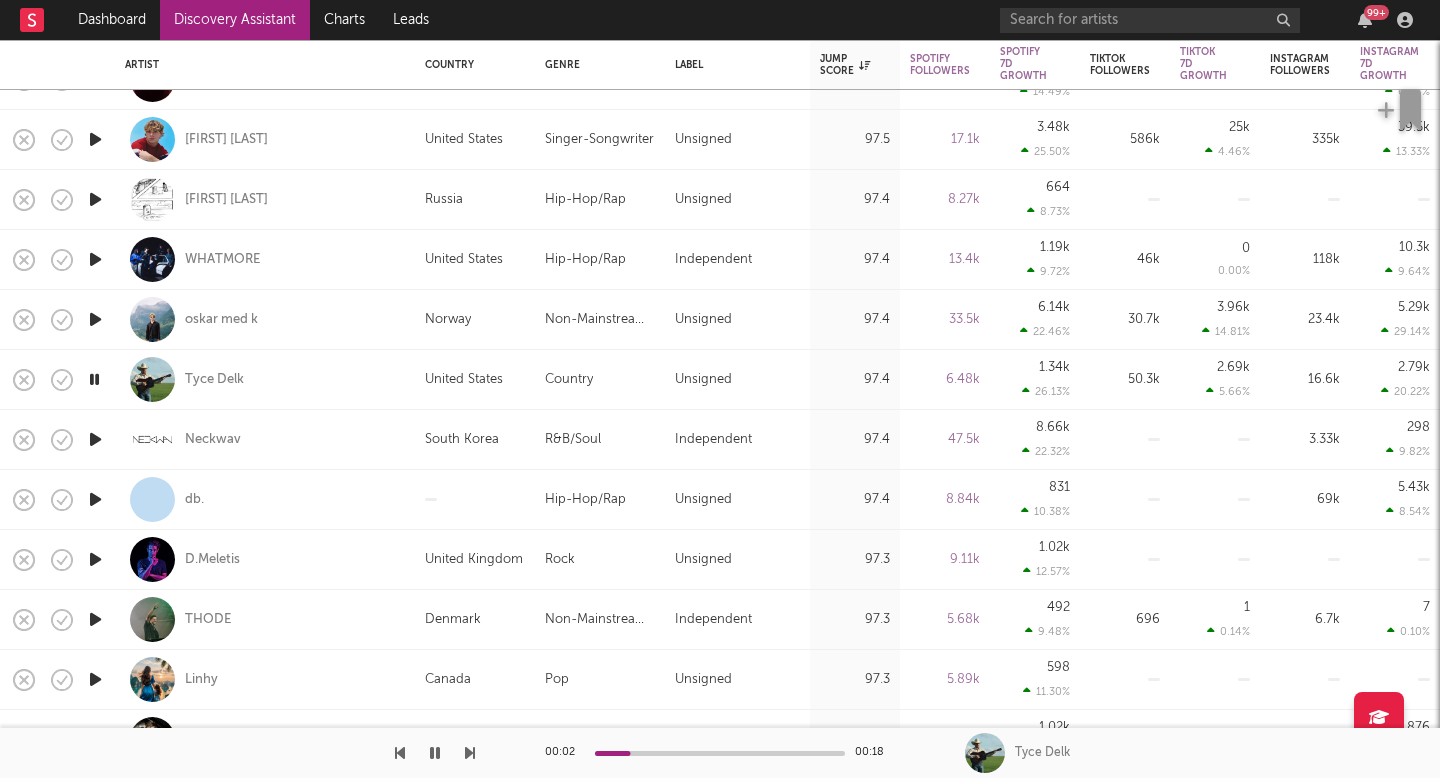 click at bounding box center (95, 559) 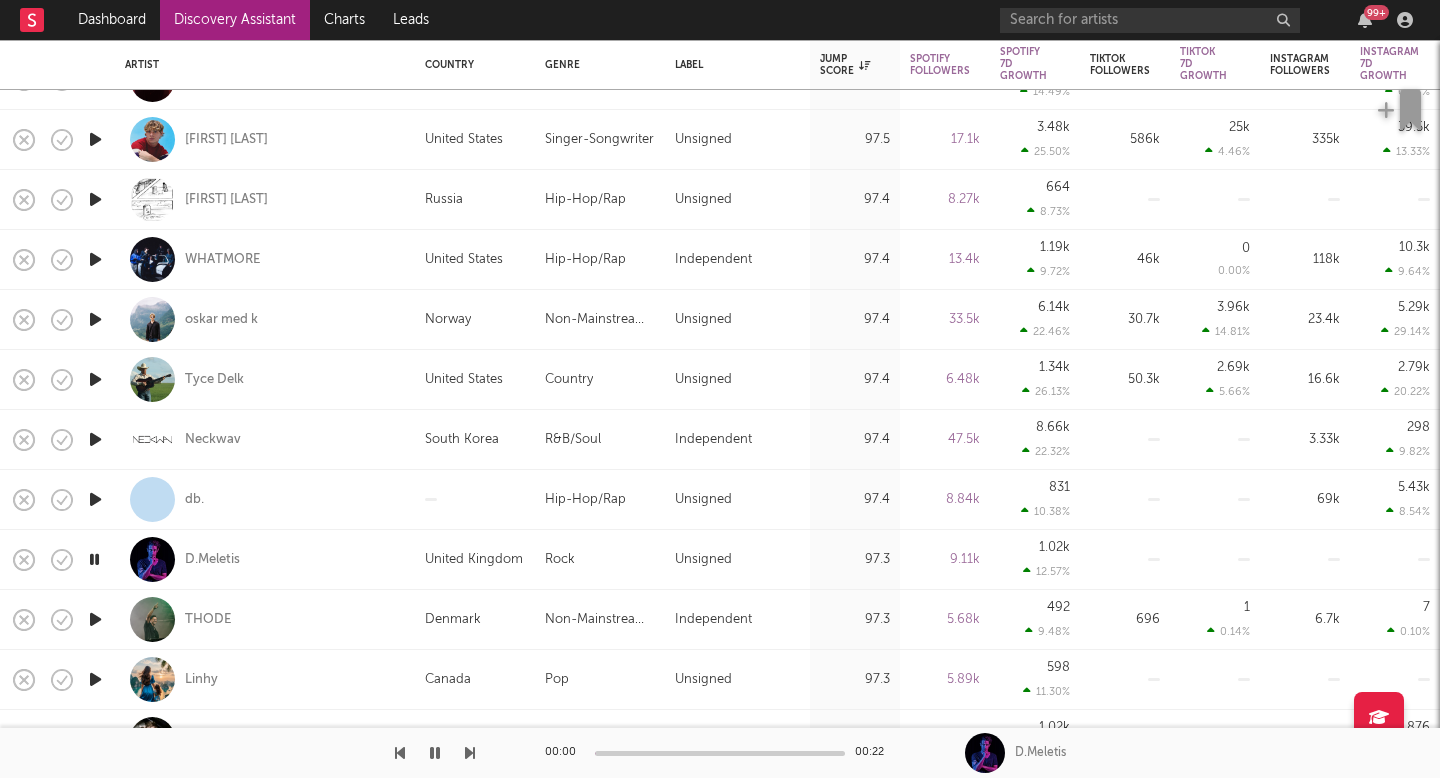 click at bounding box center (94, 559) 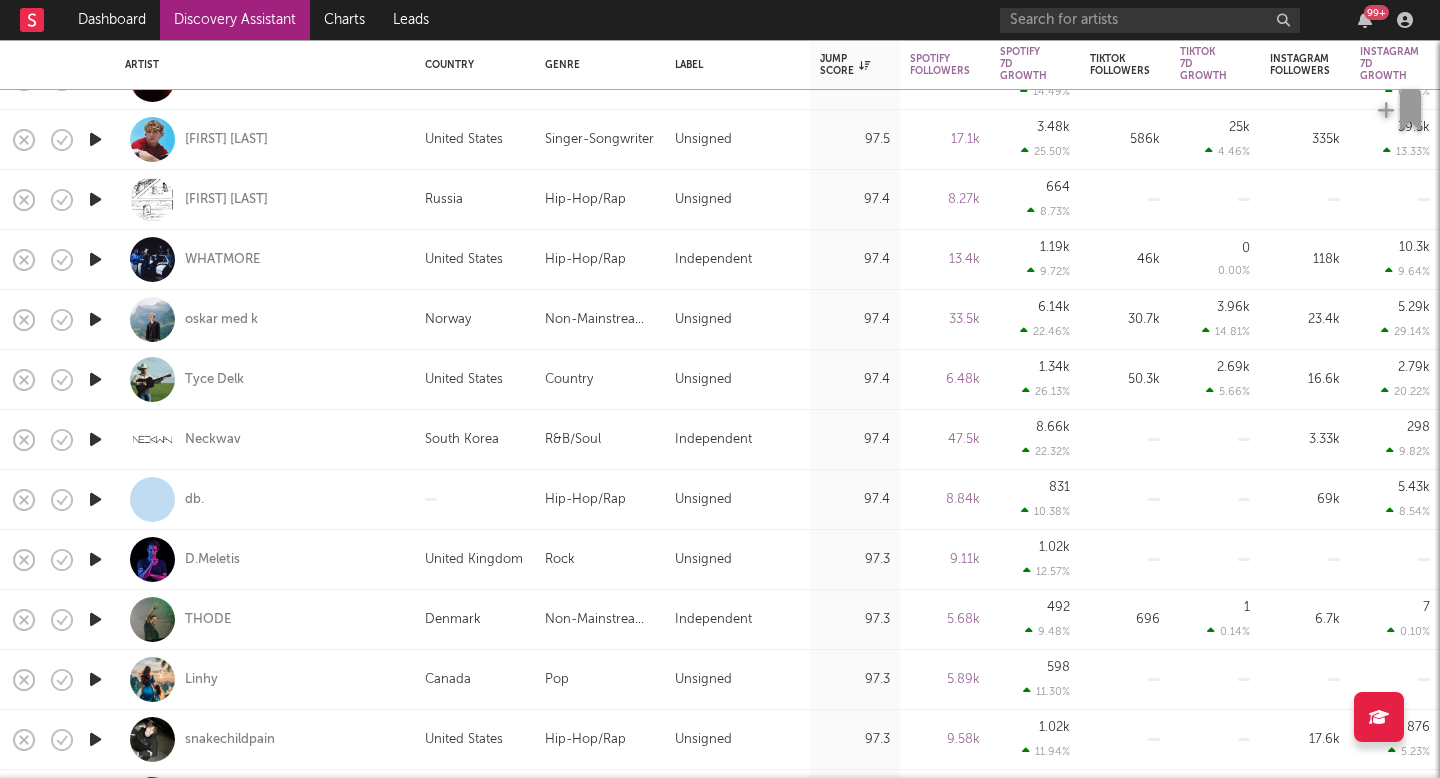 click at bounding box center (95, 619) 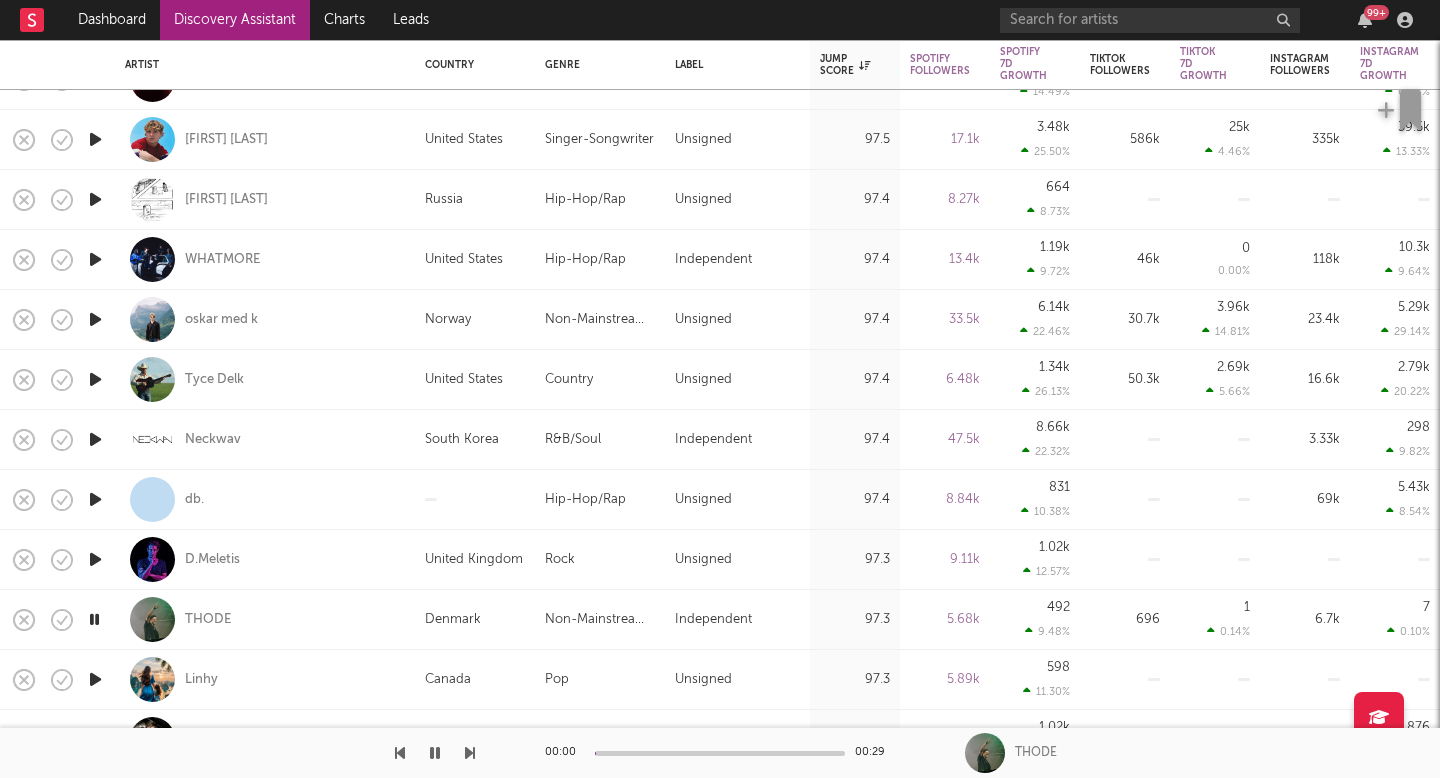 click at bounding box center (94, 619) 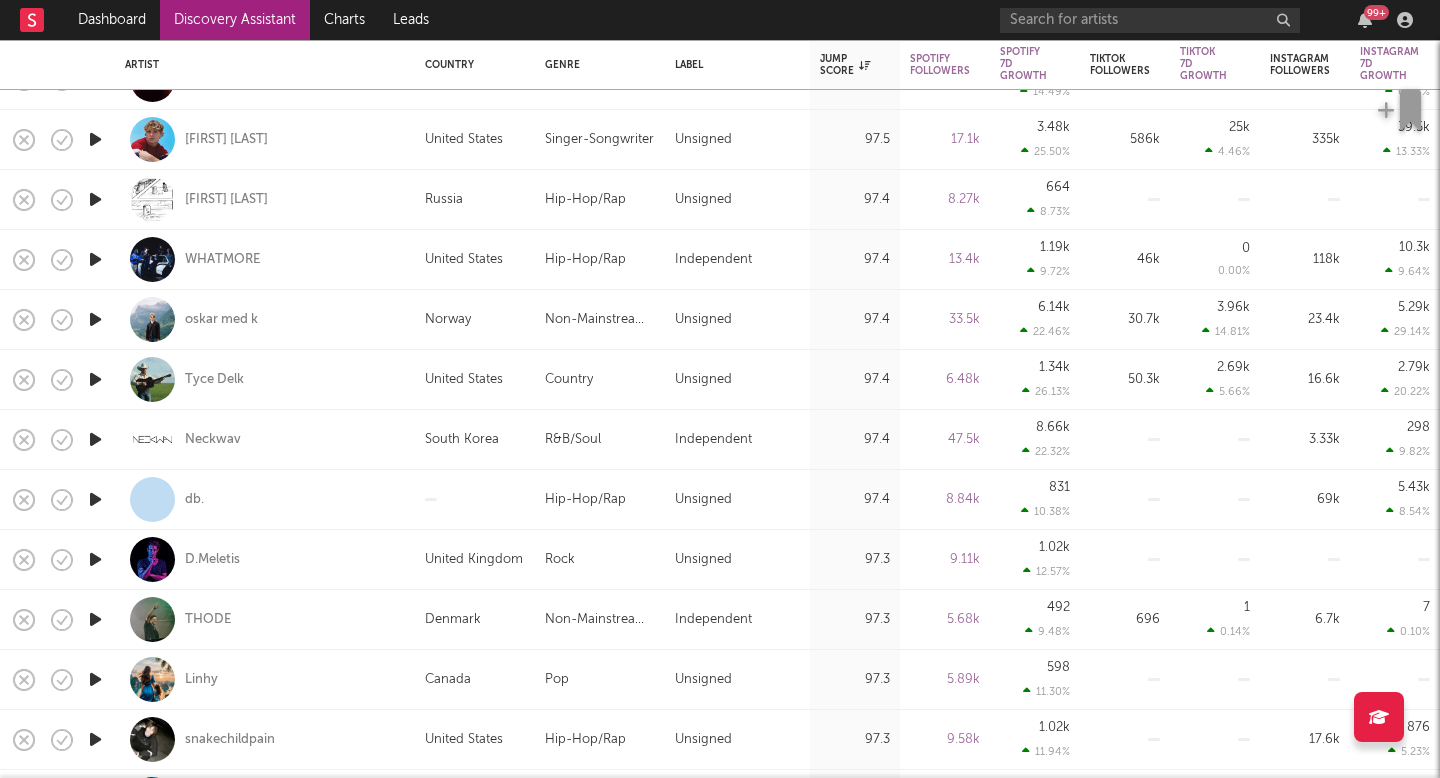 click at bounding box center (95, 619) 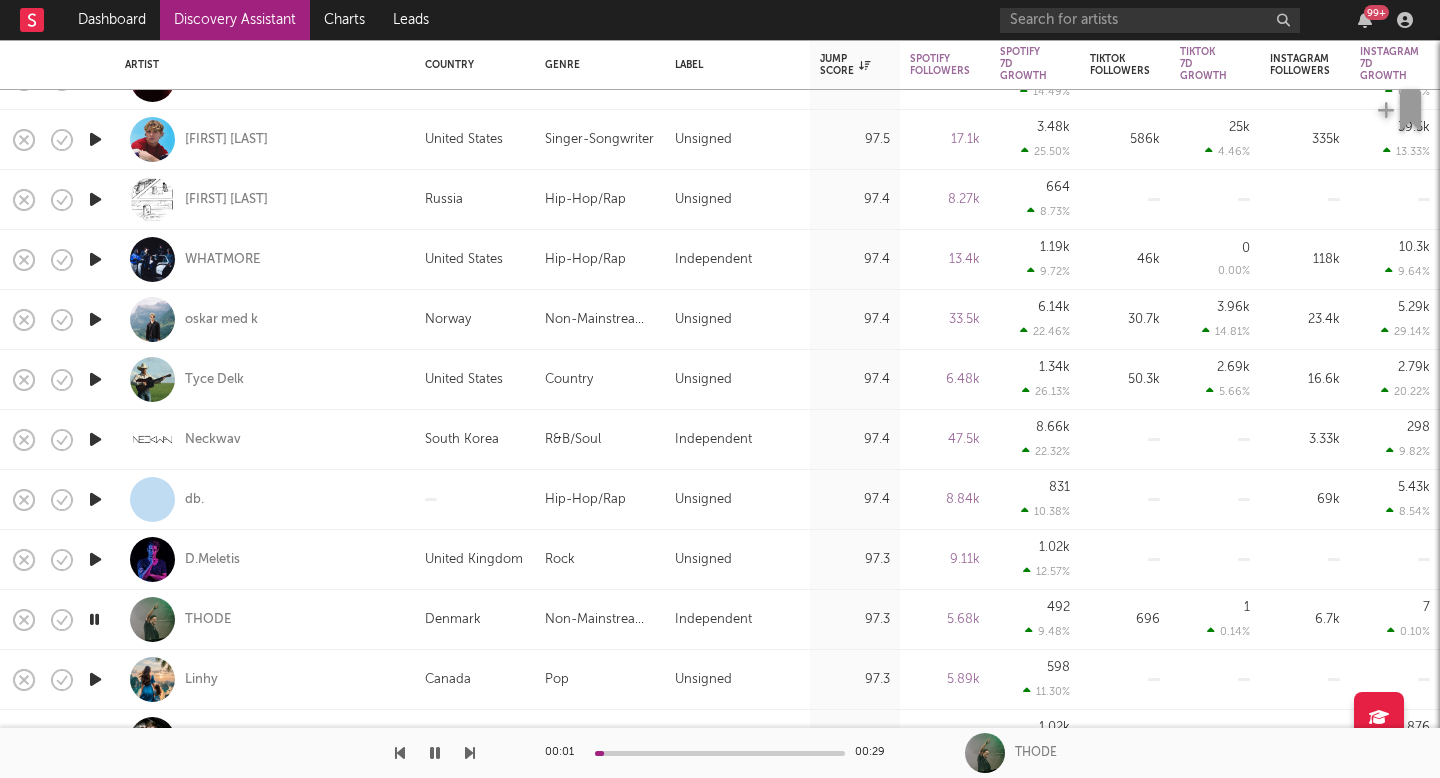 click at bounding box center (94, 619) 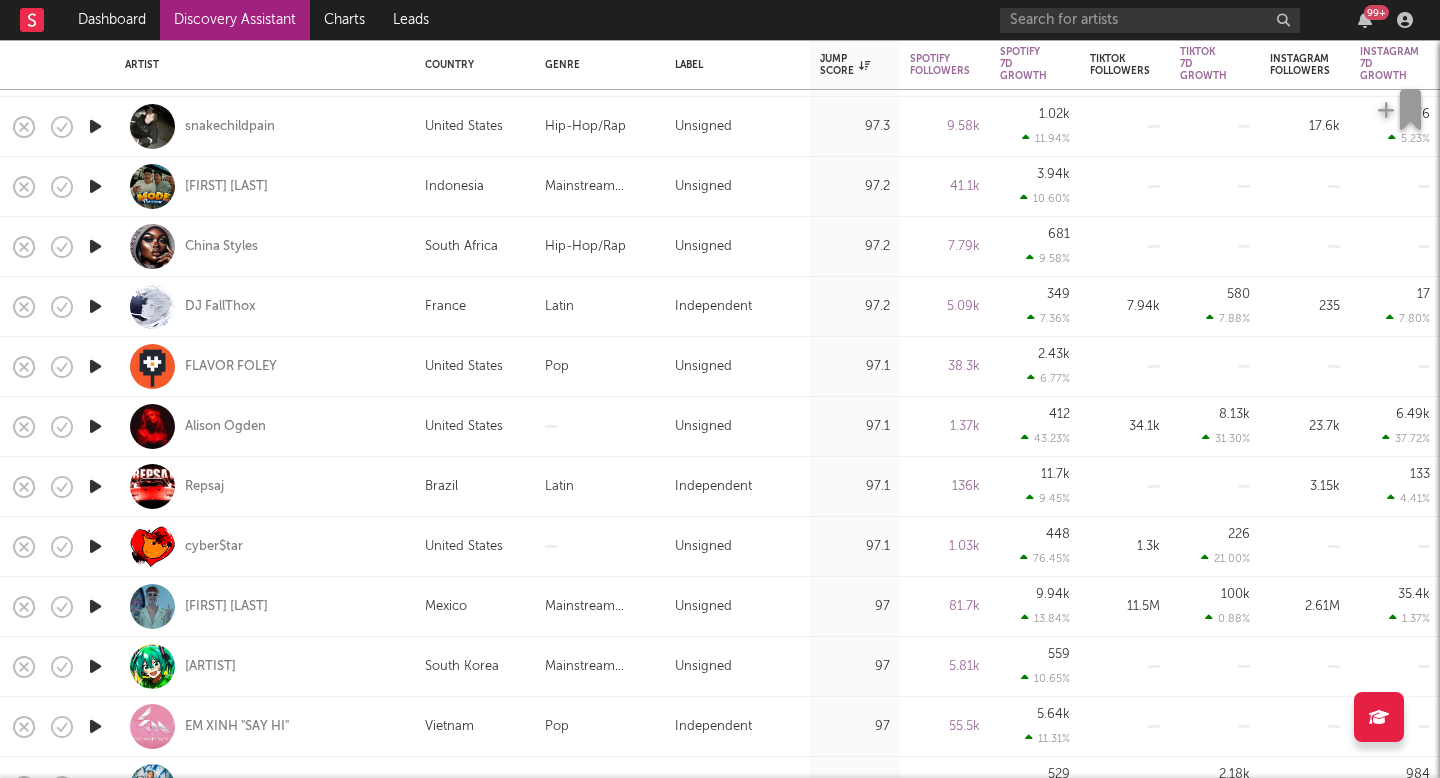 click at bounding box center [95, 546] 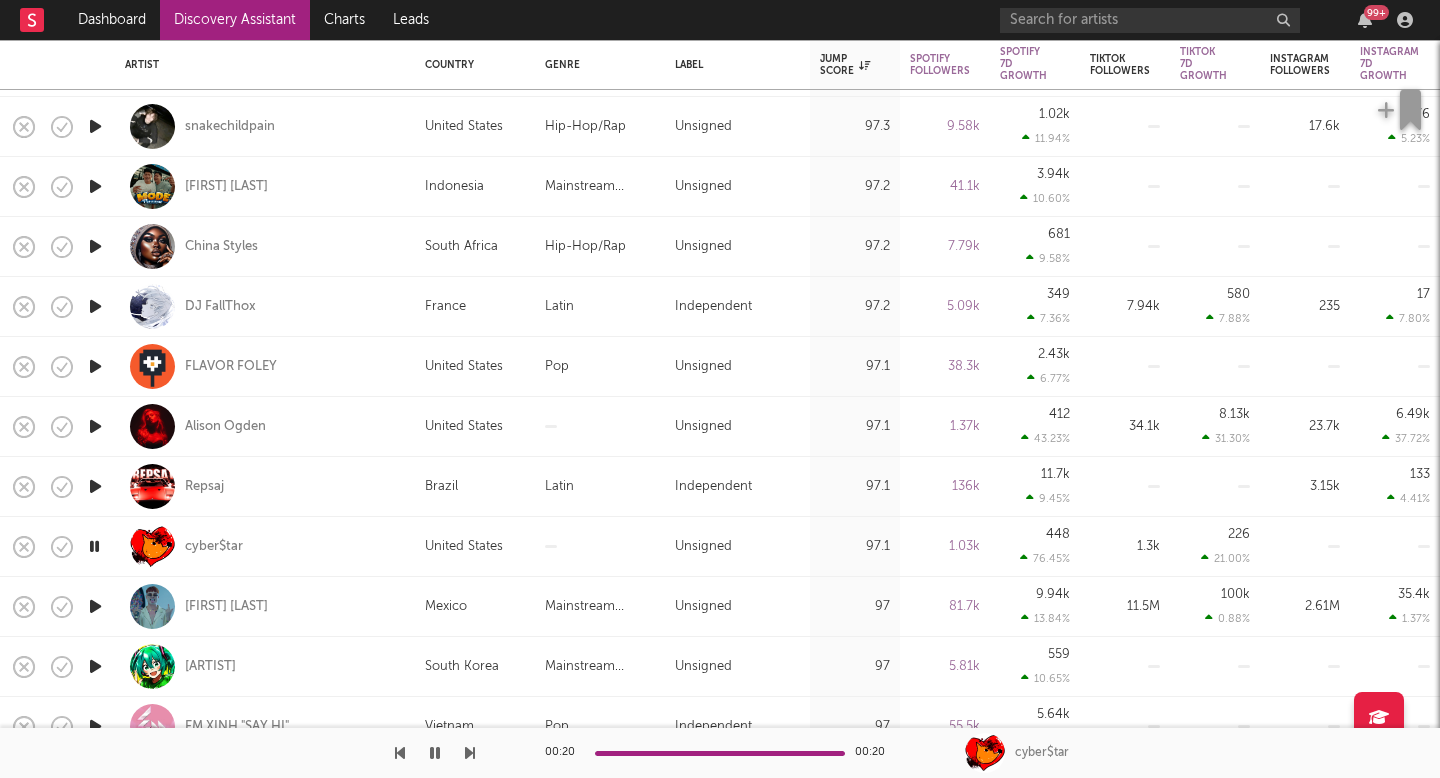 click at bounding box center [95, 606] 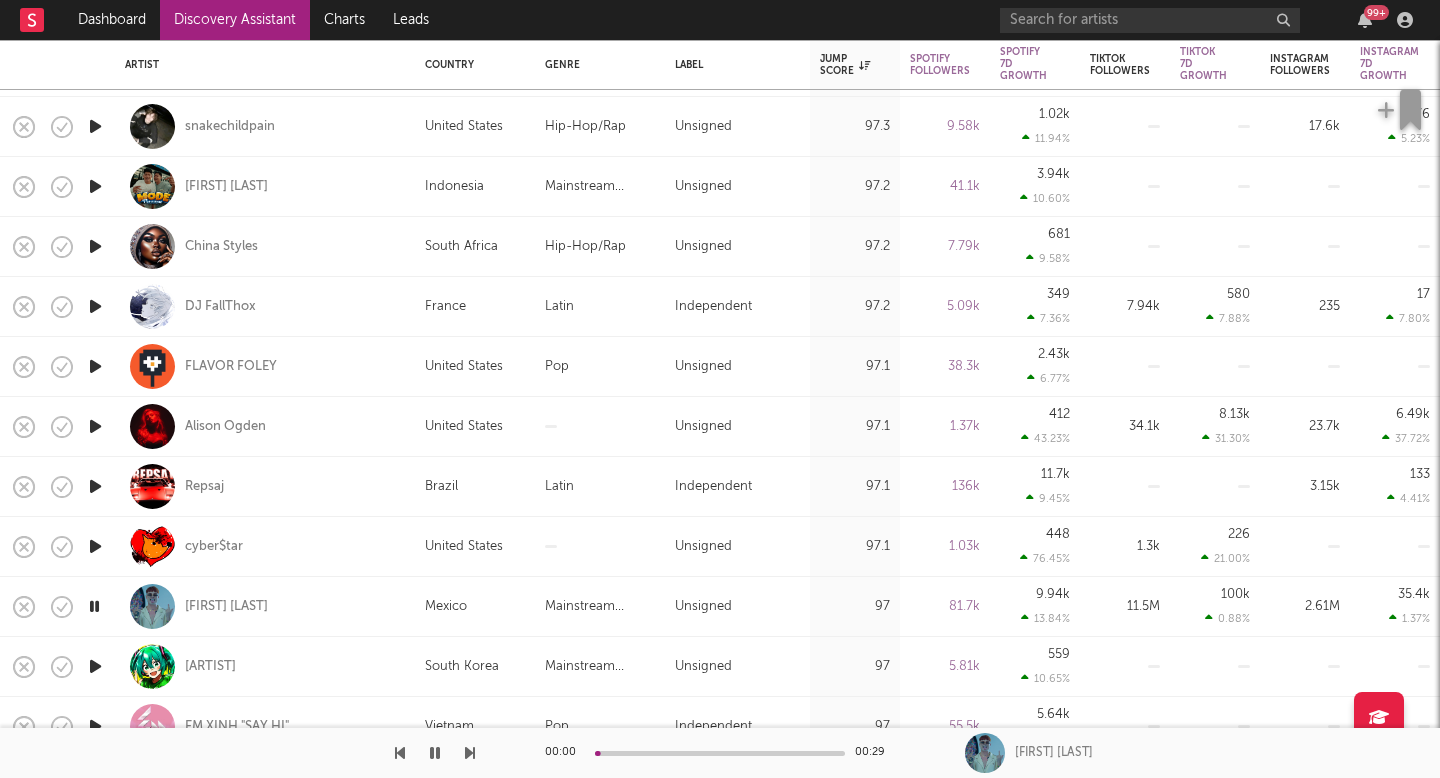 click at bounding box center (94, 606) 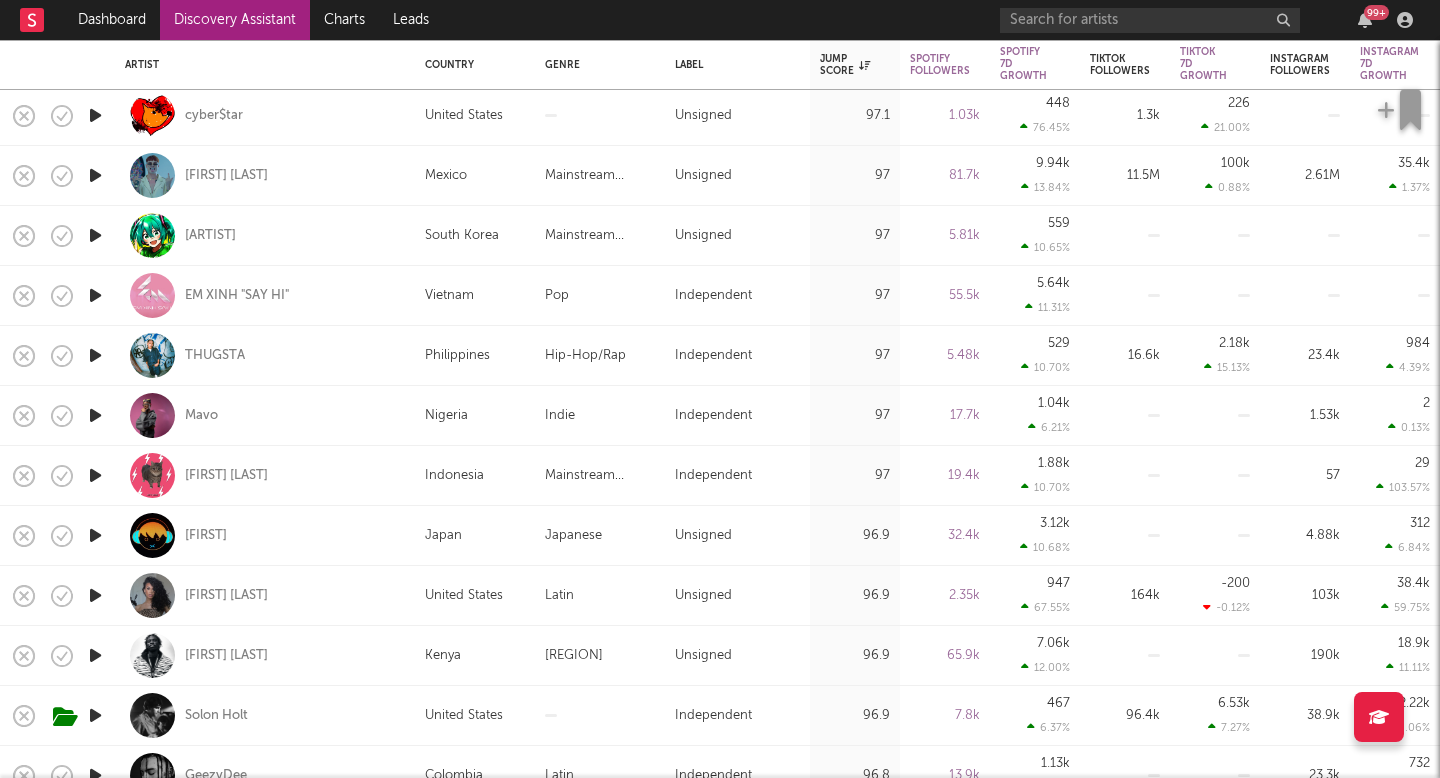 click at bounding box center [95, 415] 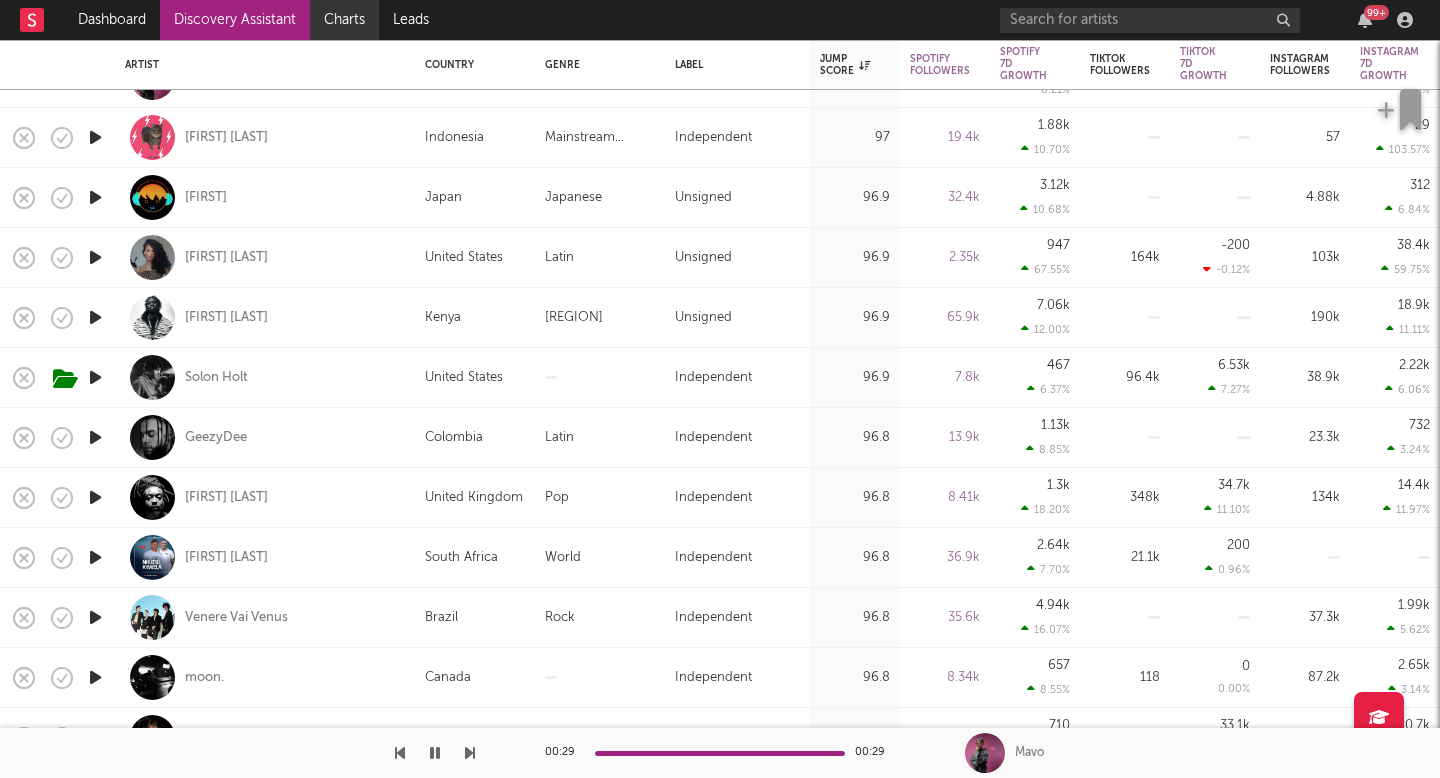 click on "Charts" at bounding box center (344, 20) 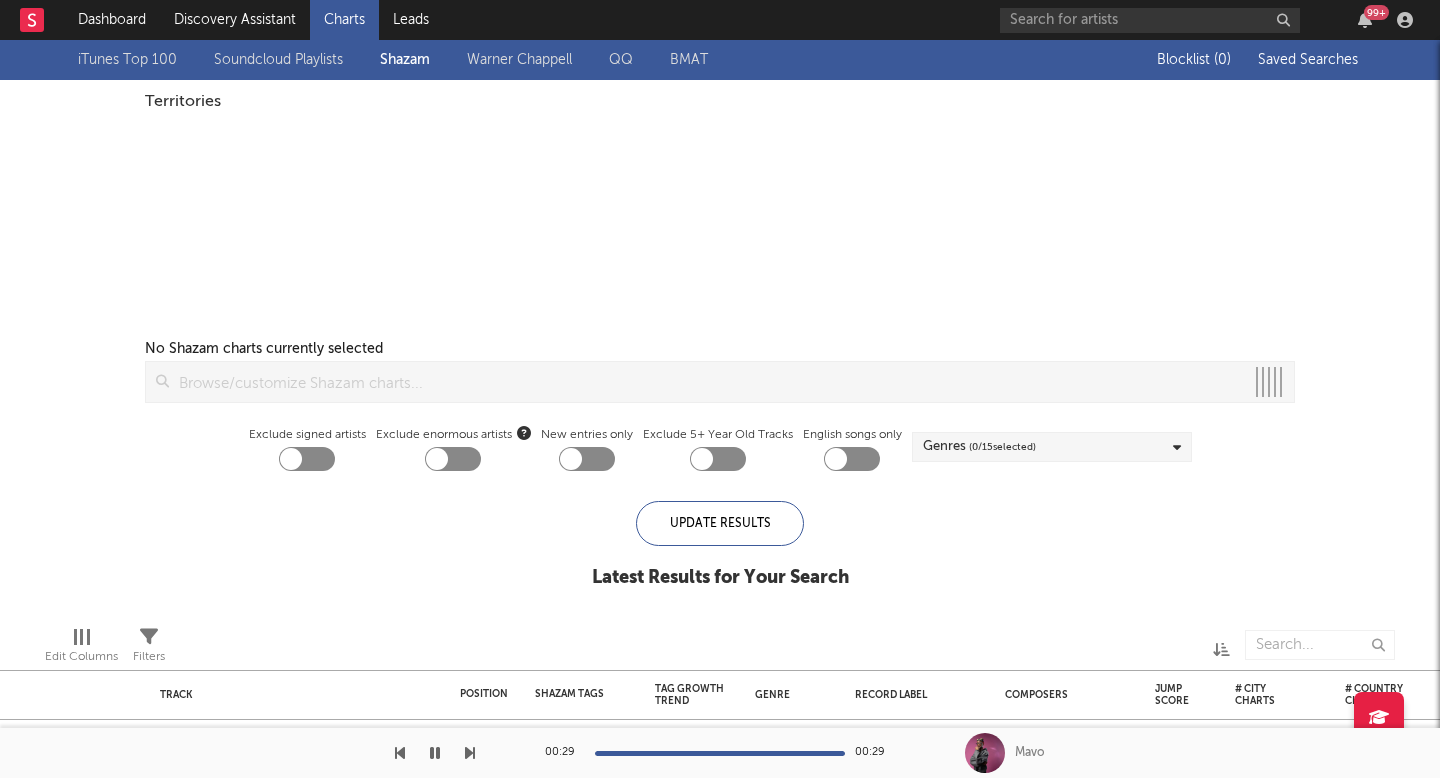 checkbox on "true" 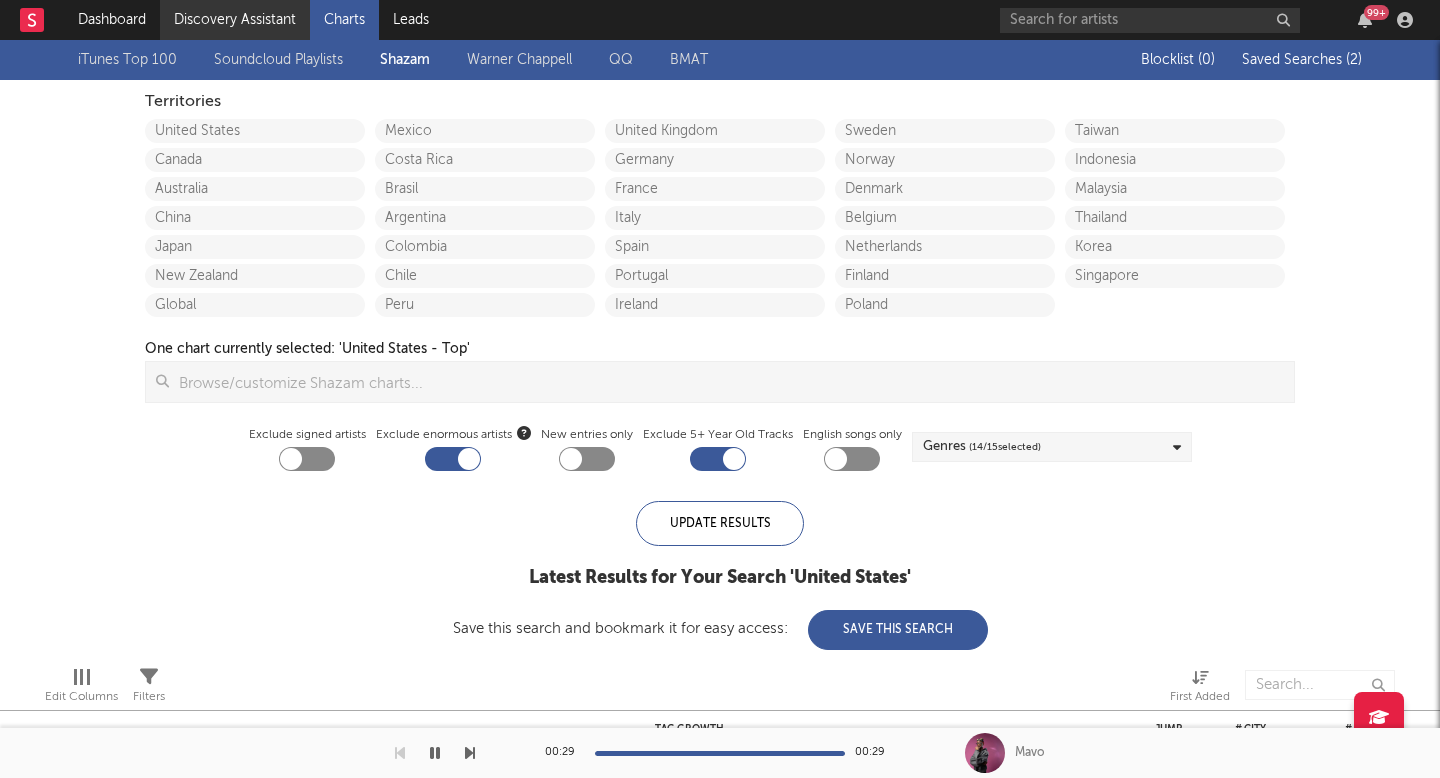 click on "Discovery Assistant" at bounding box center (235, 20) 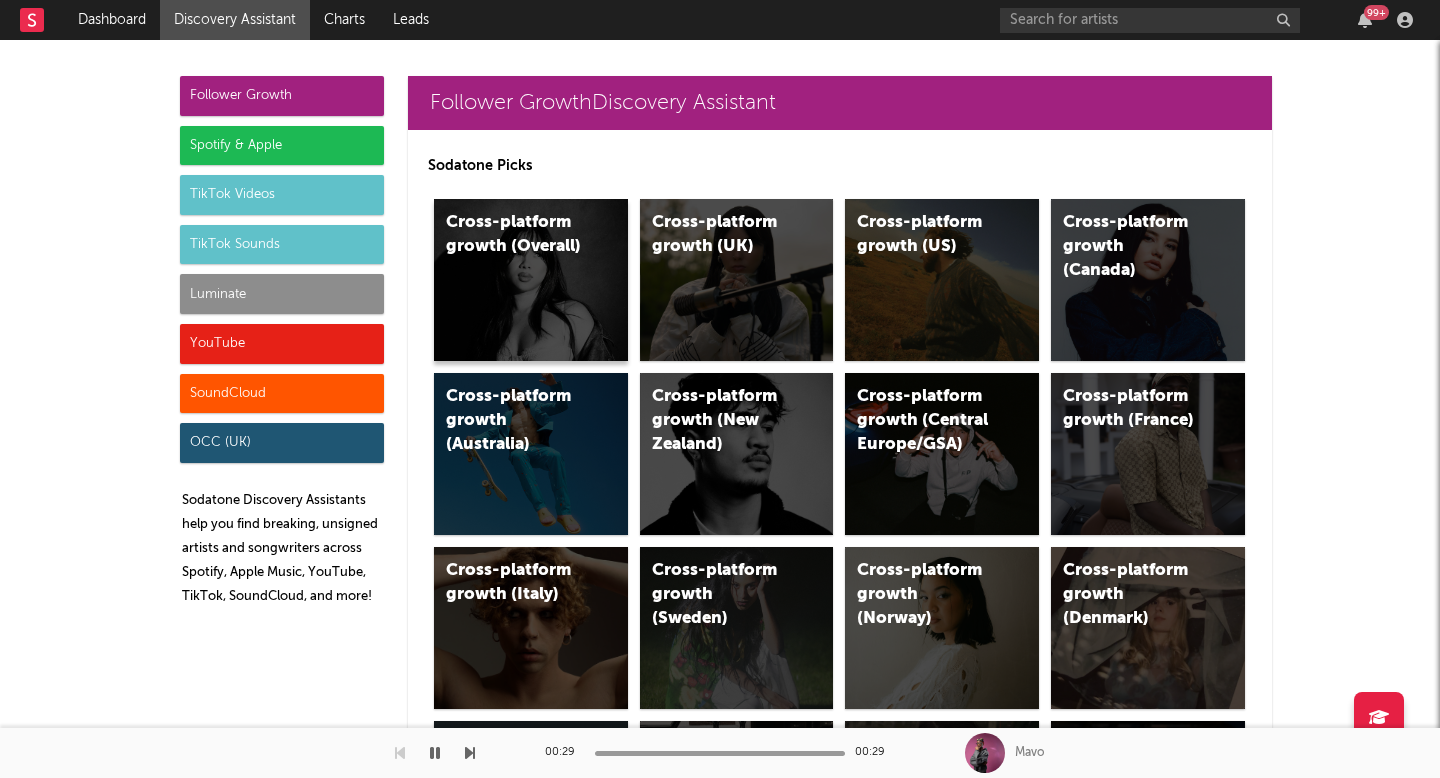 click on "Cross-platform growth (Overall)" at bounding box center [531, 280] 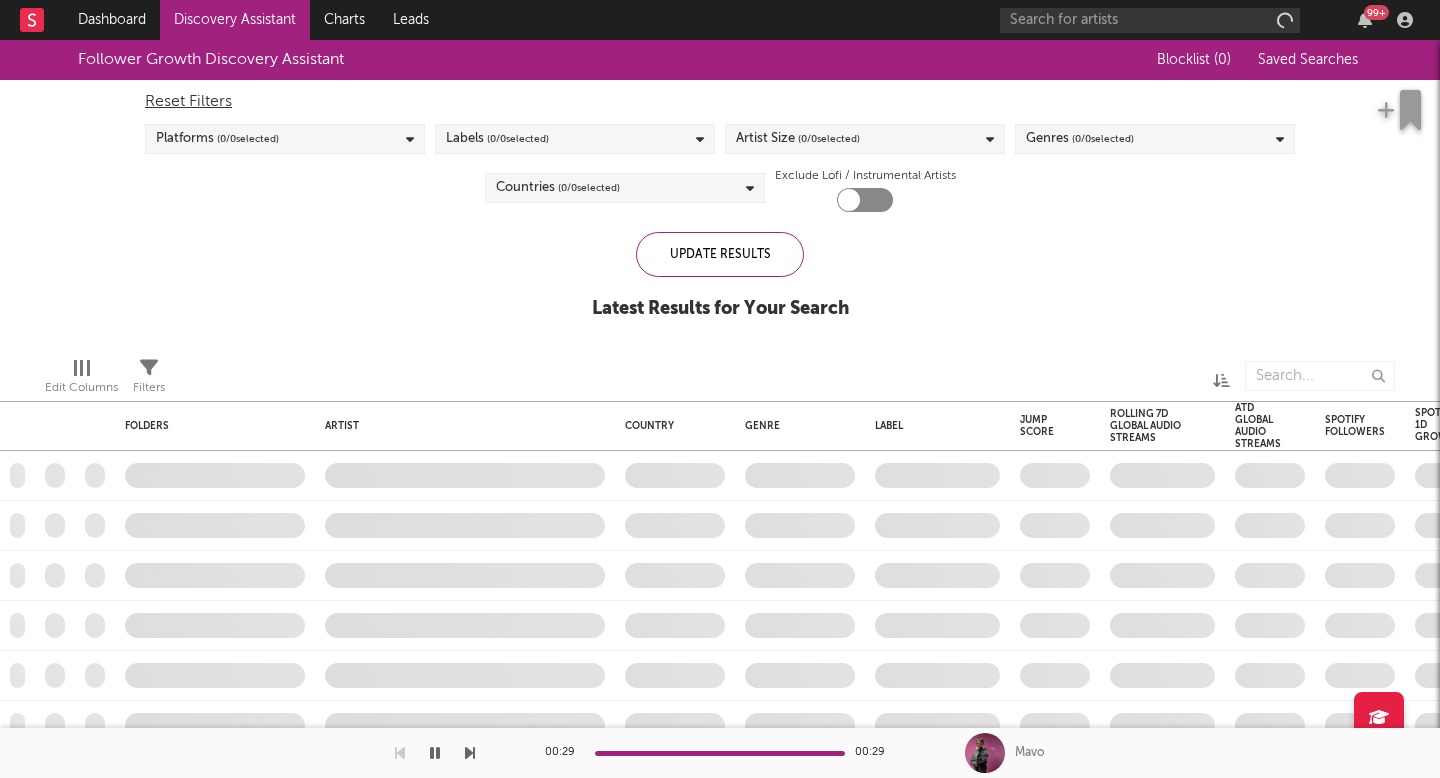 checkbox on "true" 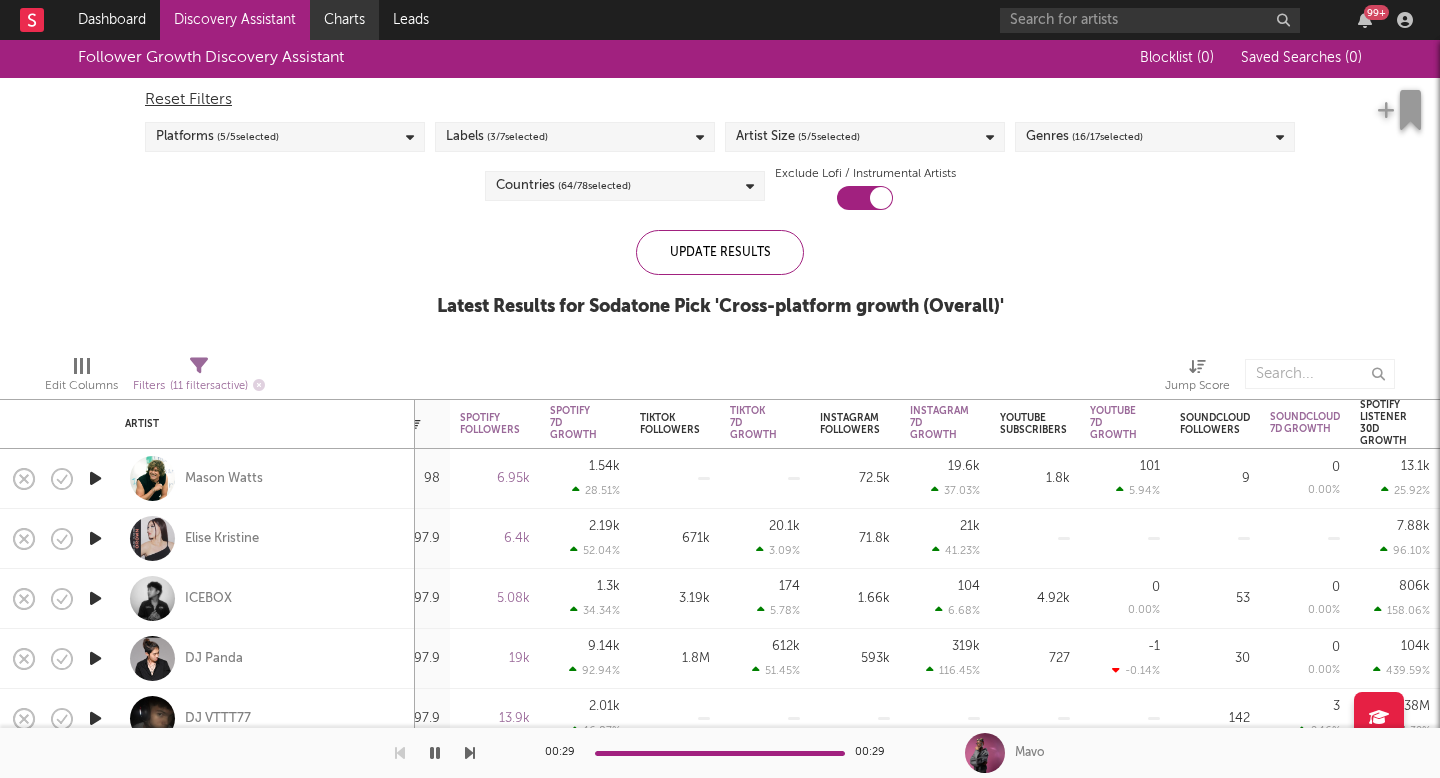 click on "Charts" at bounding box center [344, 20] 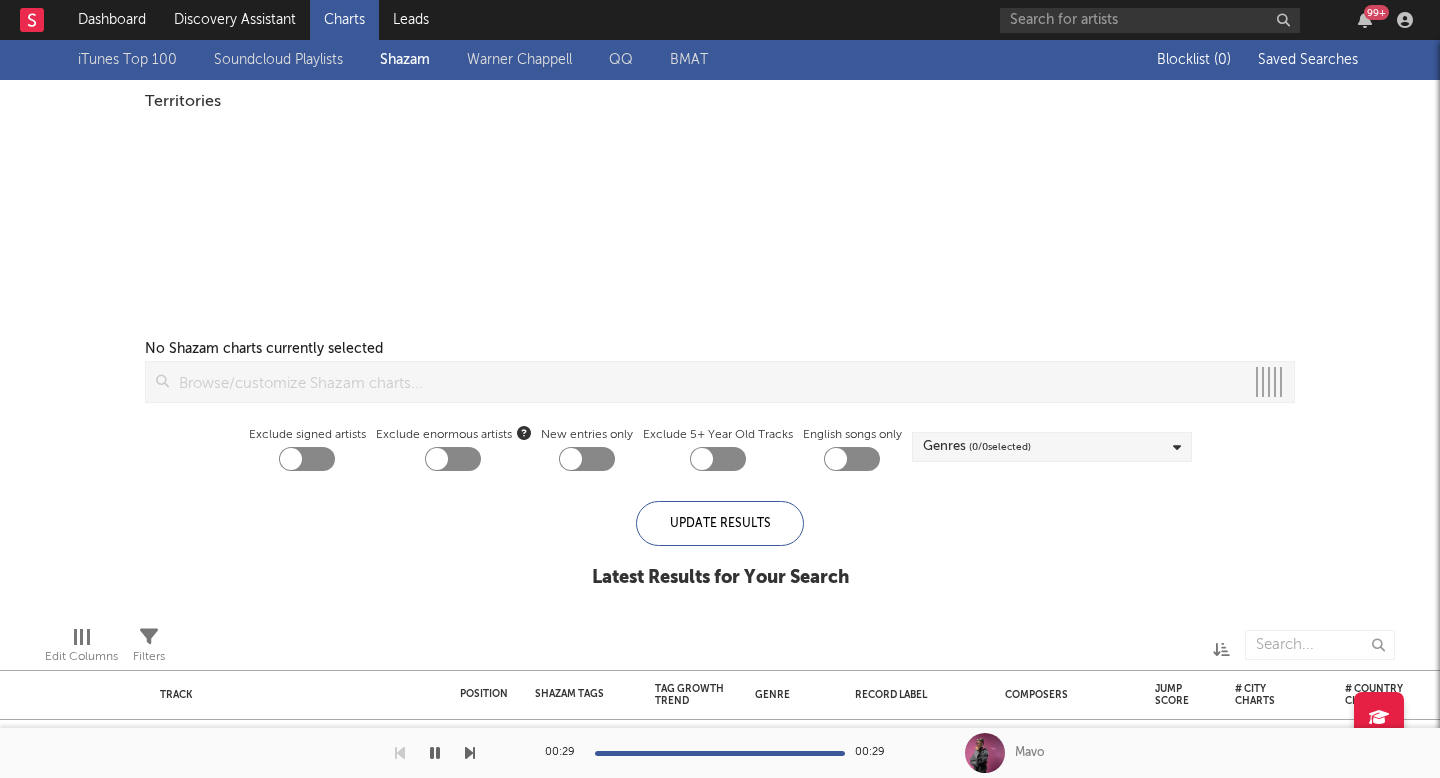 checkbox on "true" 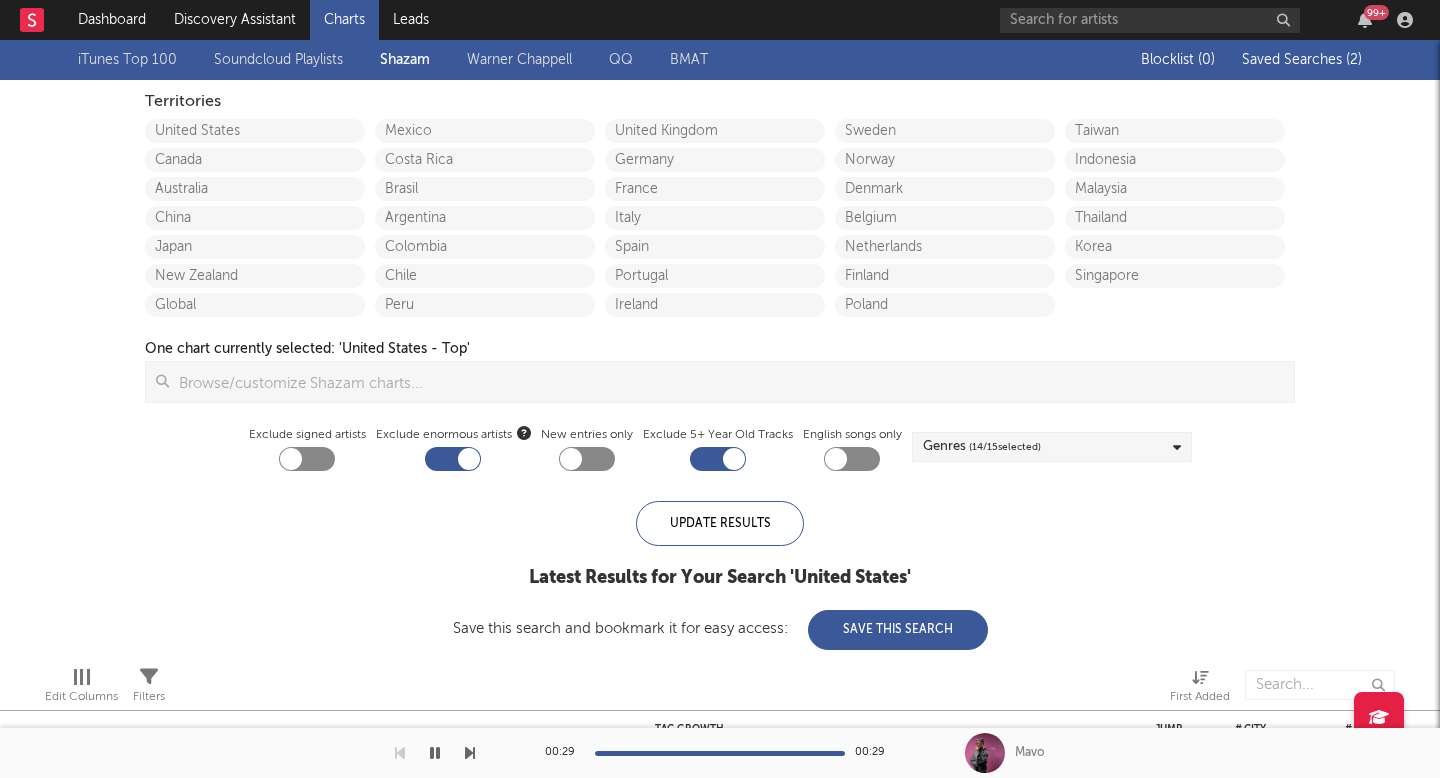 click on "Discovery Assistant" at bounding box center [235, 20] 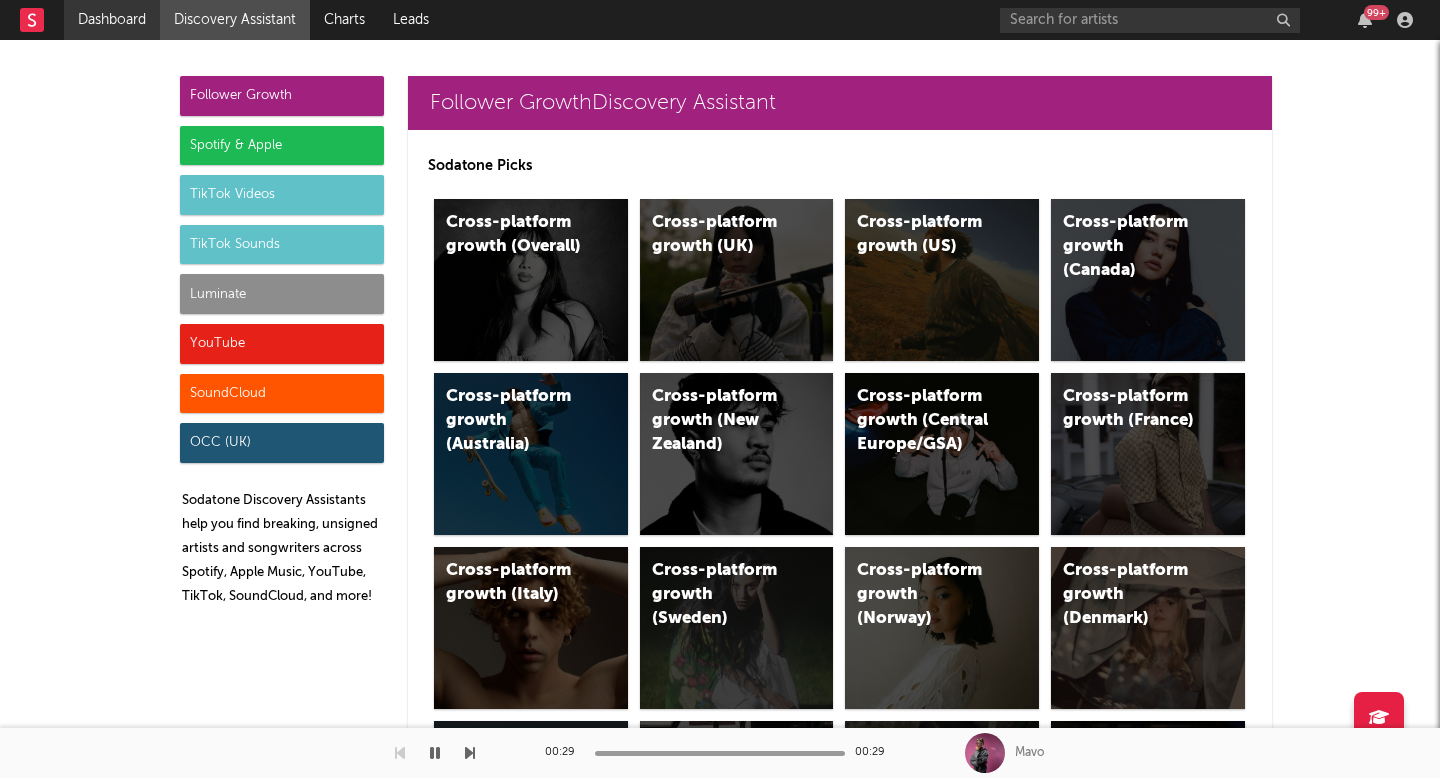 click on "Dashboard" at bounding box center [112, 20] 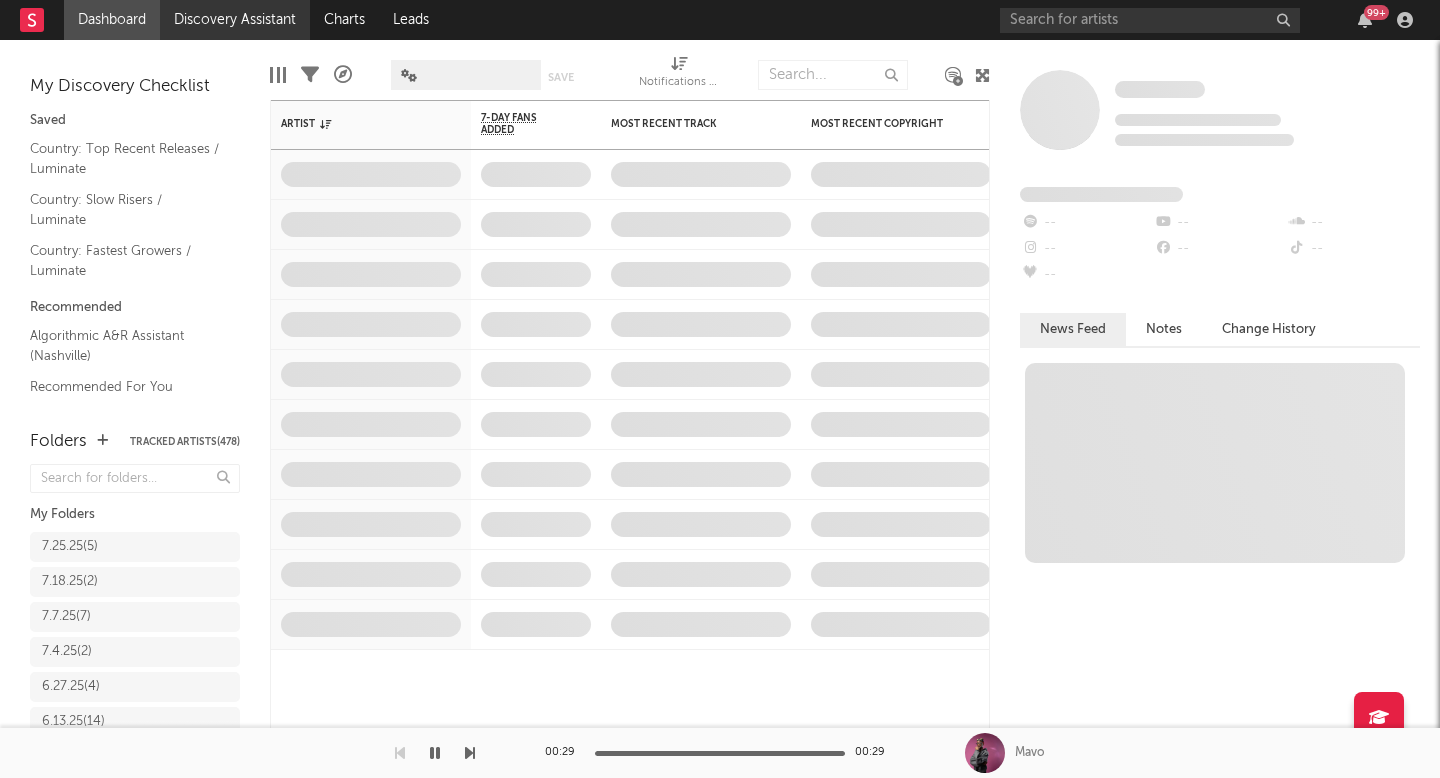 click on "Discovery Assistant" at bounding box center (235, 20) 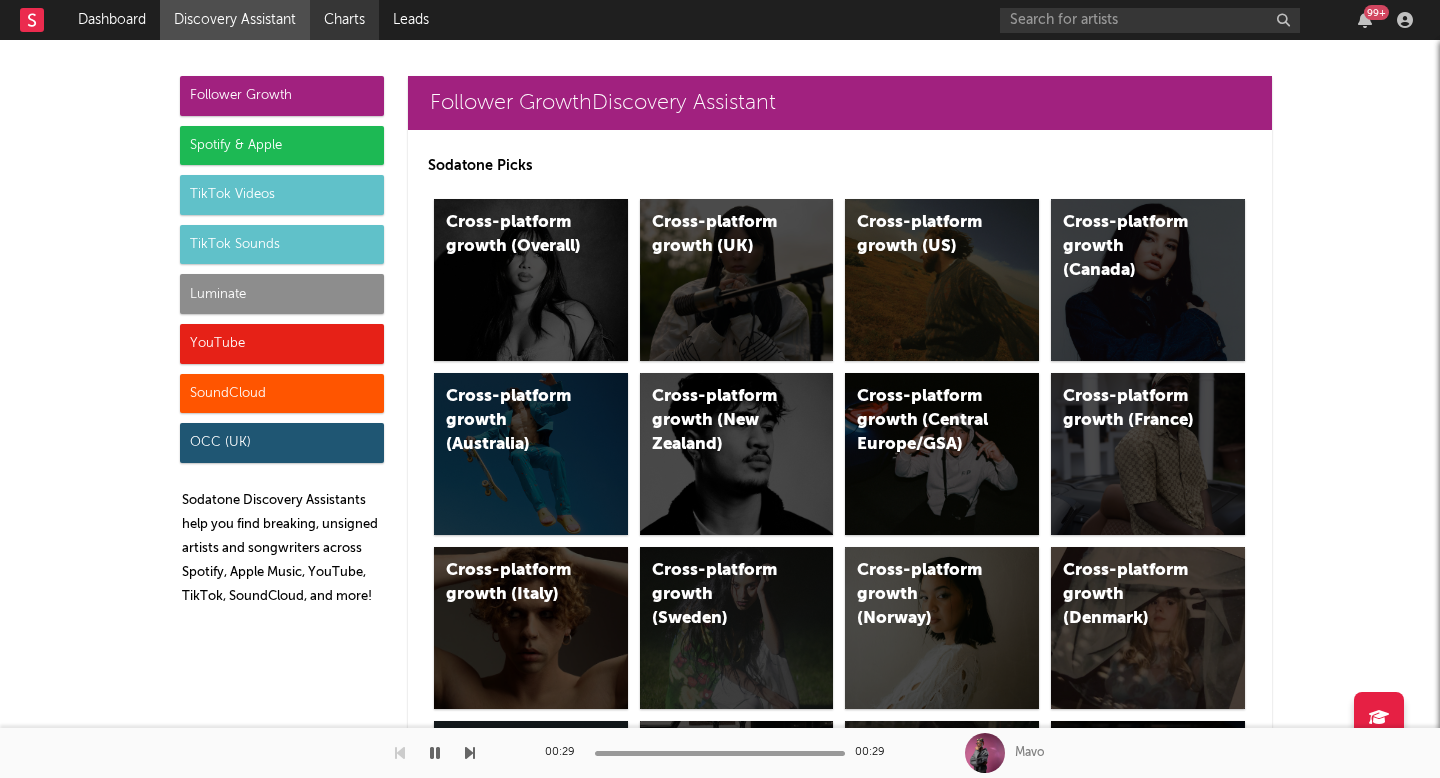 click on "Charts" at bounding box center [344, 20] 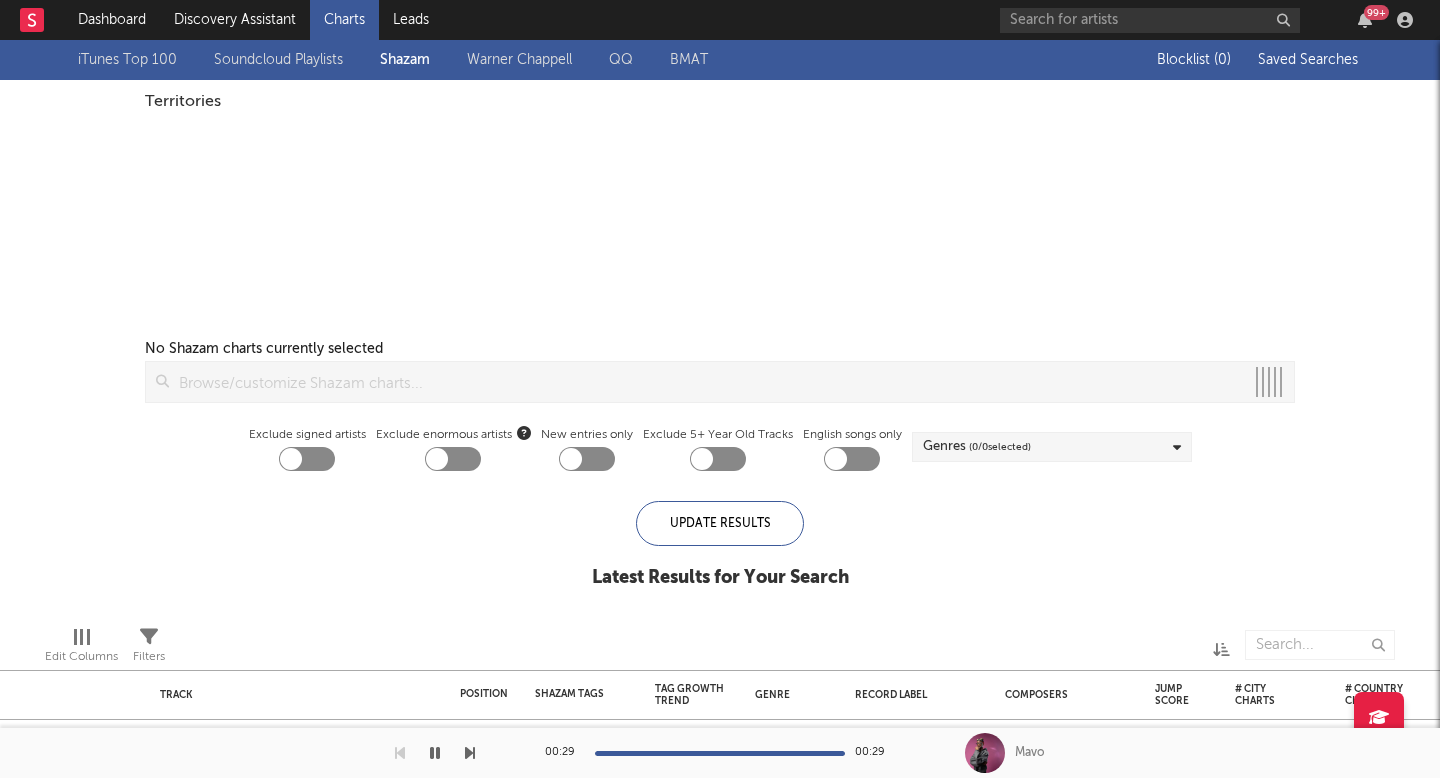 checkbox on "true" 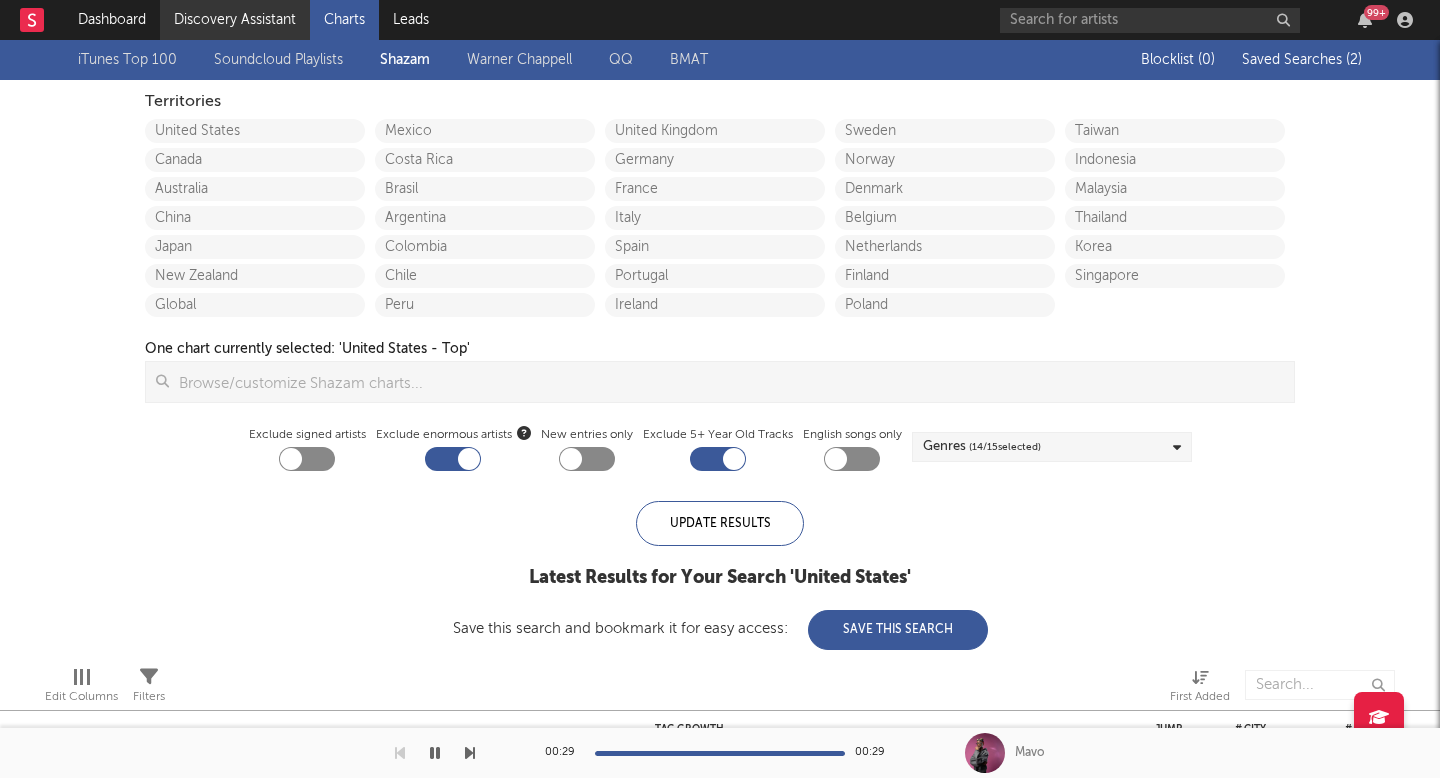 click on "Discovery Assistant" at bounding box center [235, 20] 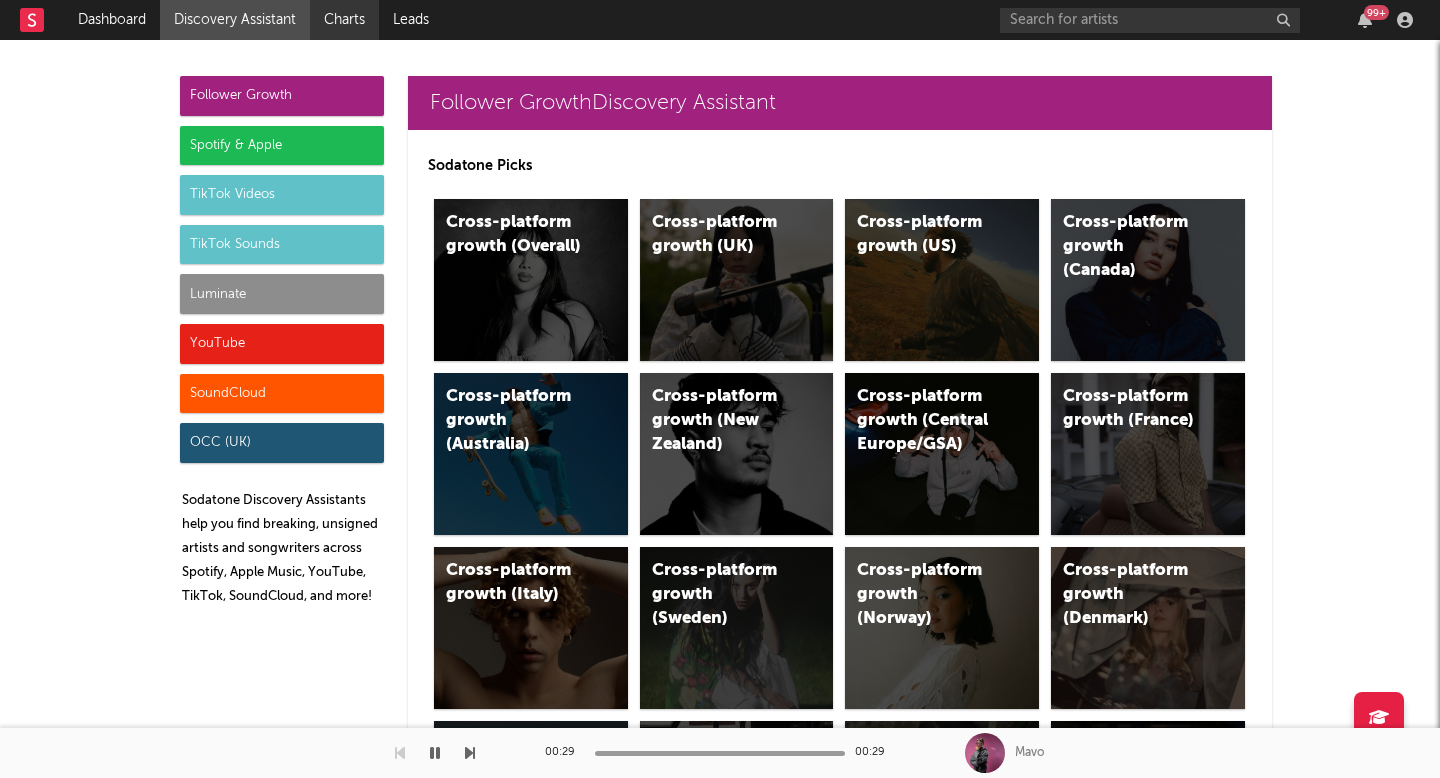 click on "Charts" at bounding box center (344, 20) 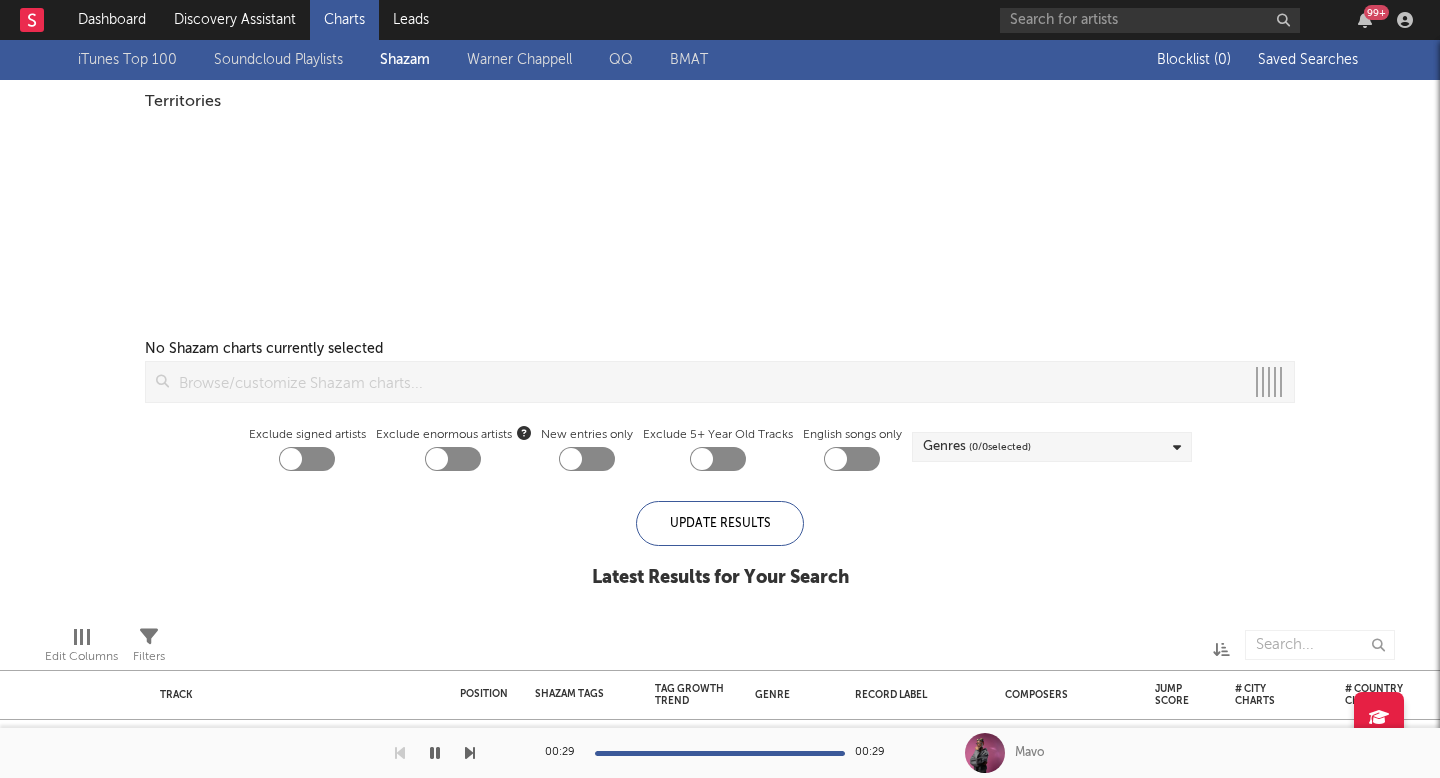 checkbox on "true" 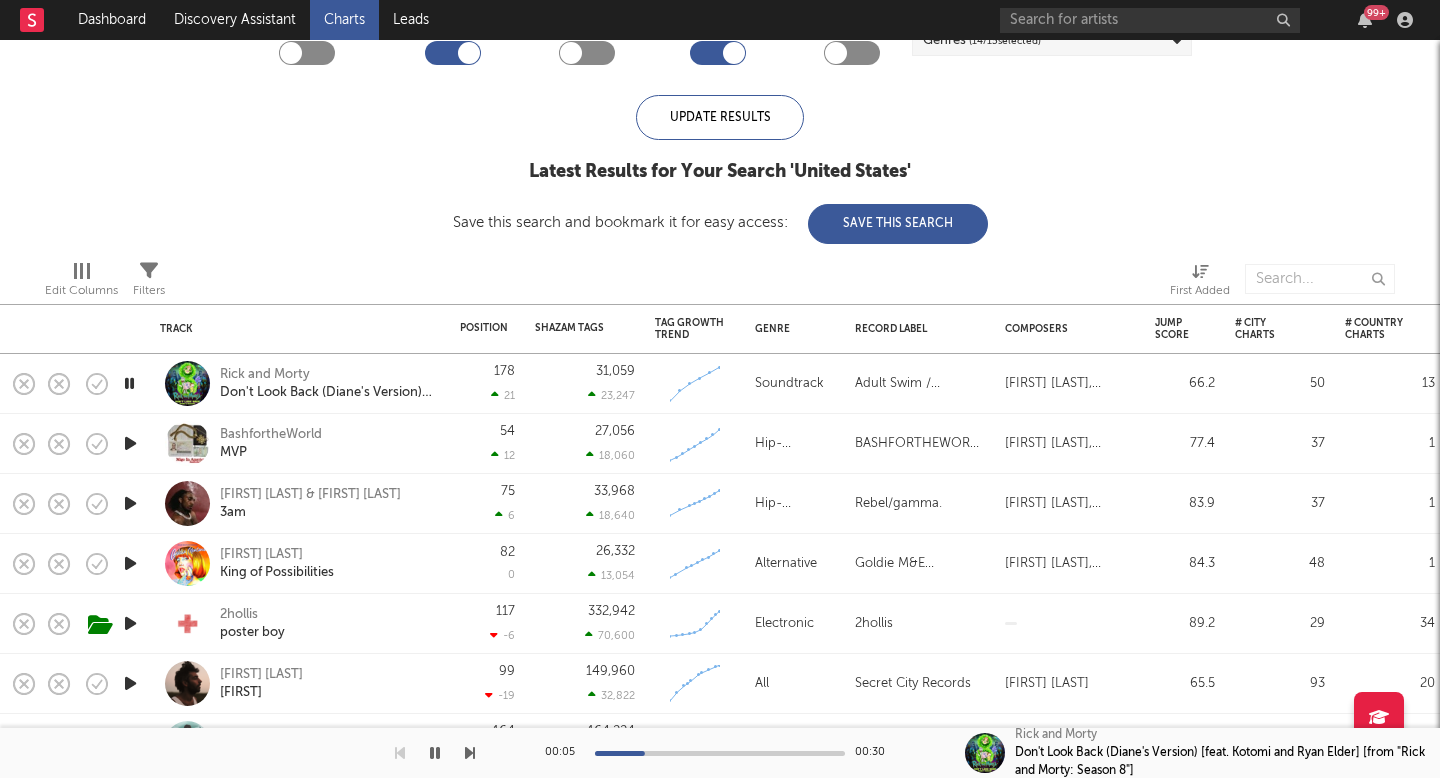 click on "Save This Search" at bounding box center [898, 224] 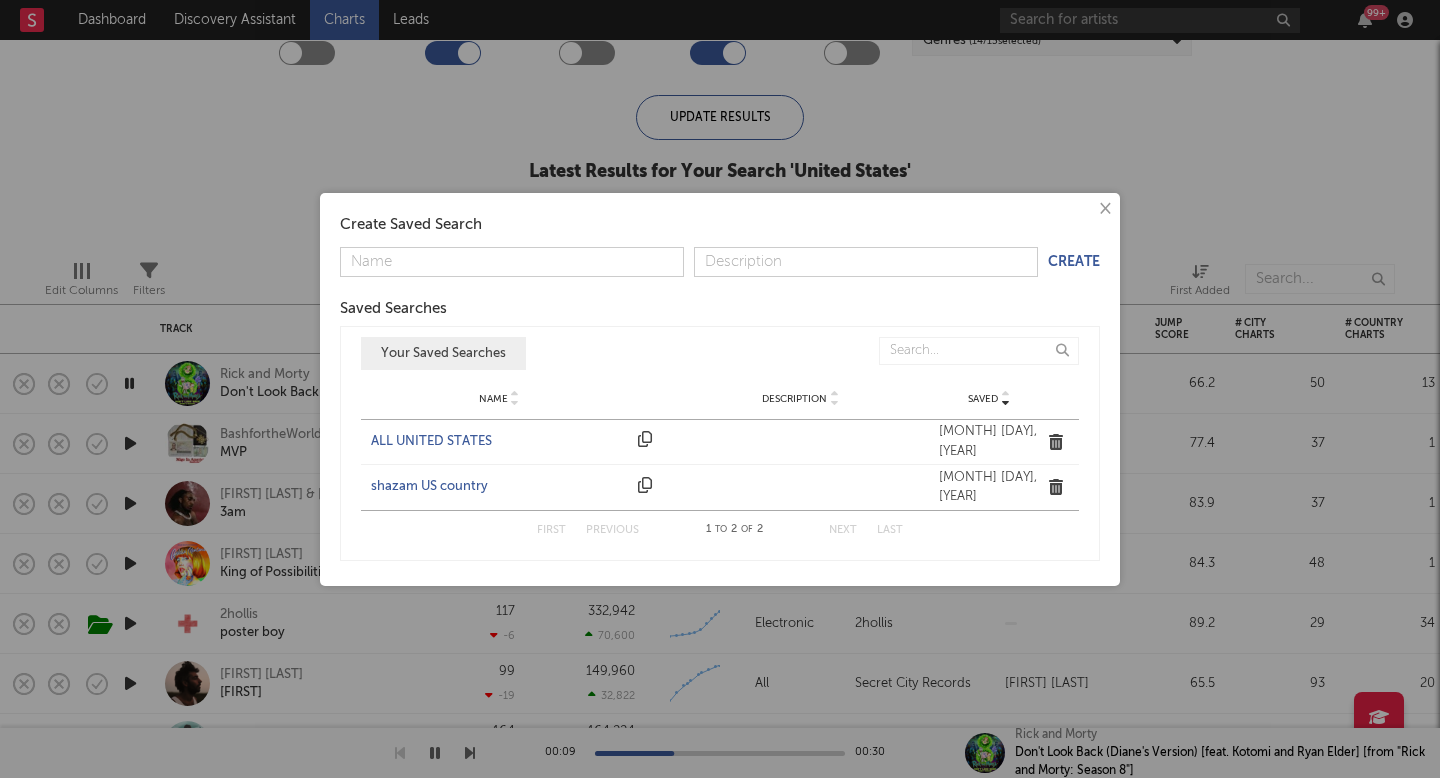 click on "Create Saved Search" at bounding box center [720, 225] 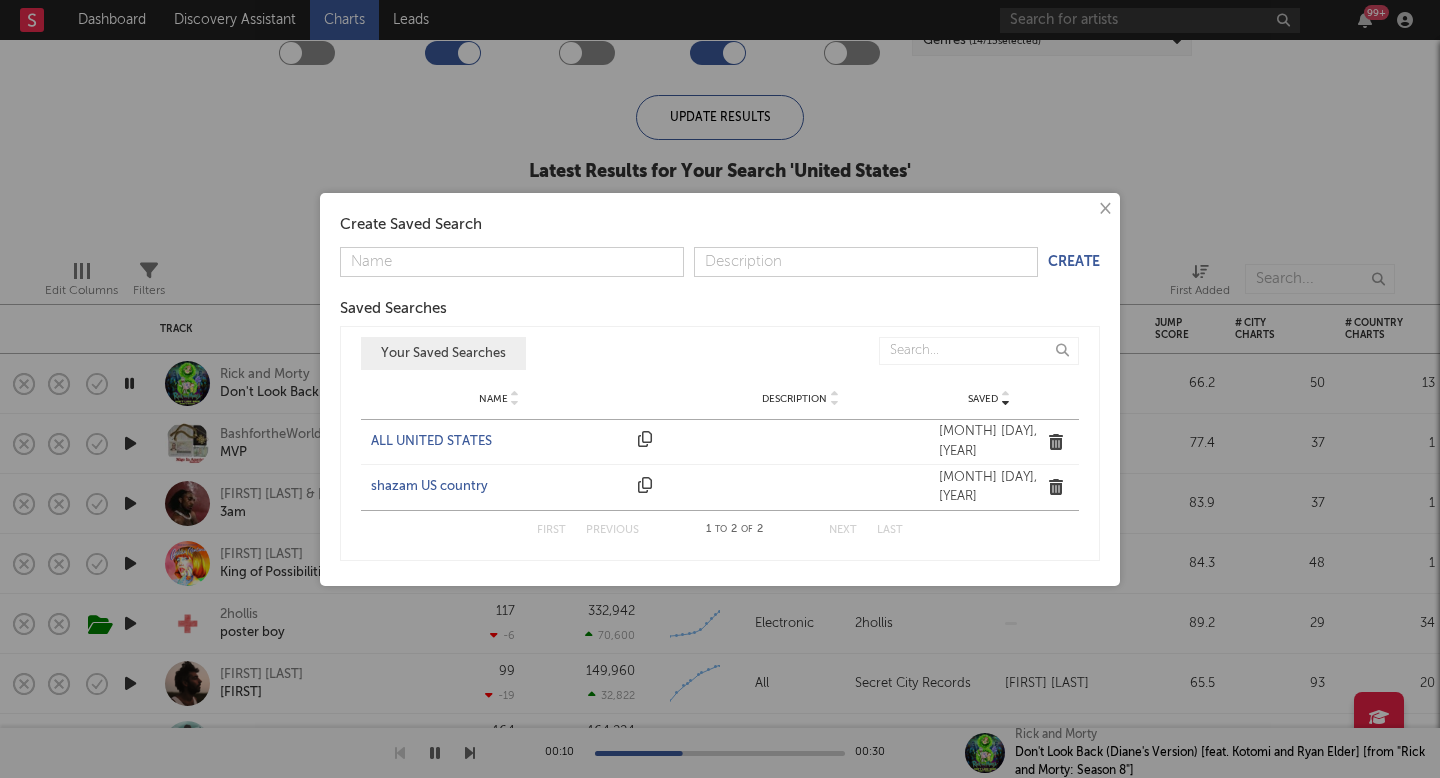 click on "ALL UNITED STATES" at bounding box center (499, 442) 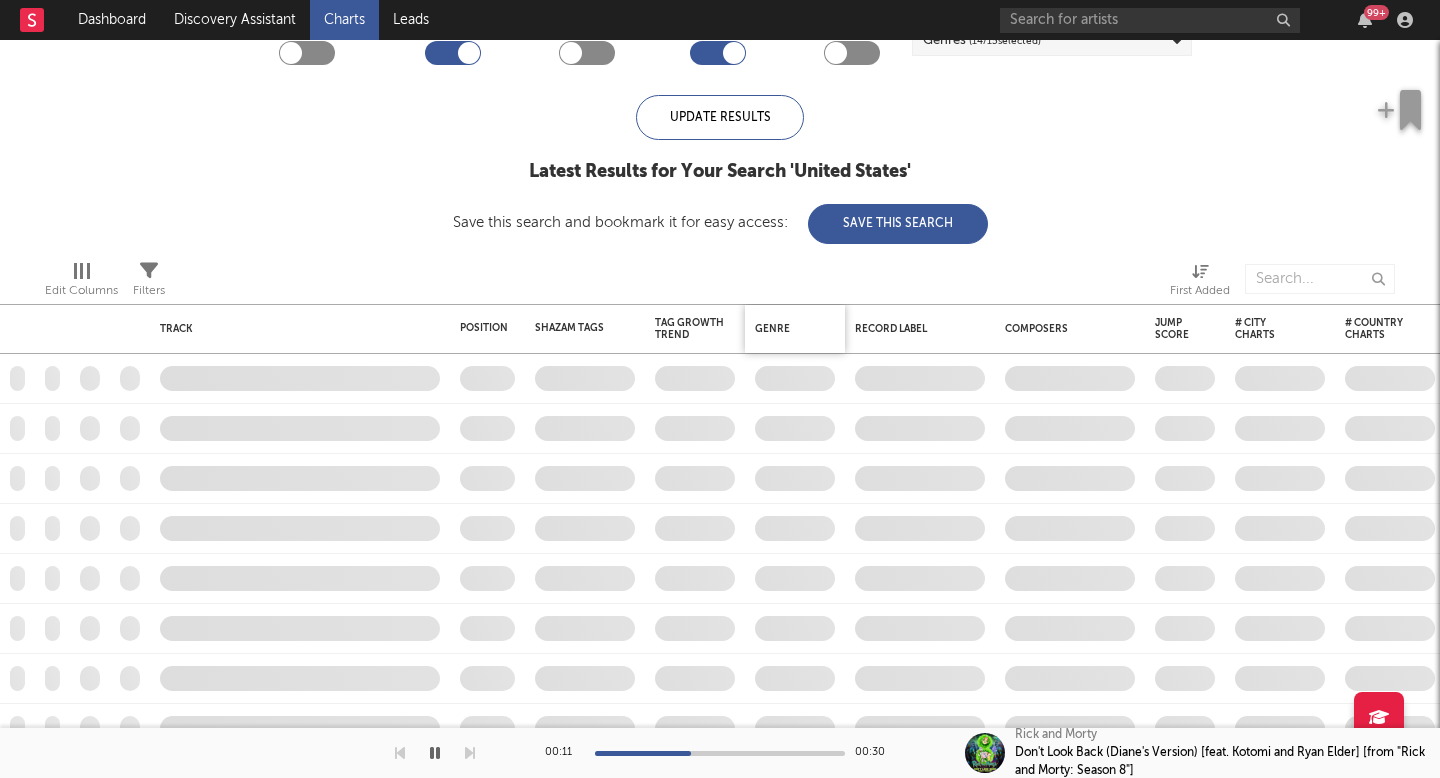 checkbox on "false" 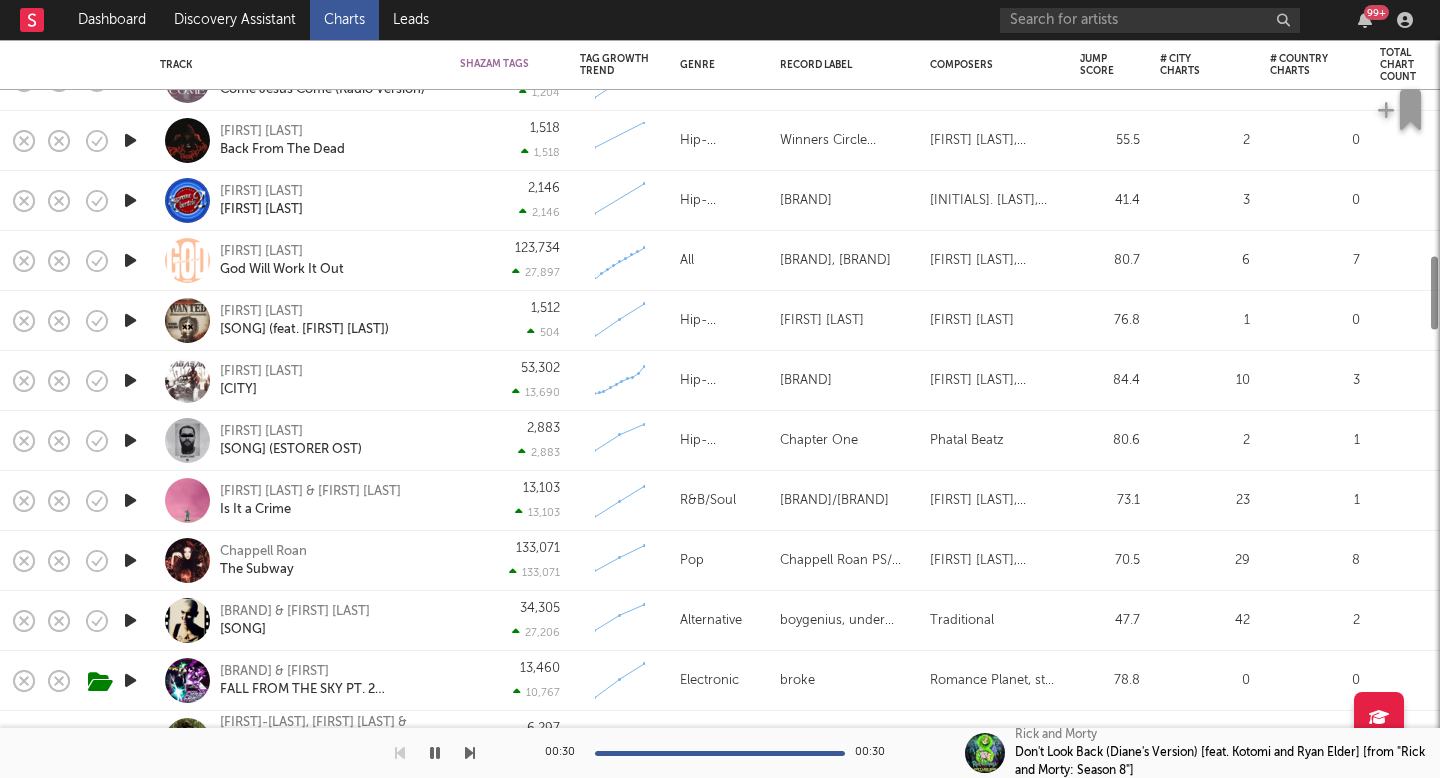 click on "COOKIT! (ESTORER OST)" at bounding box center [291, 450] 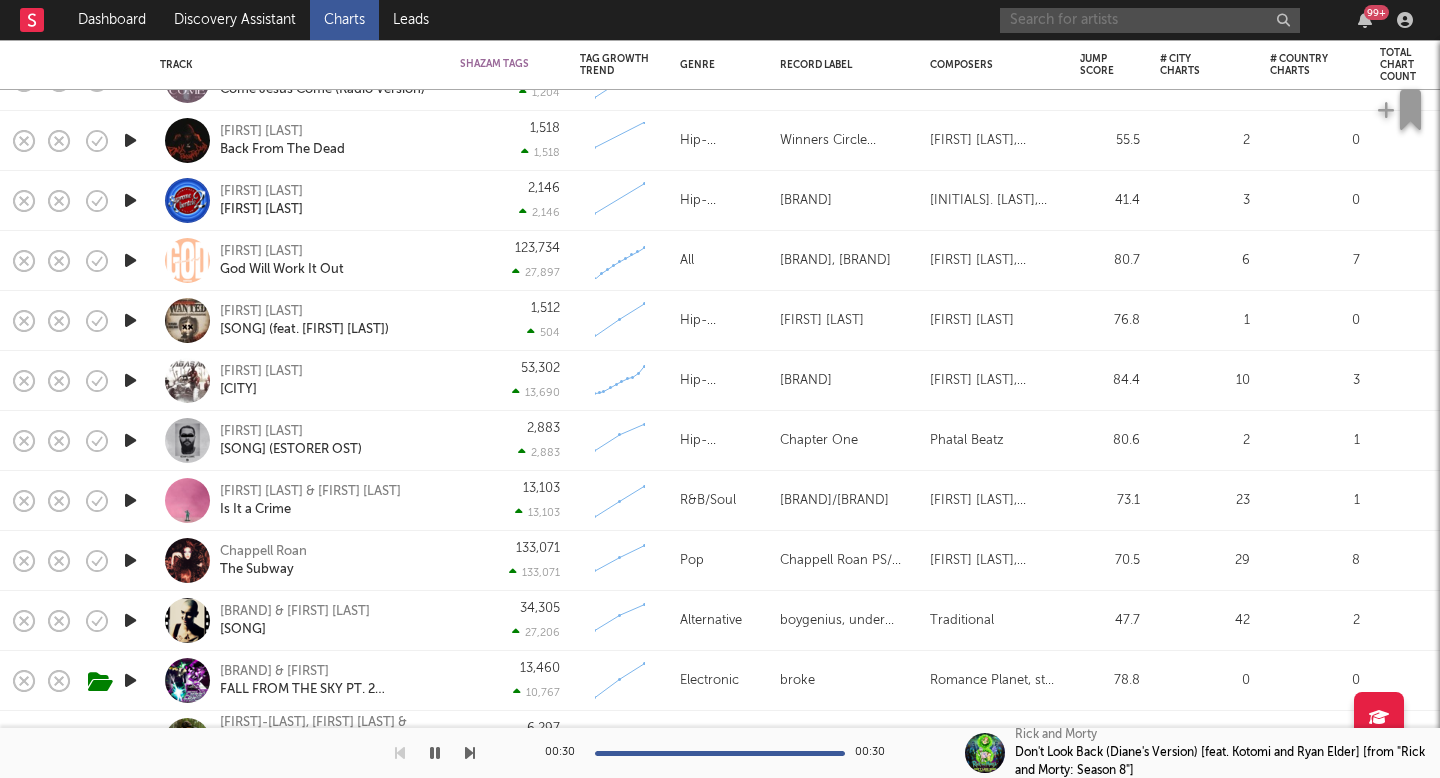 click at bounding box center (1150, 20) 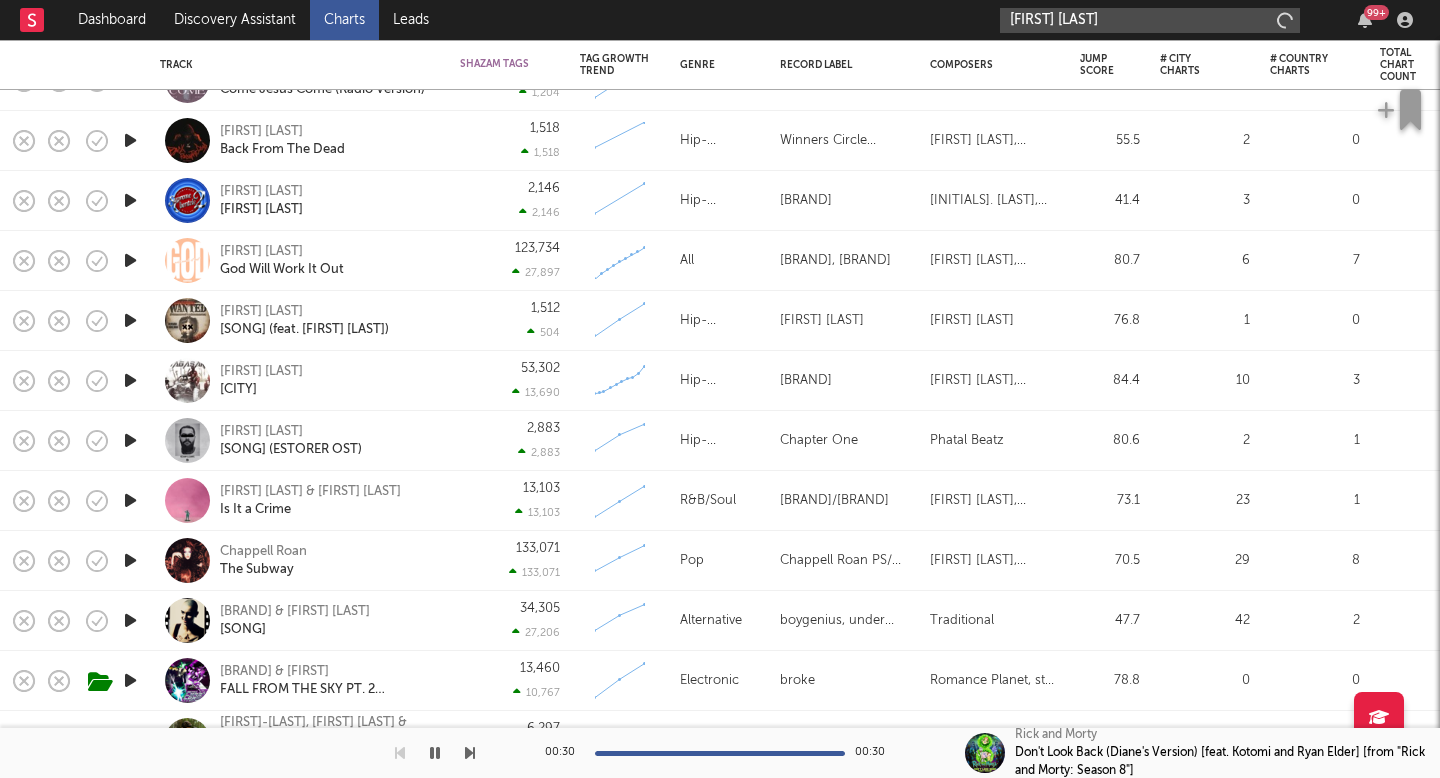 type on "bella ka" 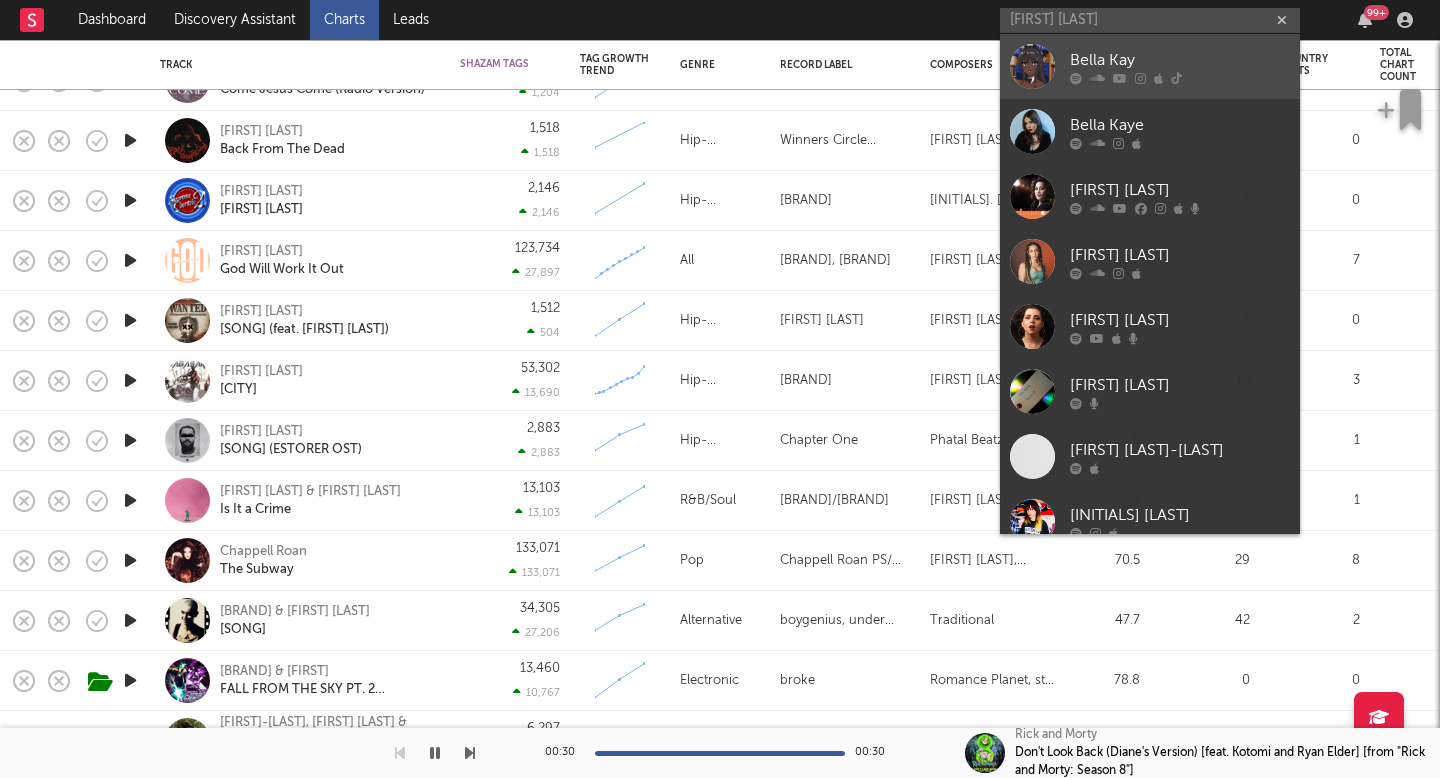 click on "Bella Kay" at bounding box center (1180, 60) 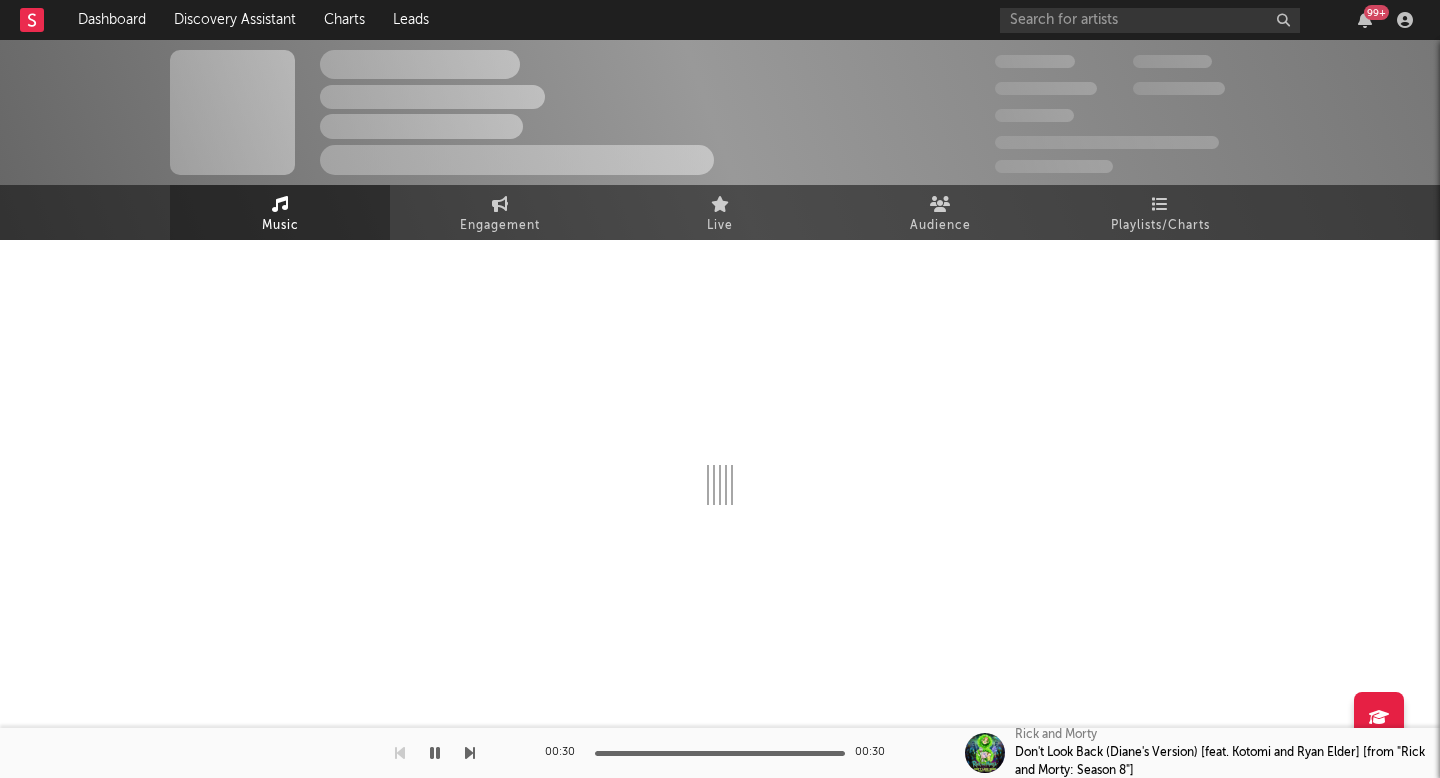 select on "1w" 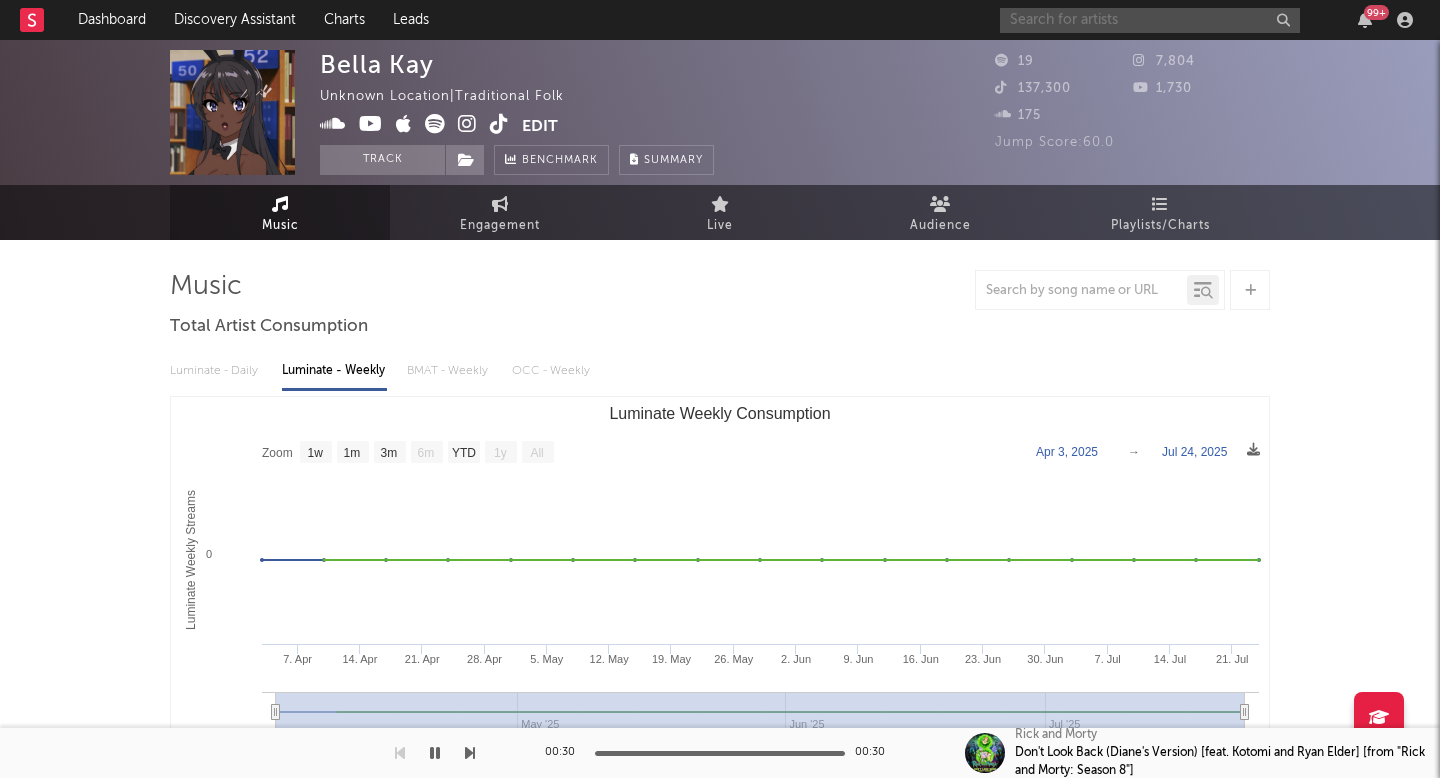 click at bounding box center [1150, 20] 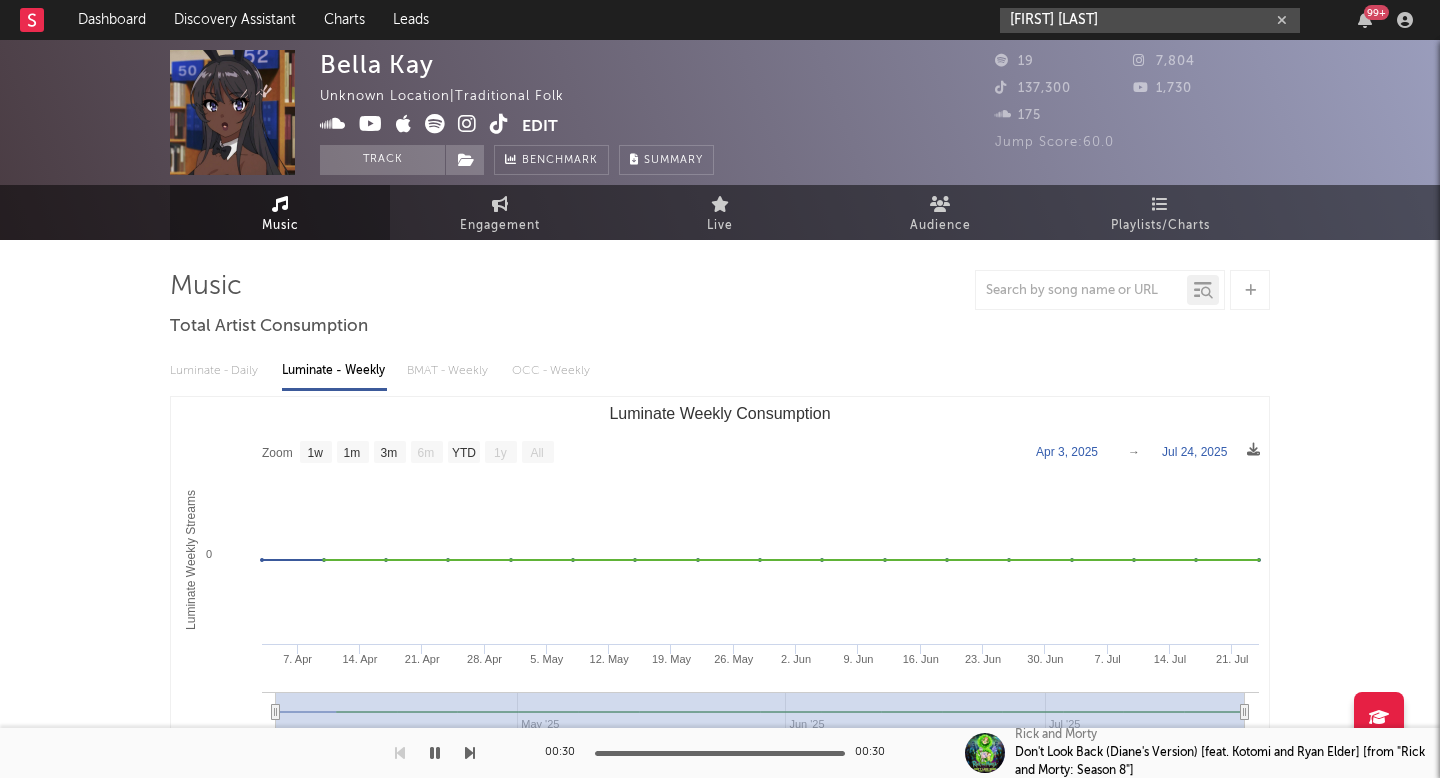 type on "bella kay" 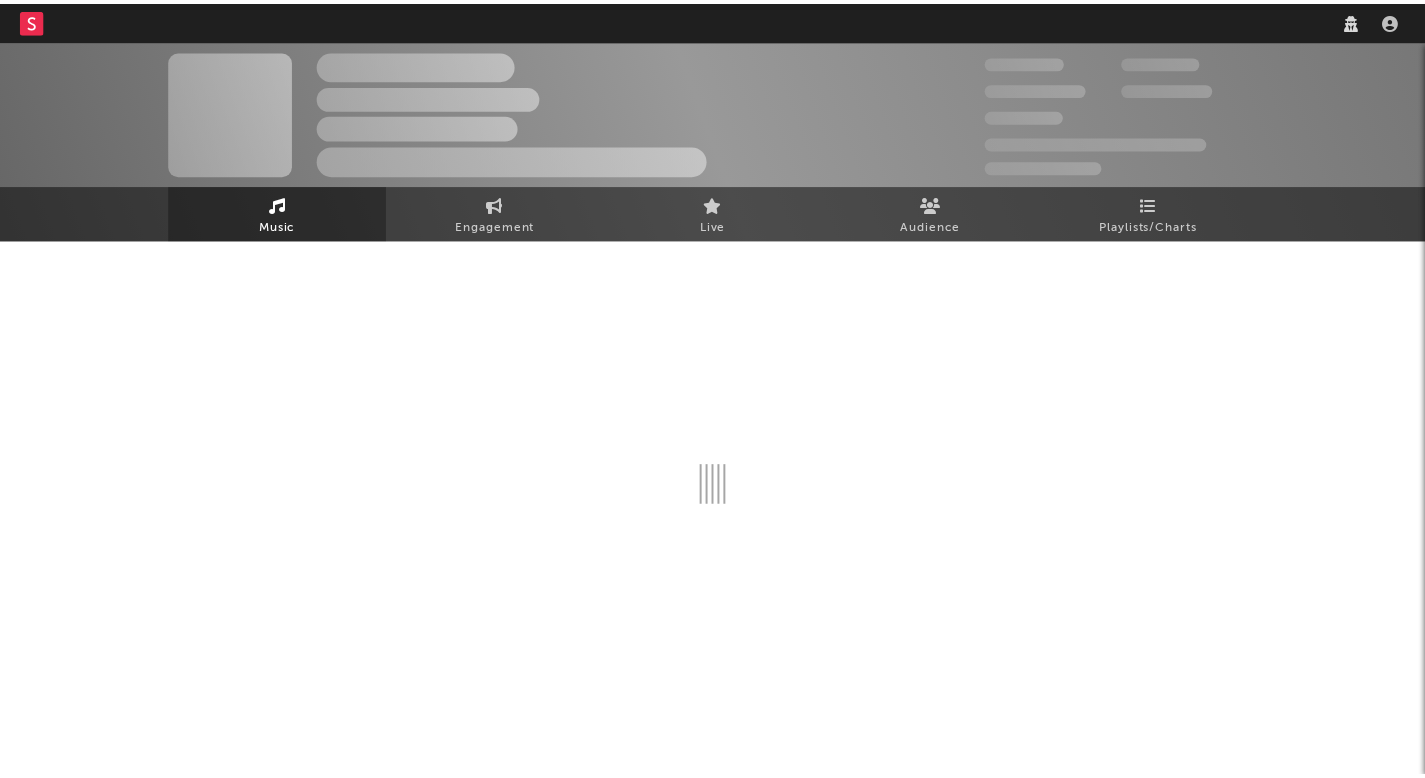 scroll, scrollTop: 0, scrollLeft: 0, axis: both 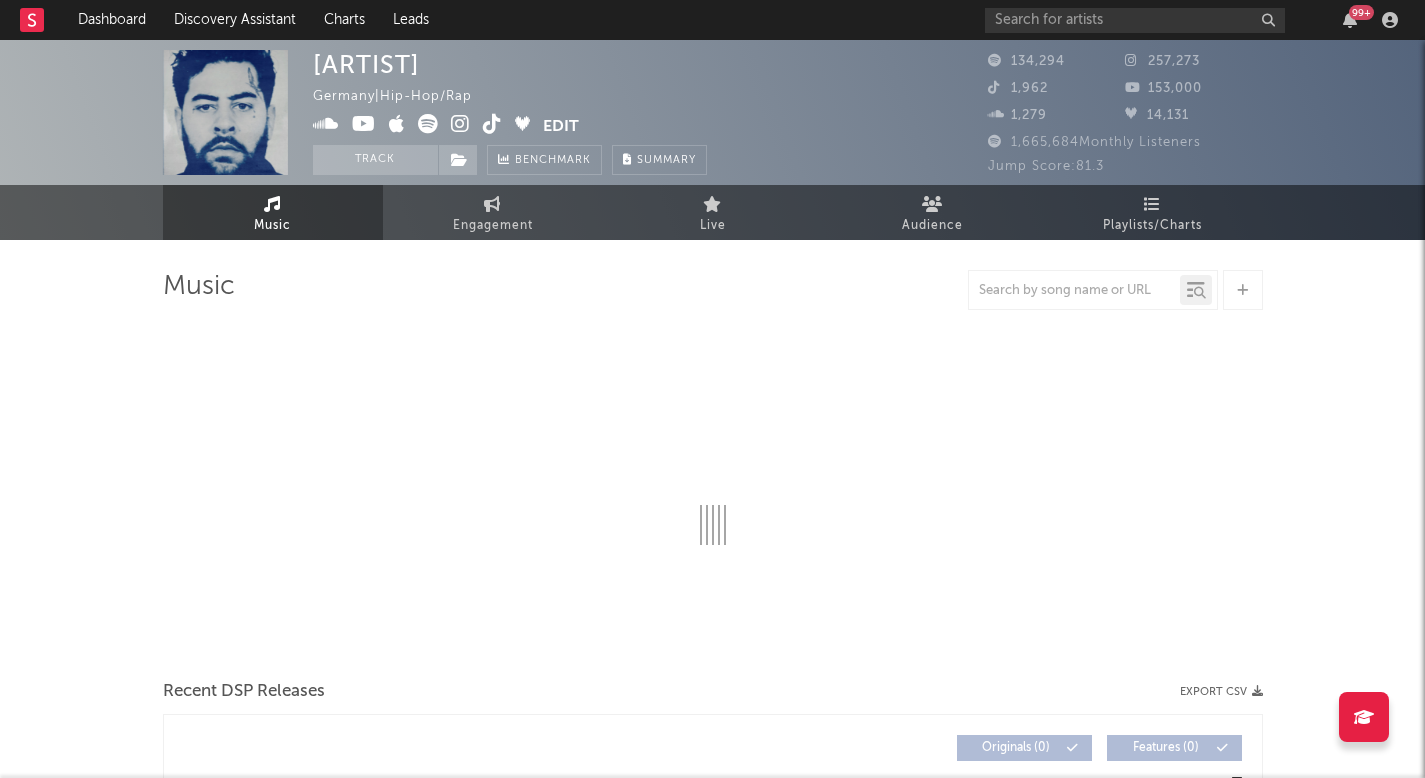 select on "6m" 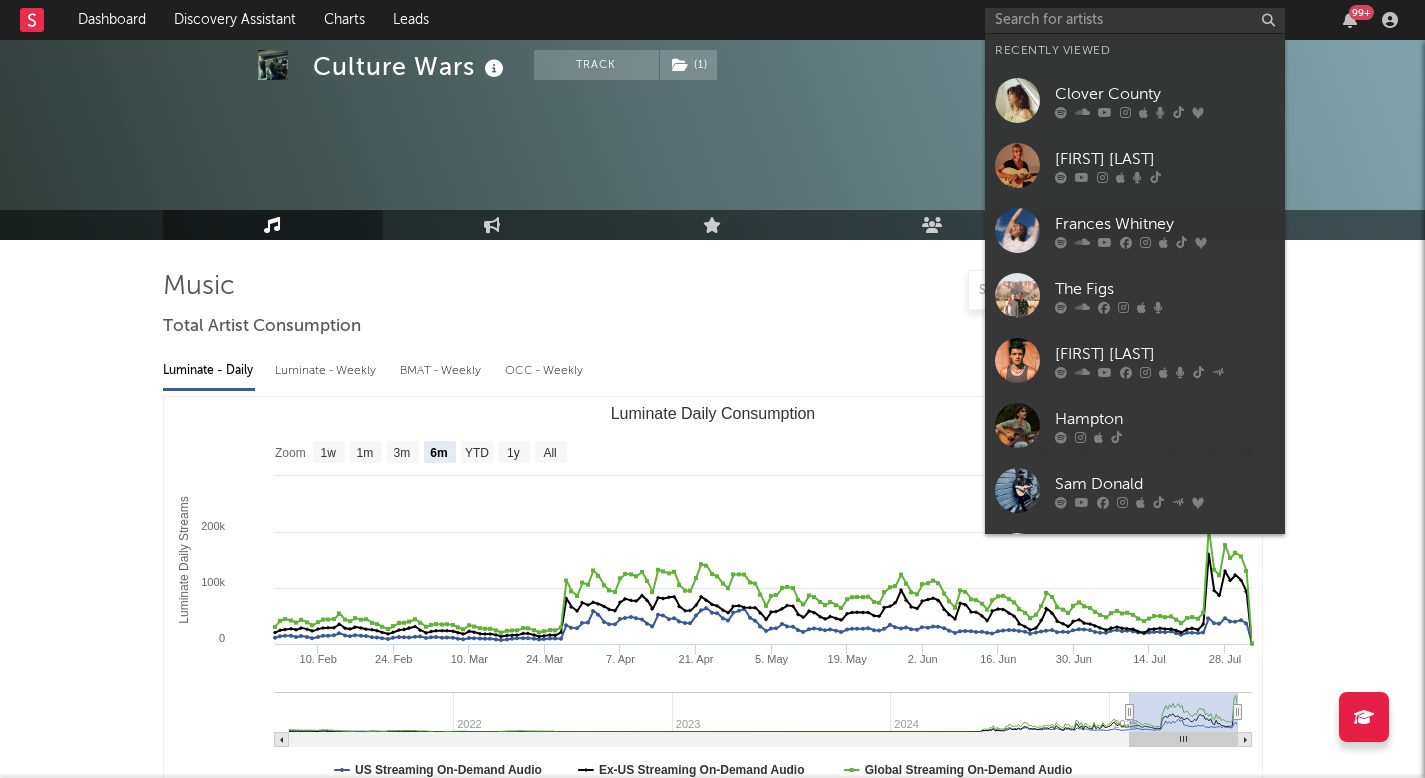 select on "6m" 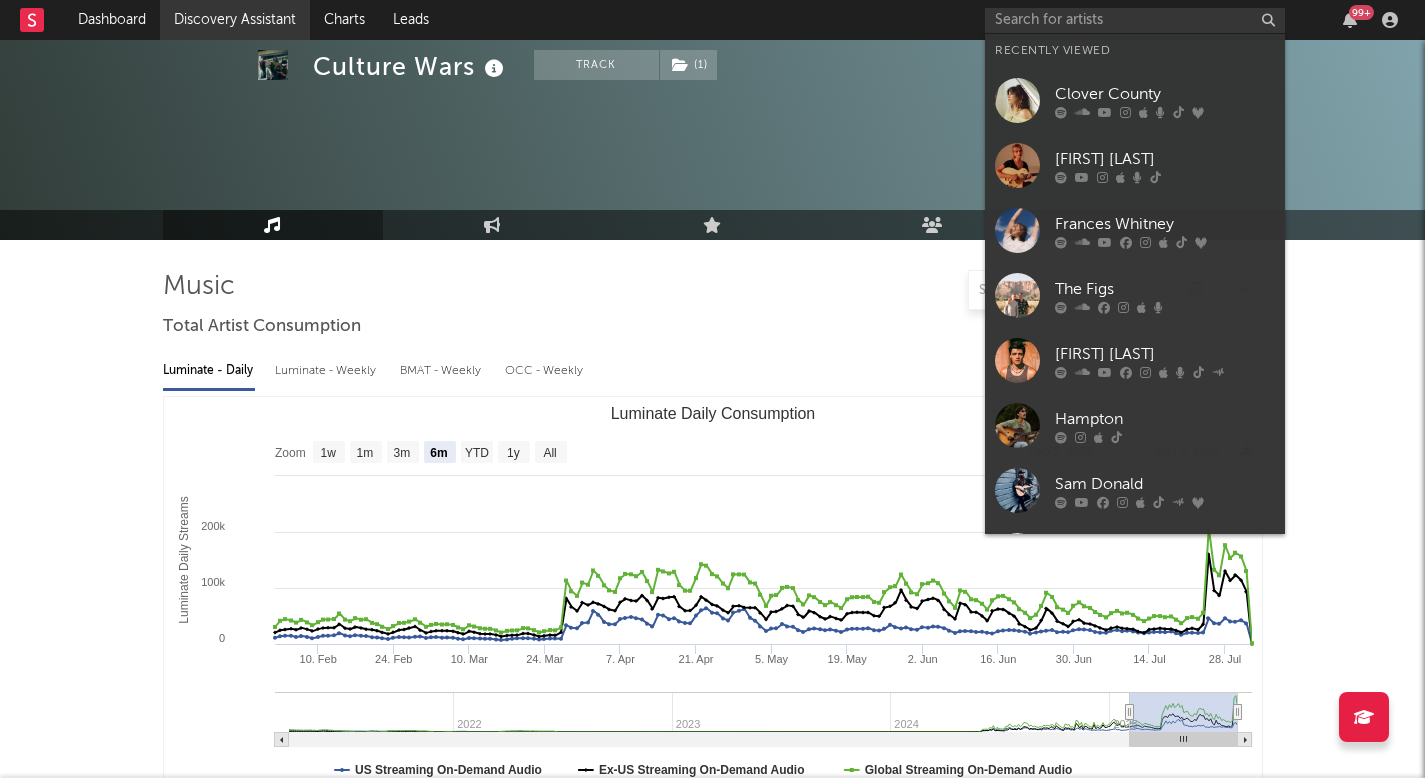 scroll, scrollTop: 952, scrollLeft: 0, axis: vertical 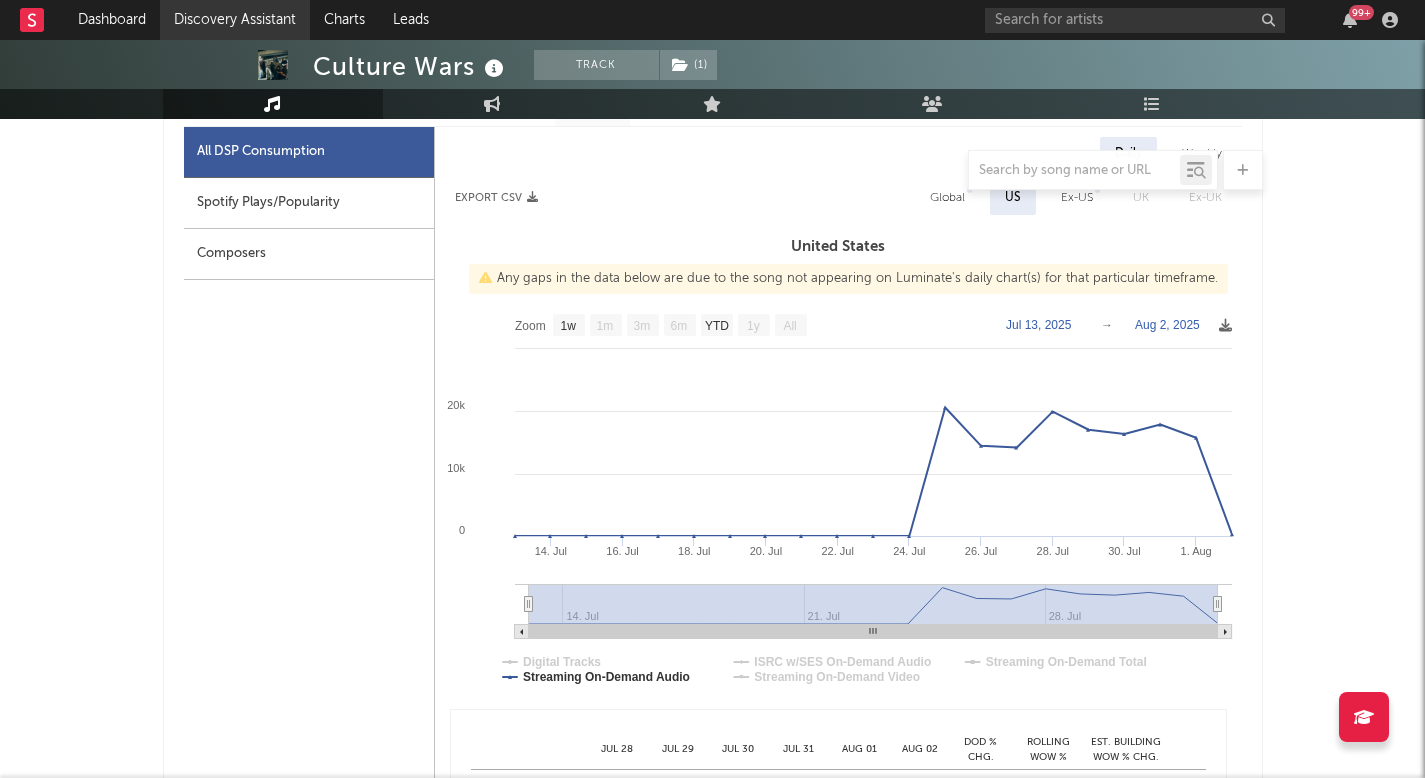 click on "Discovery Assistant" at bounding box center [235, 20] 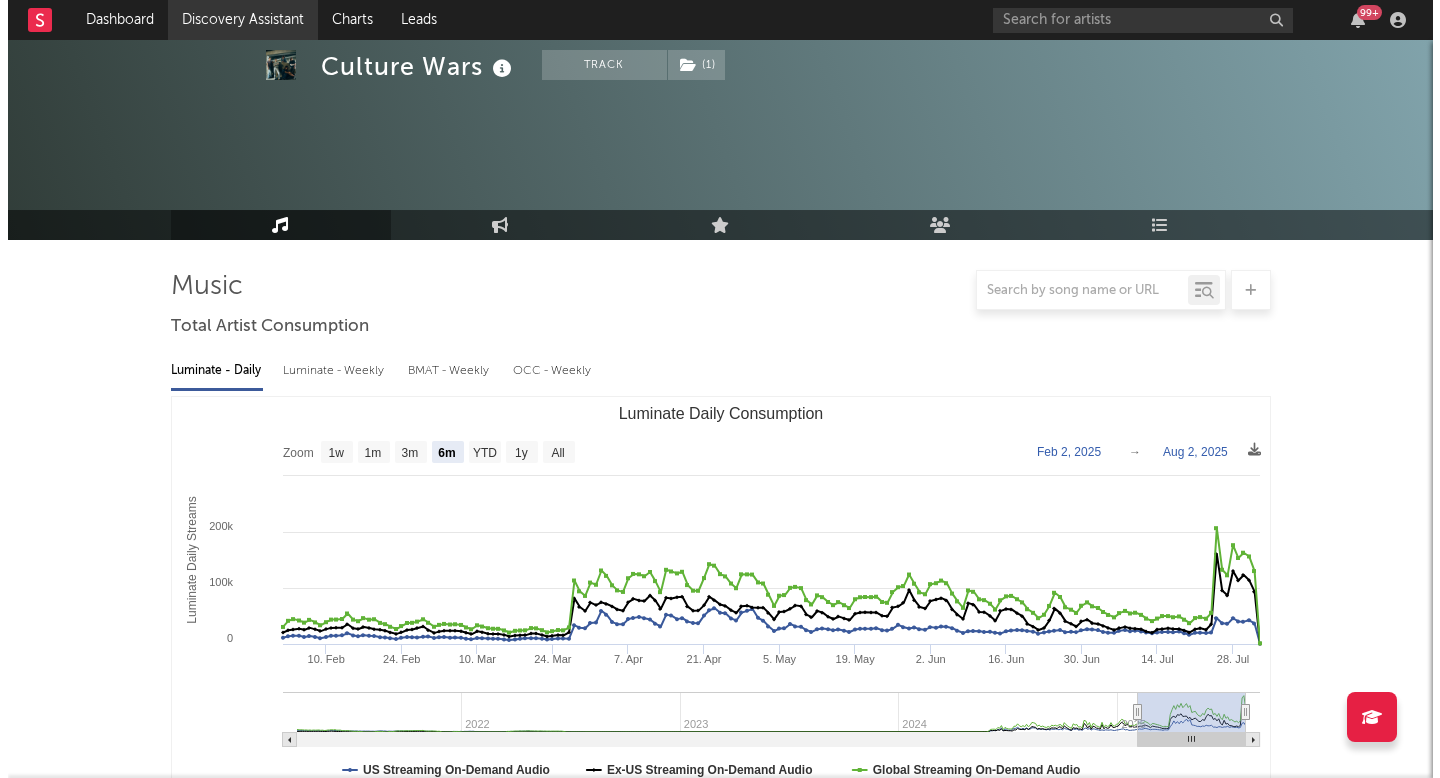 scroll, scrollTop: 0, scrollLeft: 0, axis: both 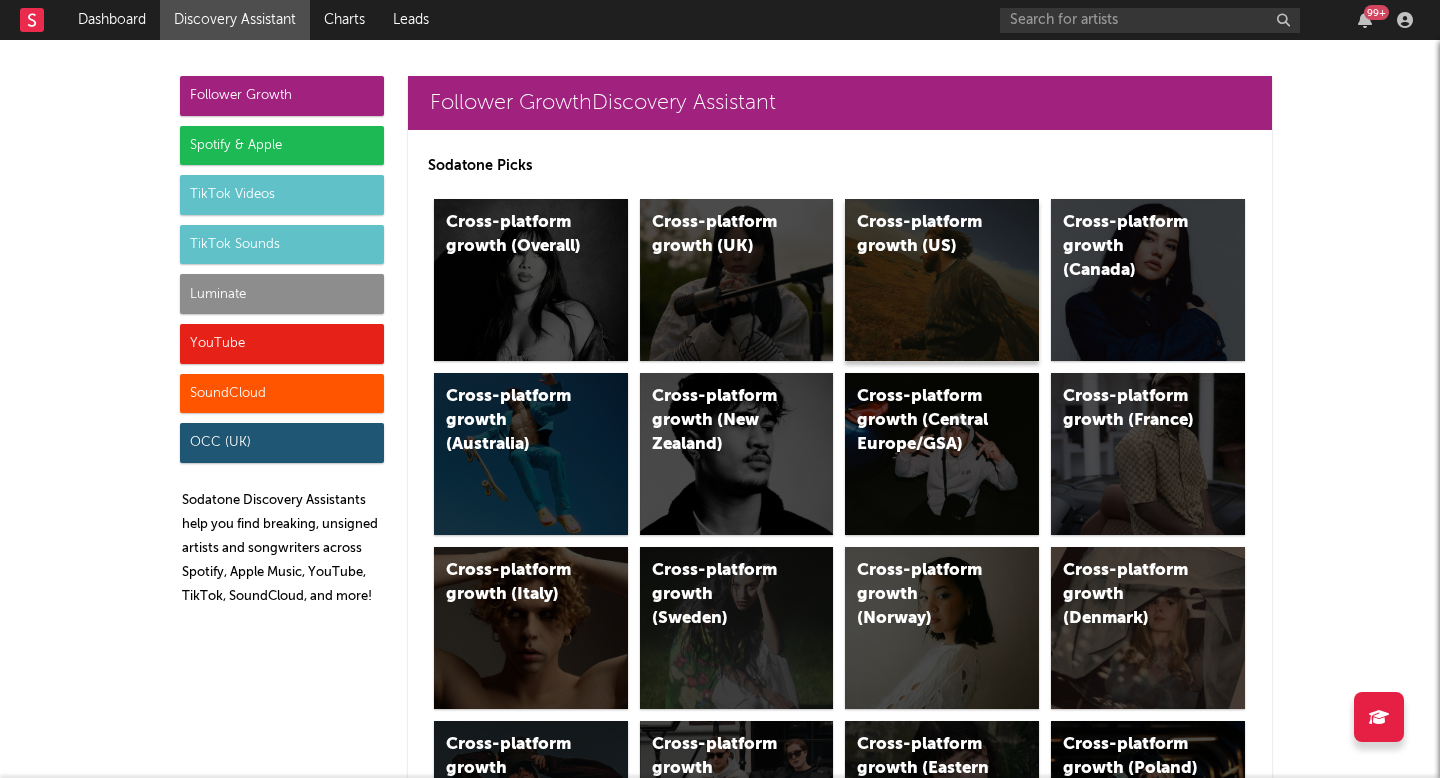 click on "Cross-platform growth (US)" at bounding box center (925, 235) 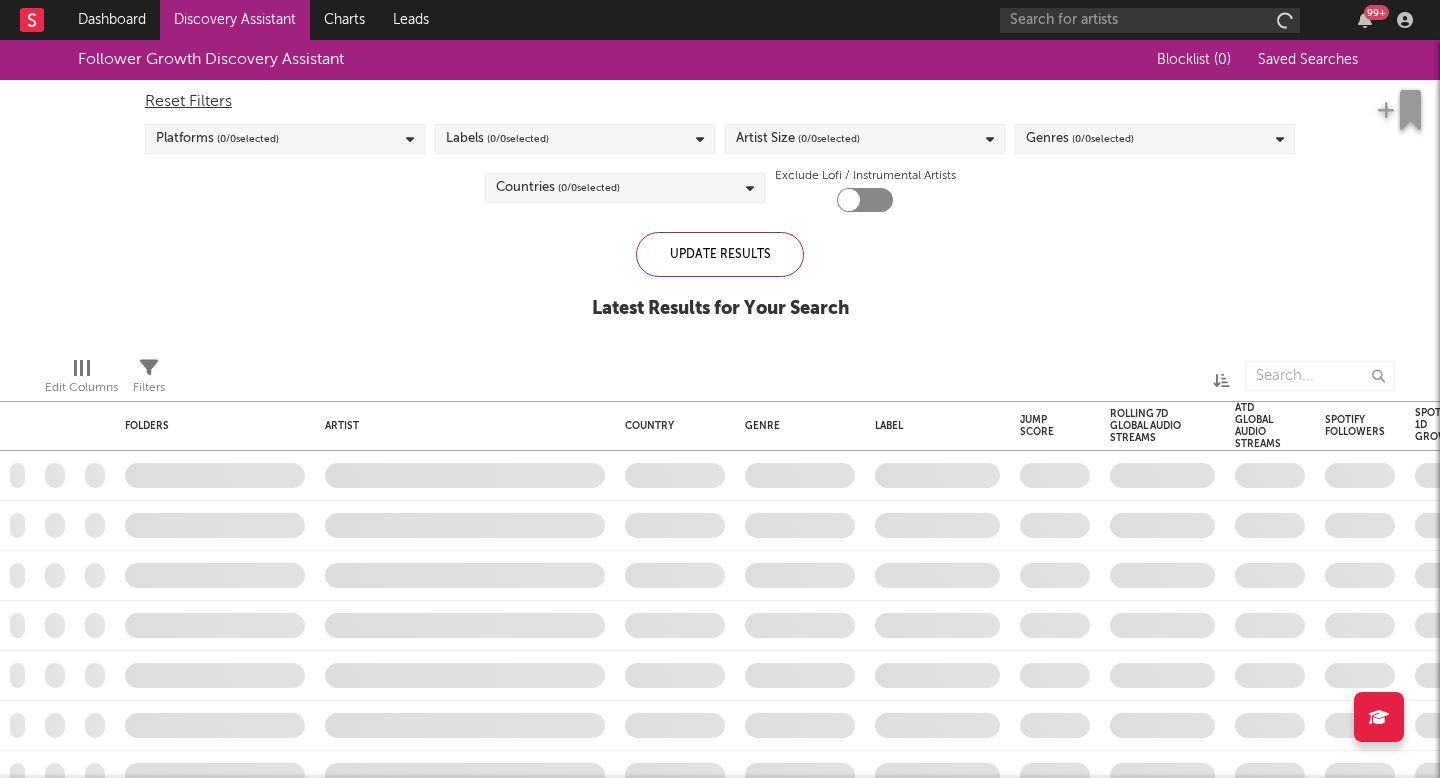 checkbox on "true" 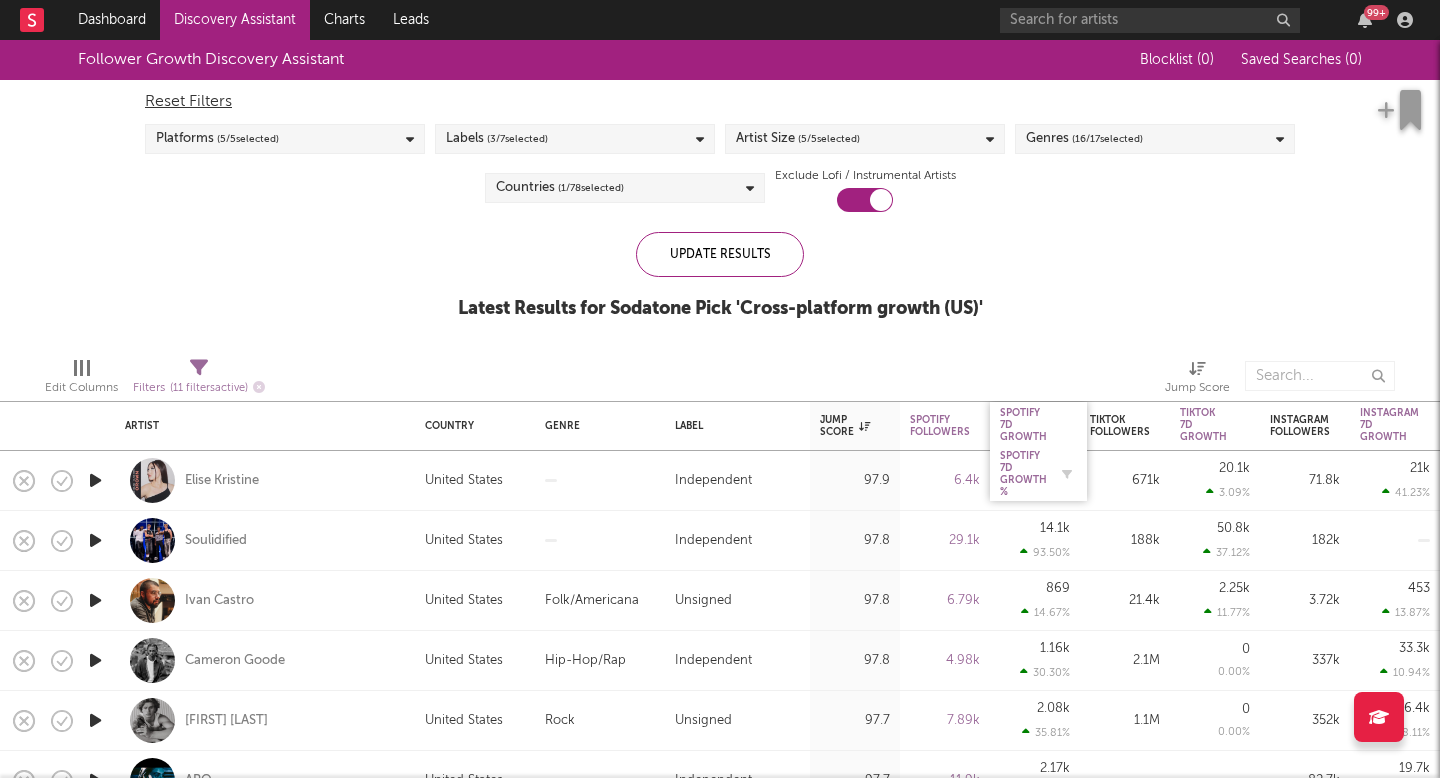 click on "Spotify 7D Growth %" at bounding box center [1023, 474] 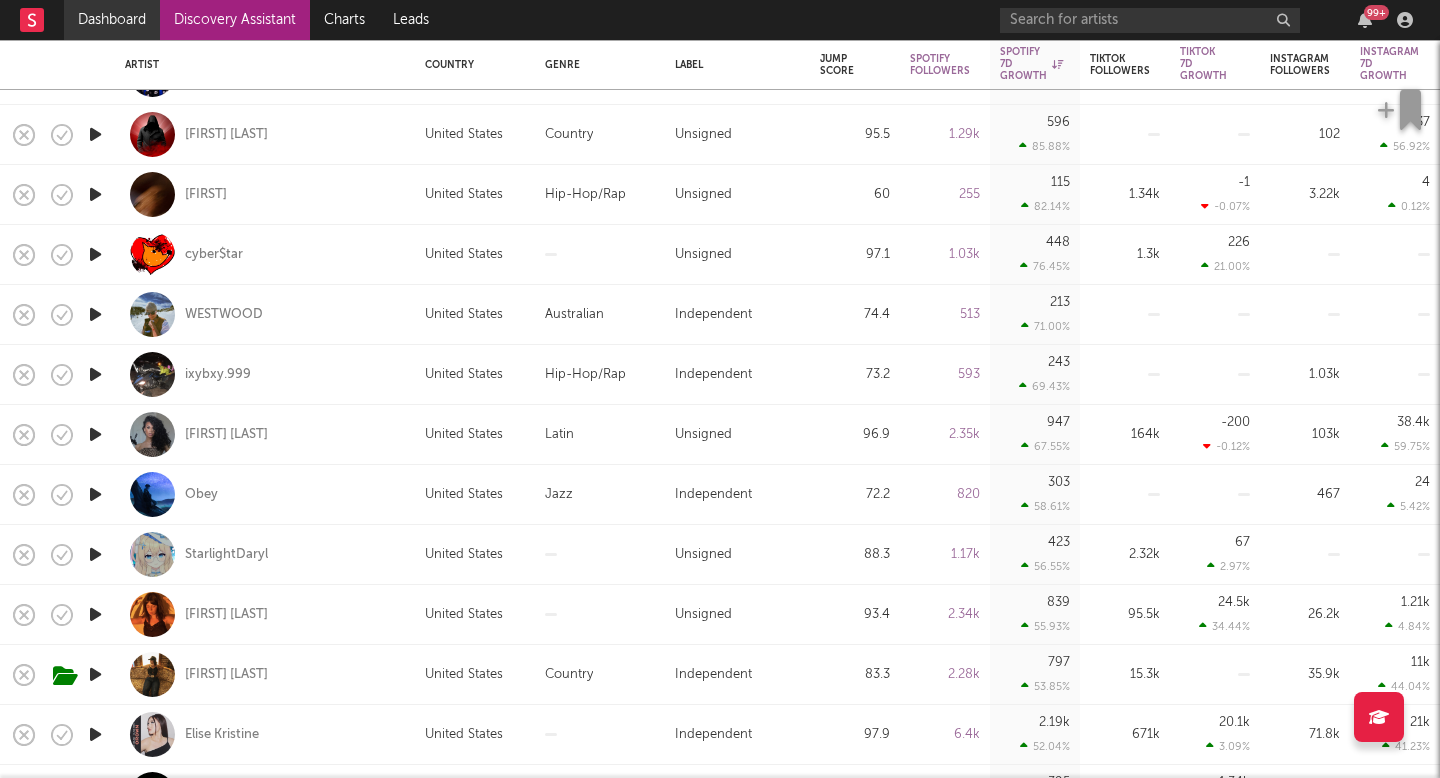 click on "Dashboard" at bounding box center (112, 20) 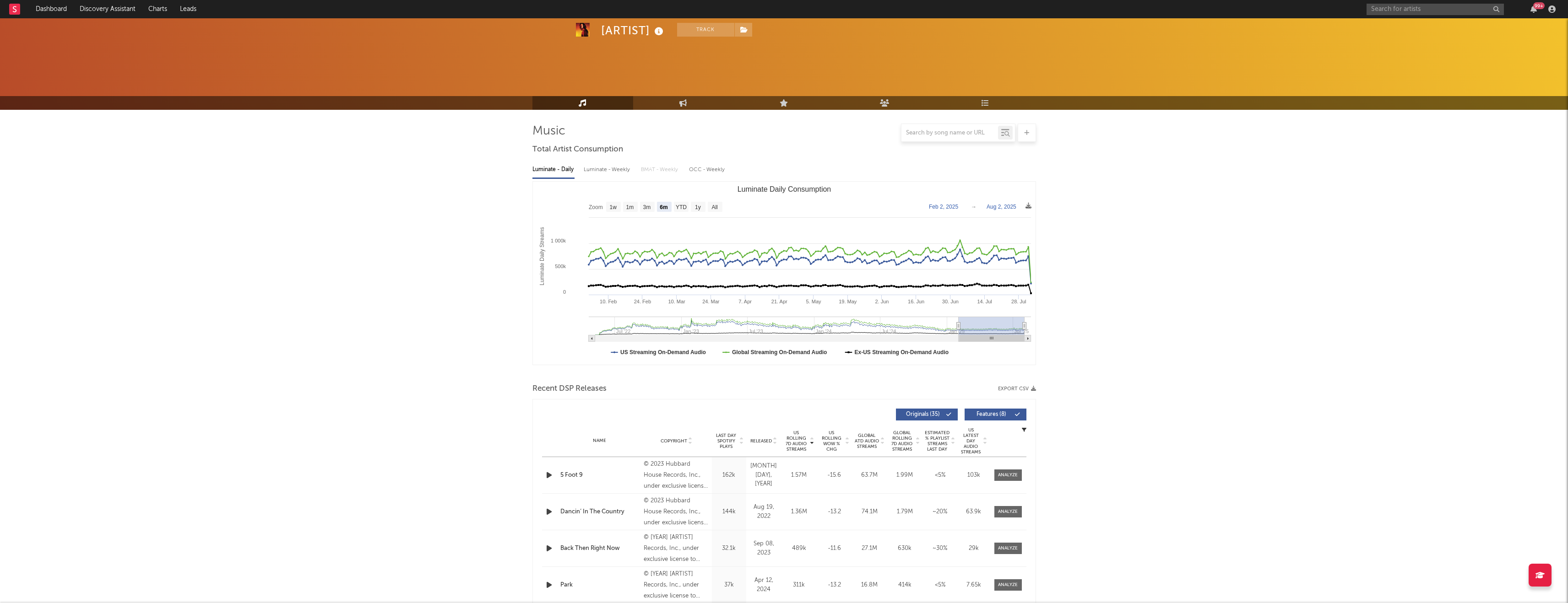 select on "6m" 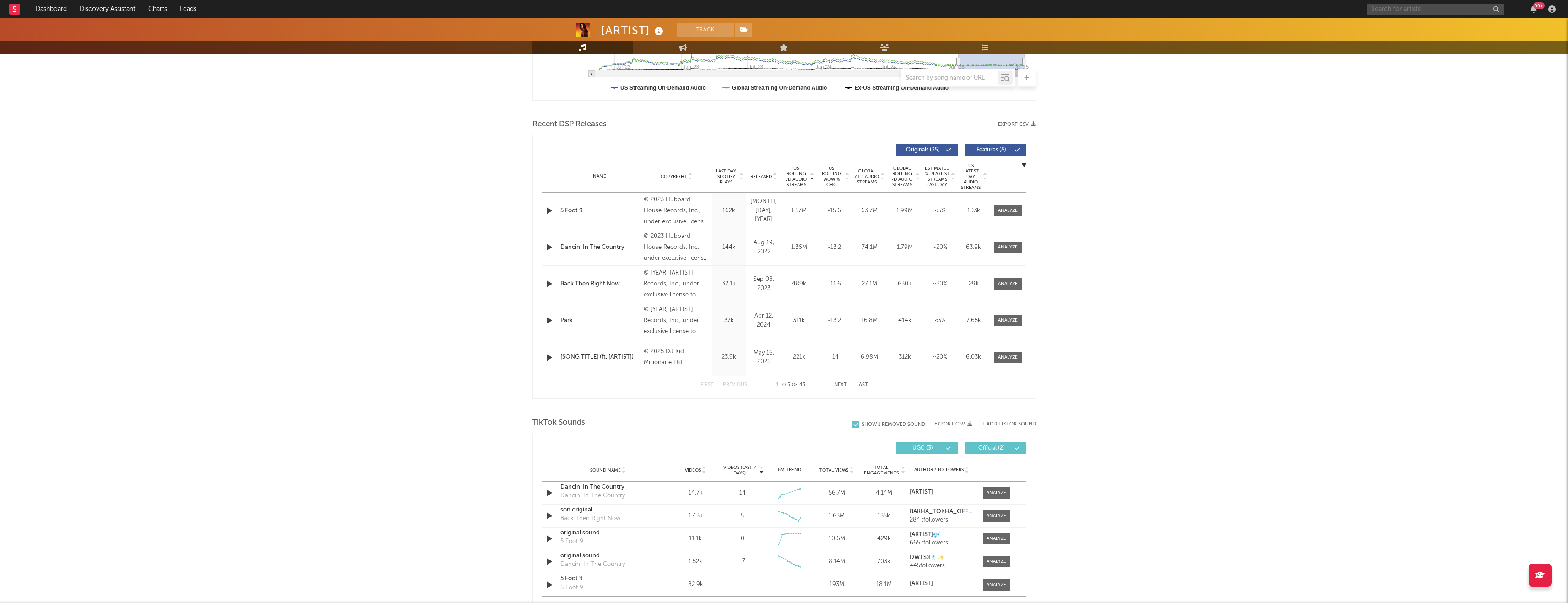 click at bounding box center (1435, 9) 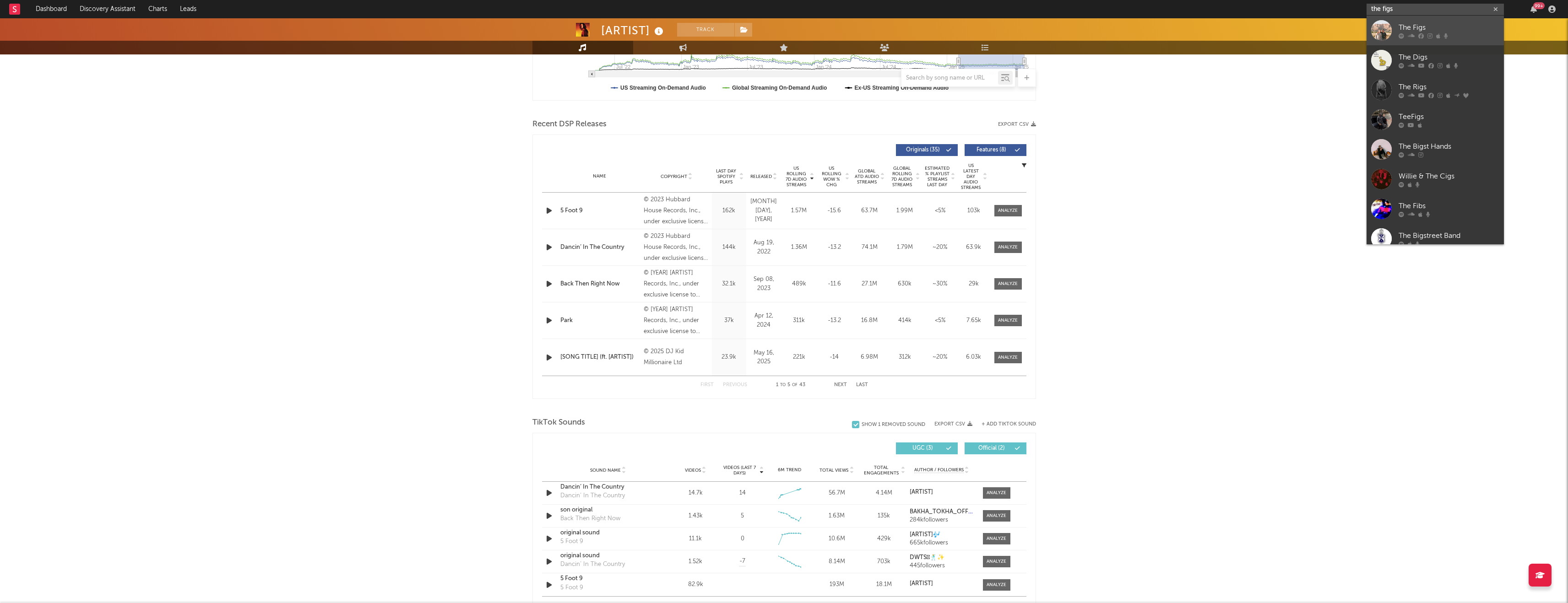 type on "the figs" 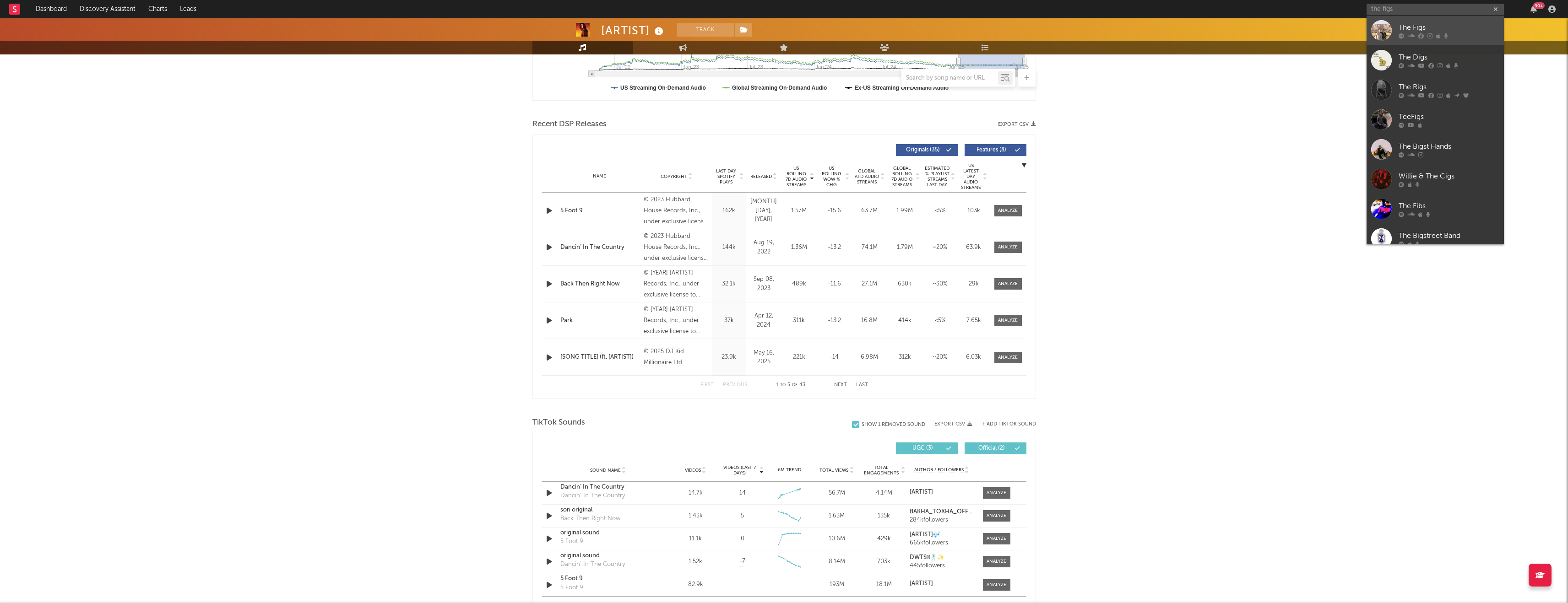 click on "The Figs" at bounding box center [1449, 27] 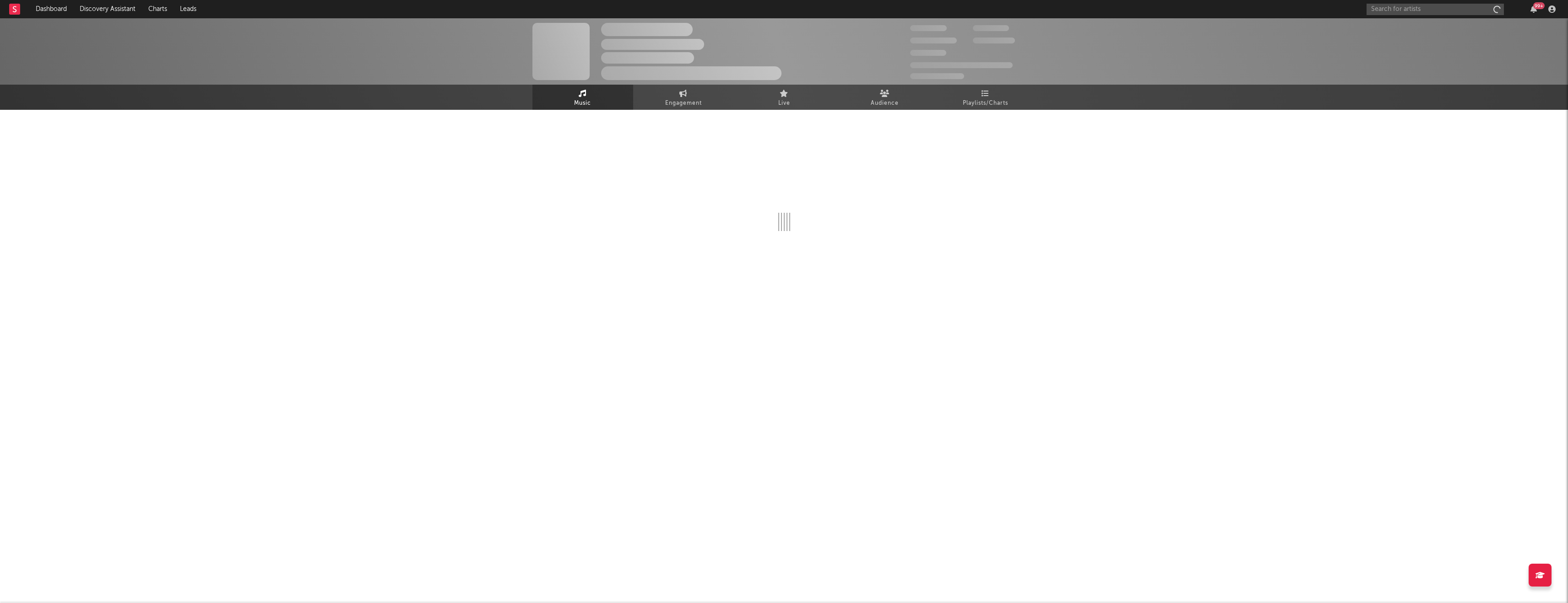 scroll, scrollTop: 0, scrollLeft: 0, axis: both 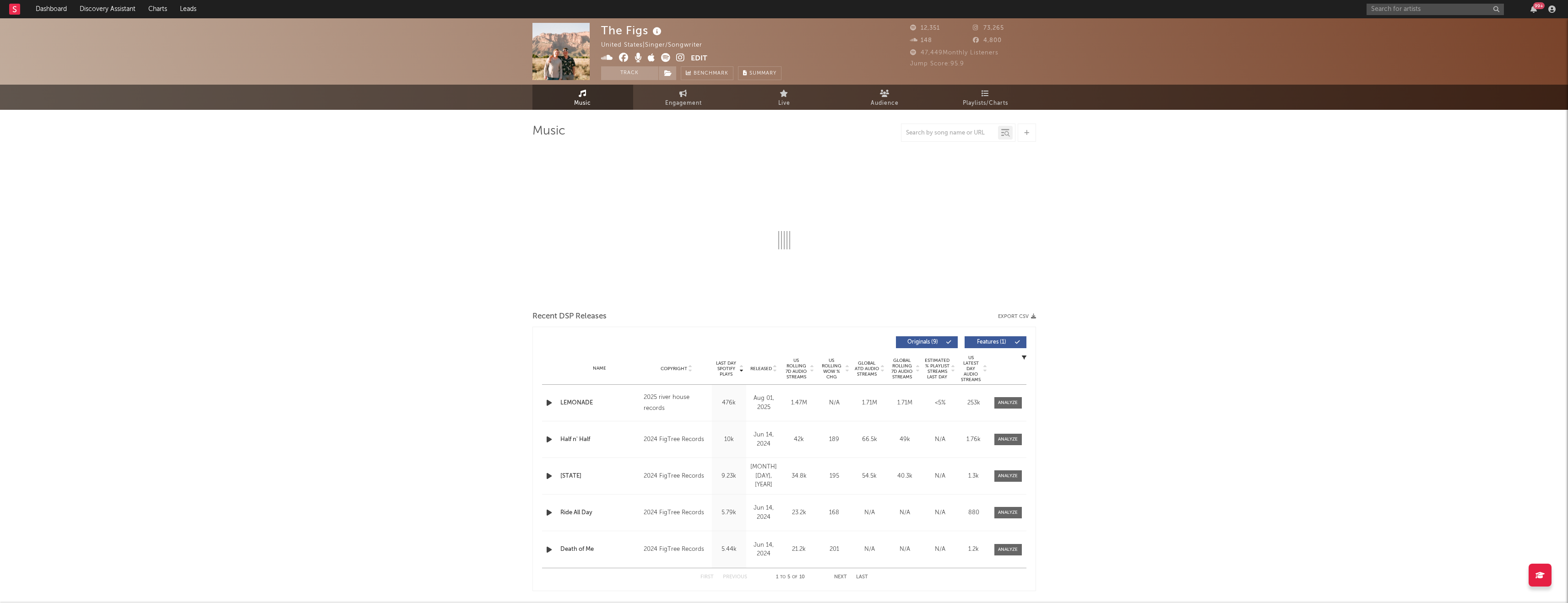 select on "6m" 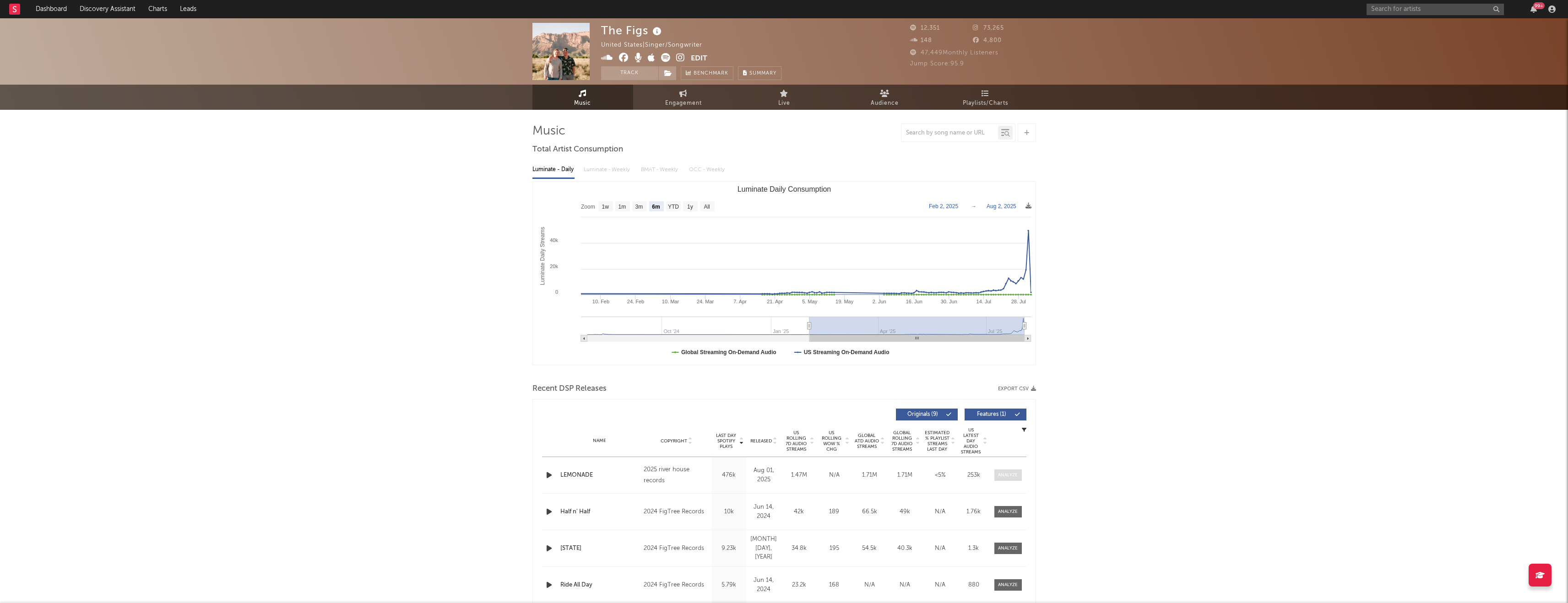 click at bounding box center (1008, 475) 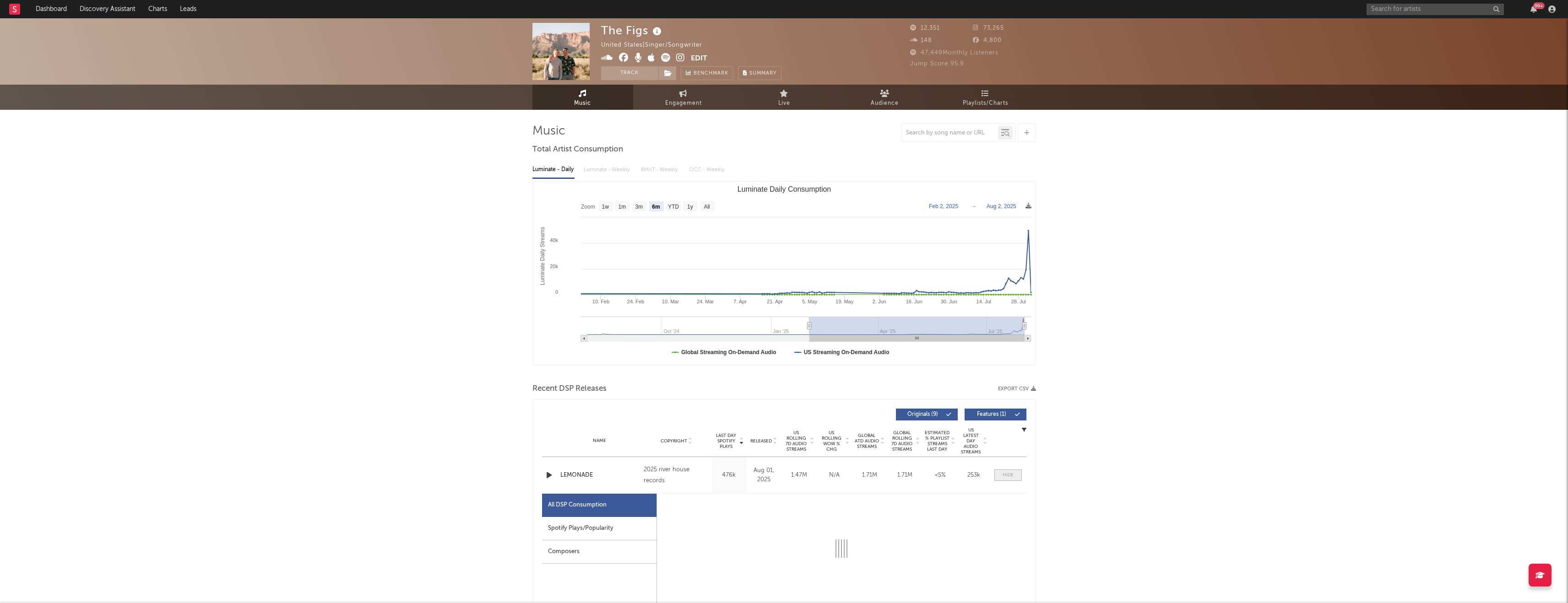 select on "1w" 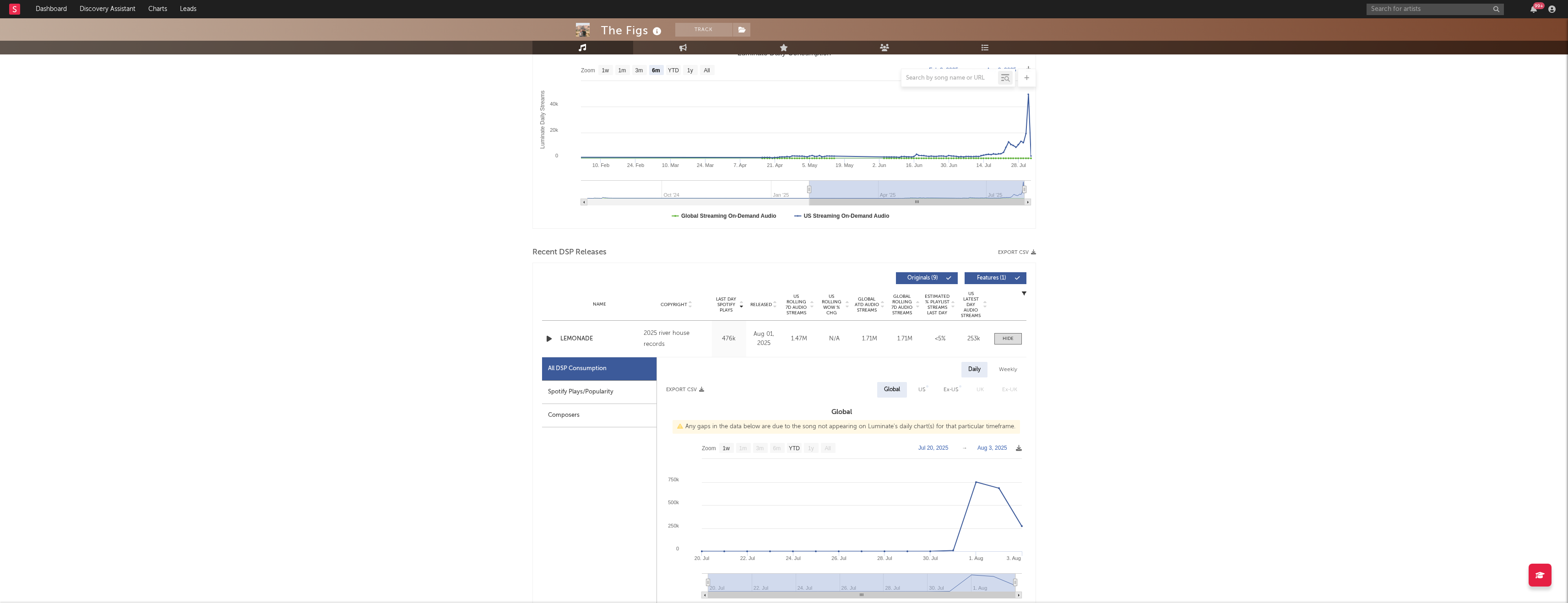scroll, scrollTop: 167, scrollLeft: 0, axis: vertical 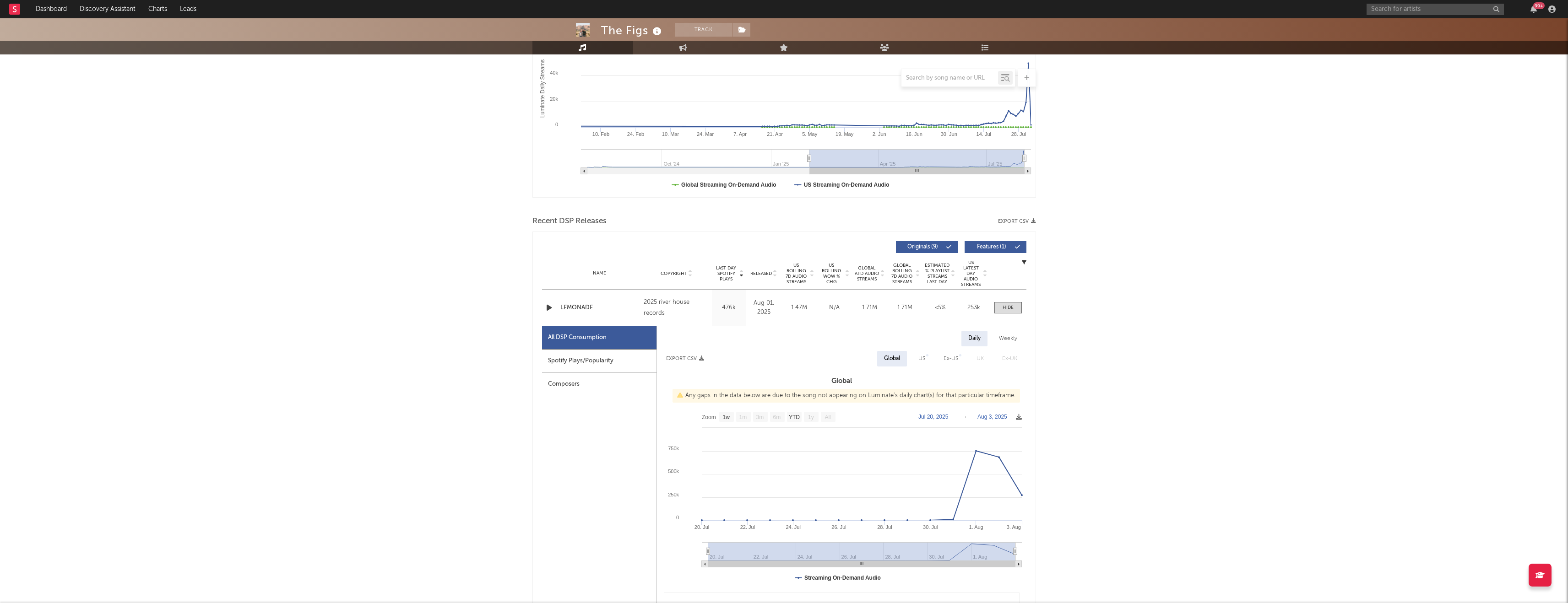 click on "US" at bounding box center (922, 359) 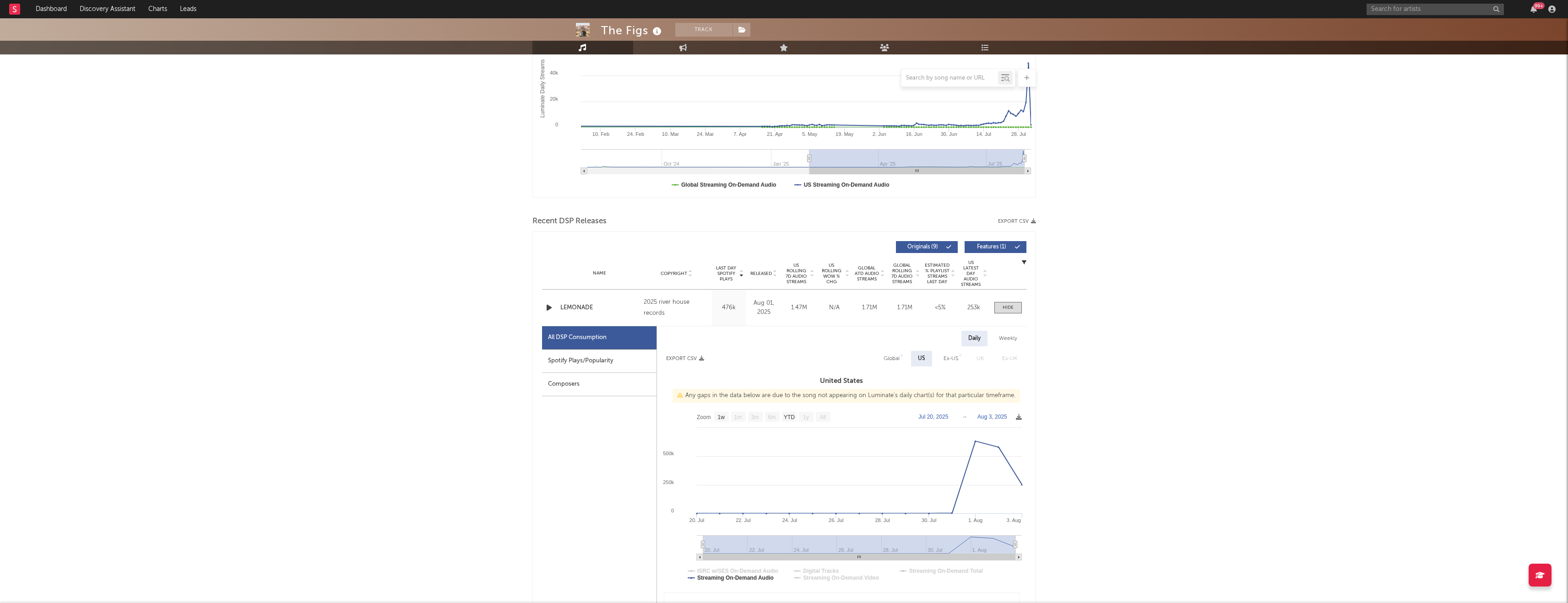 click on "Global" at bounding box center (891, 359) 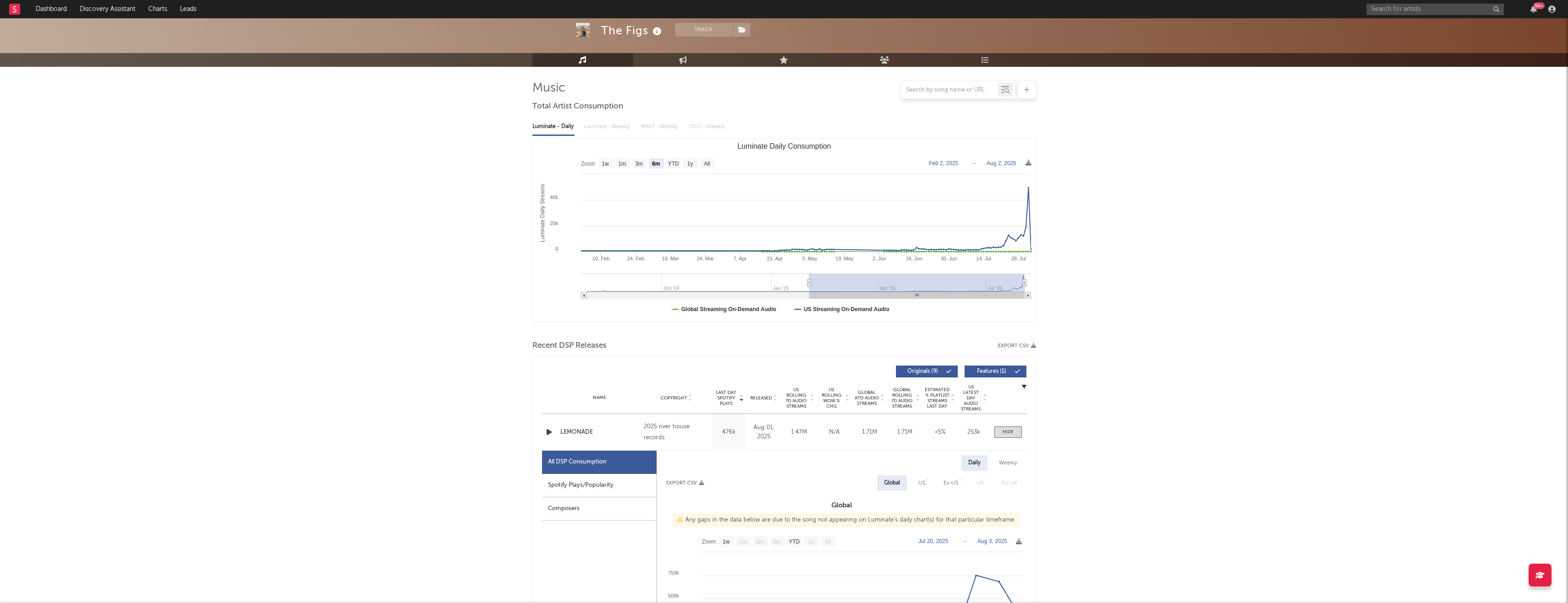 scroll, scrollTop: 0, scrollLeft: 0, axis: both 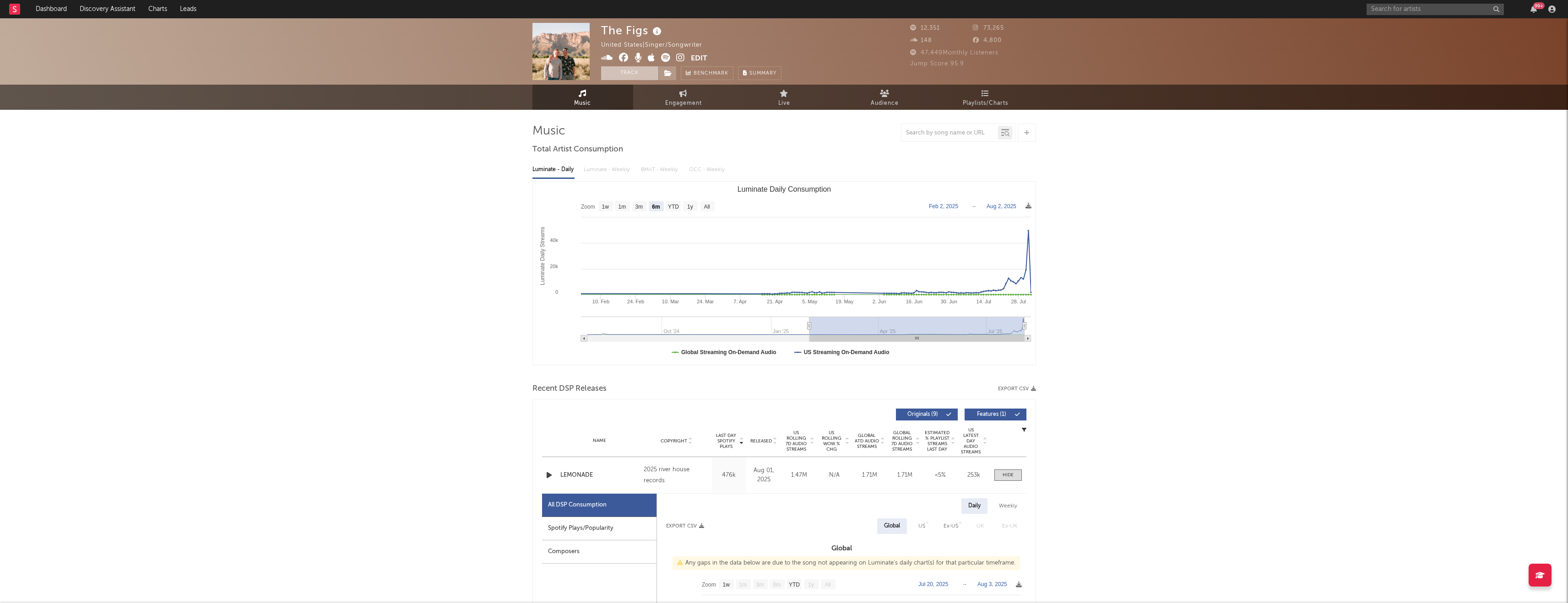 click on "Track" at bounding box center [629, 73] 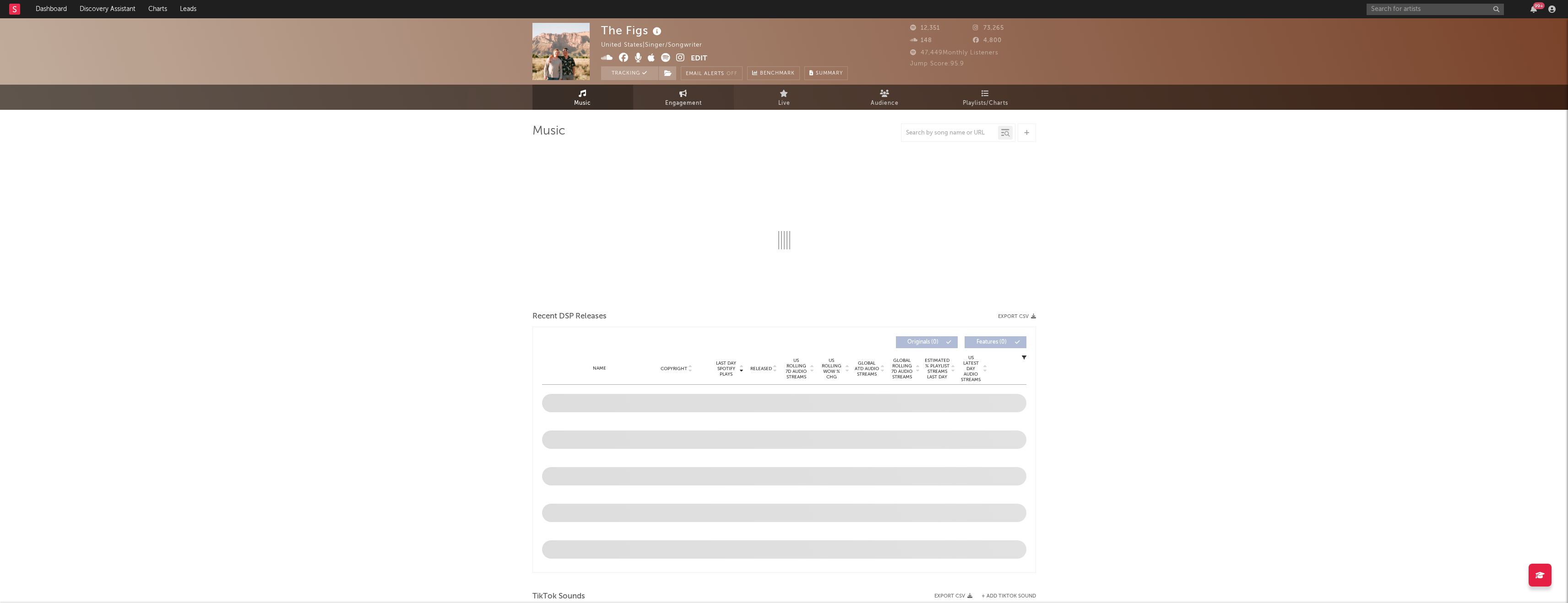 select on "6m" 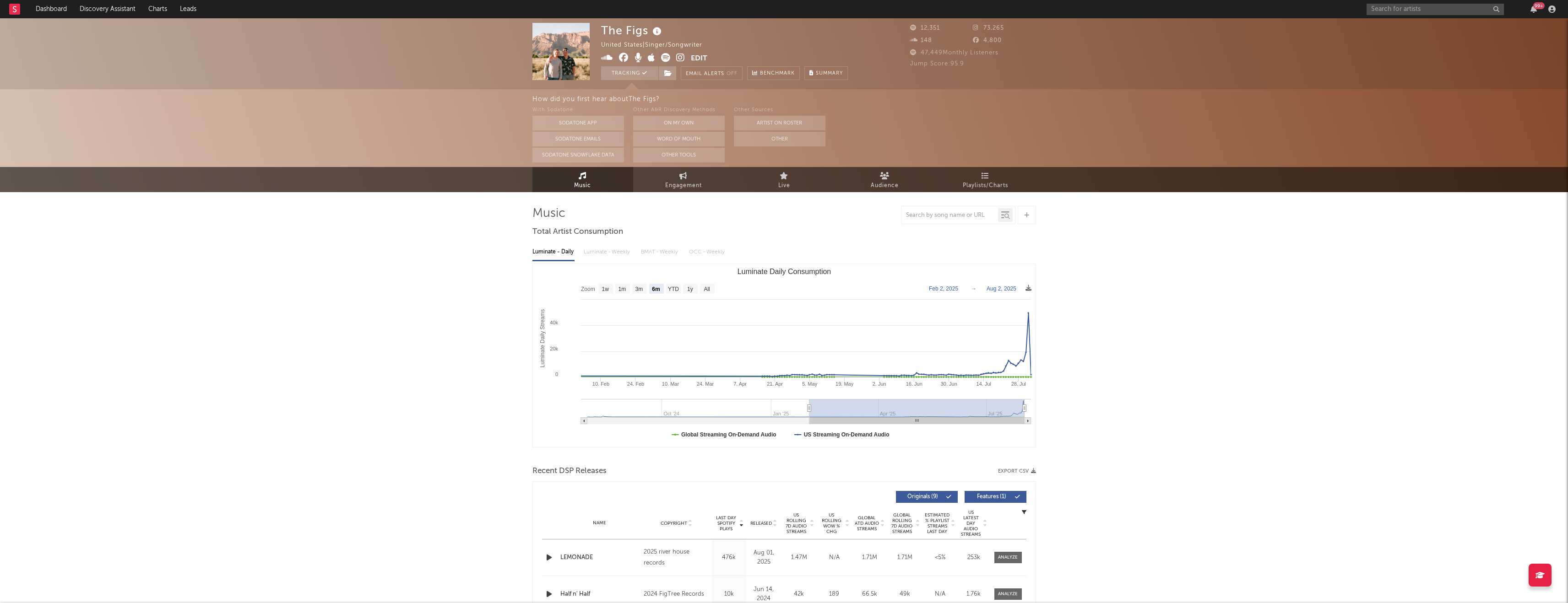 click on "How did you first hear about The Figs ?" at bounding box center (1050, 99) 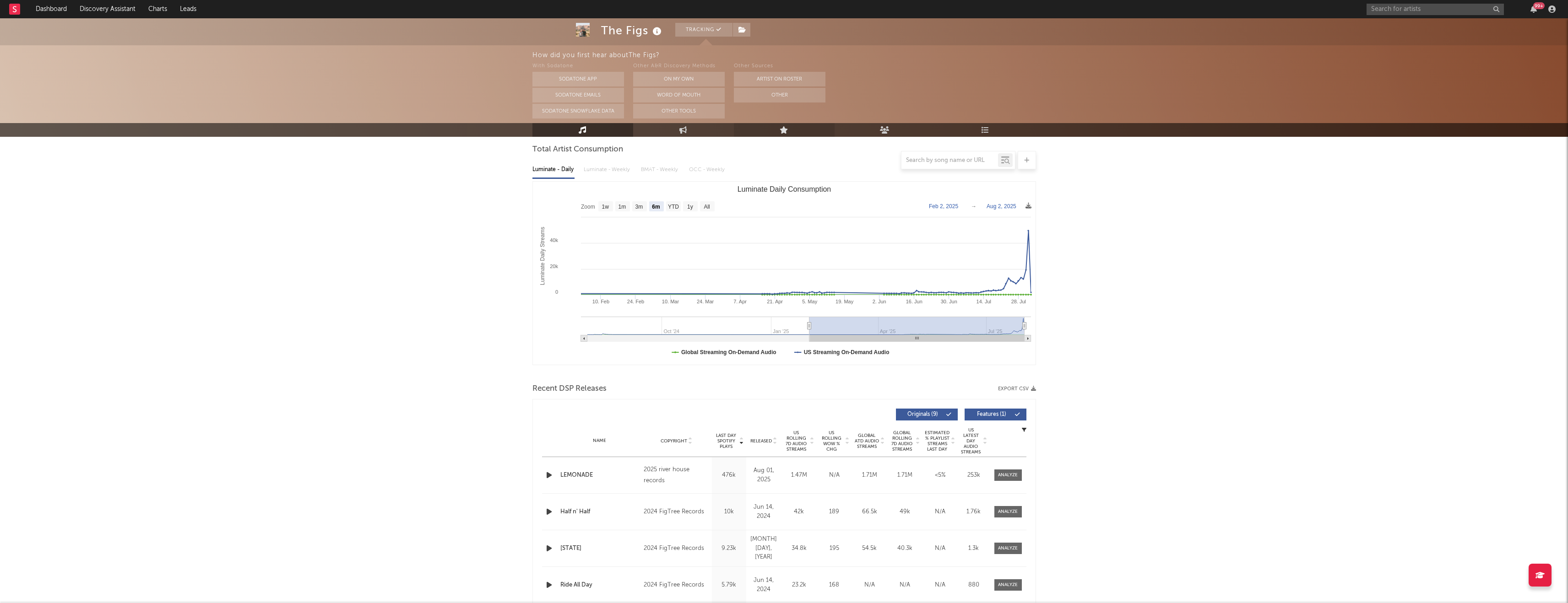 scroll, scrollTop: 0, scrollLeft: 0, axis: both 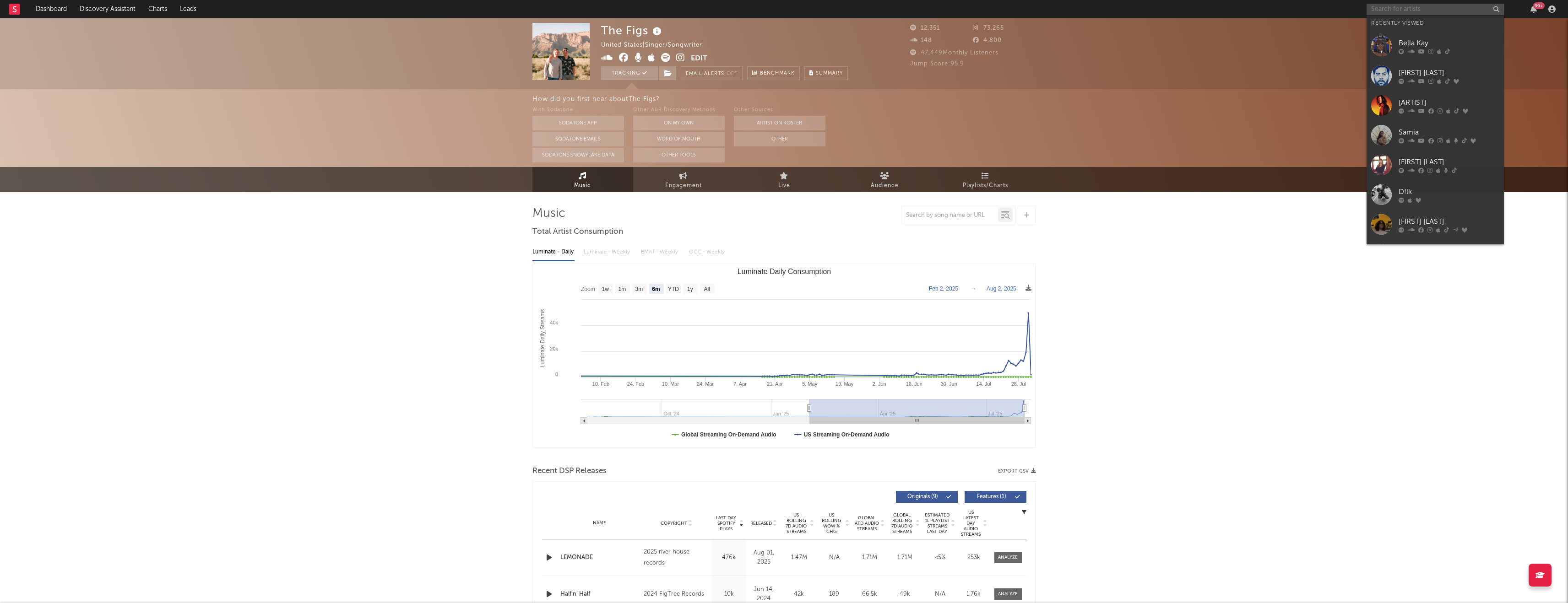 click at bounding box center (1435, 9) 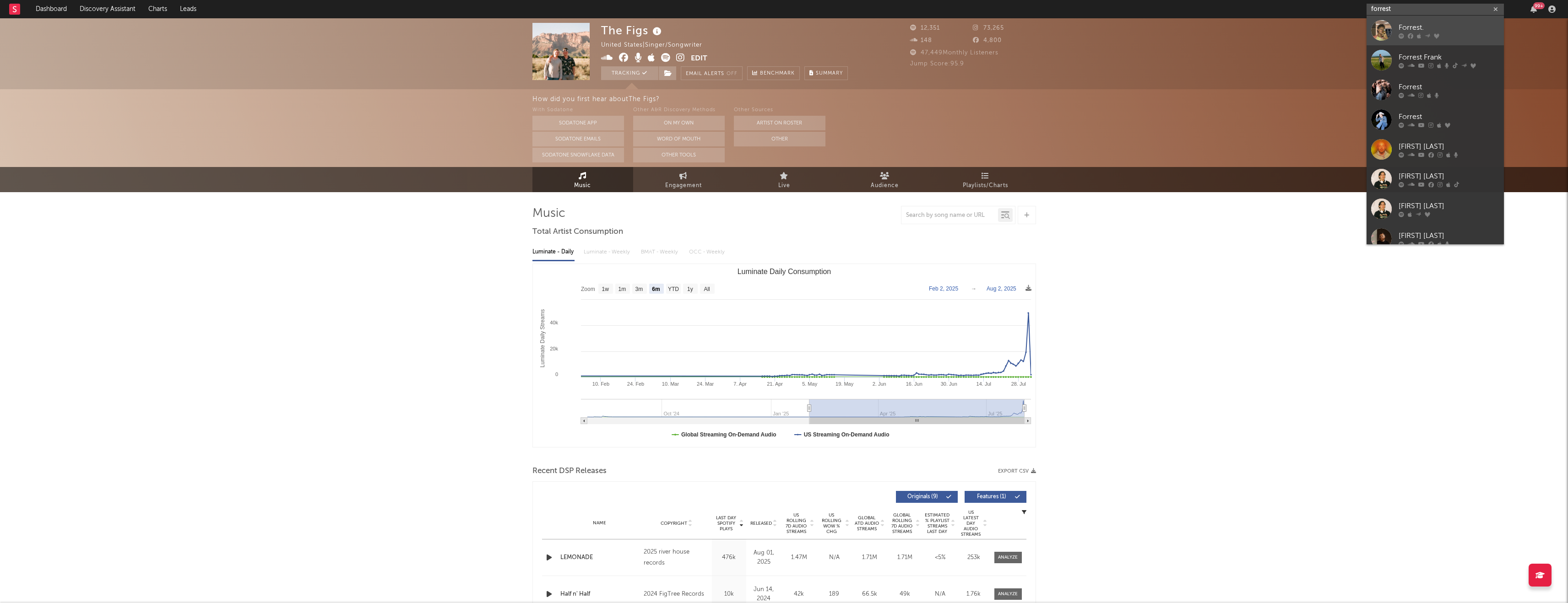 type on "forrest" 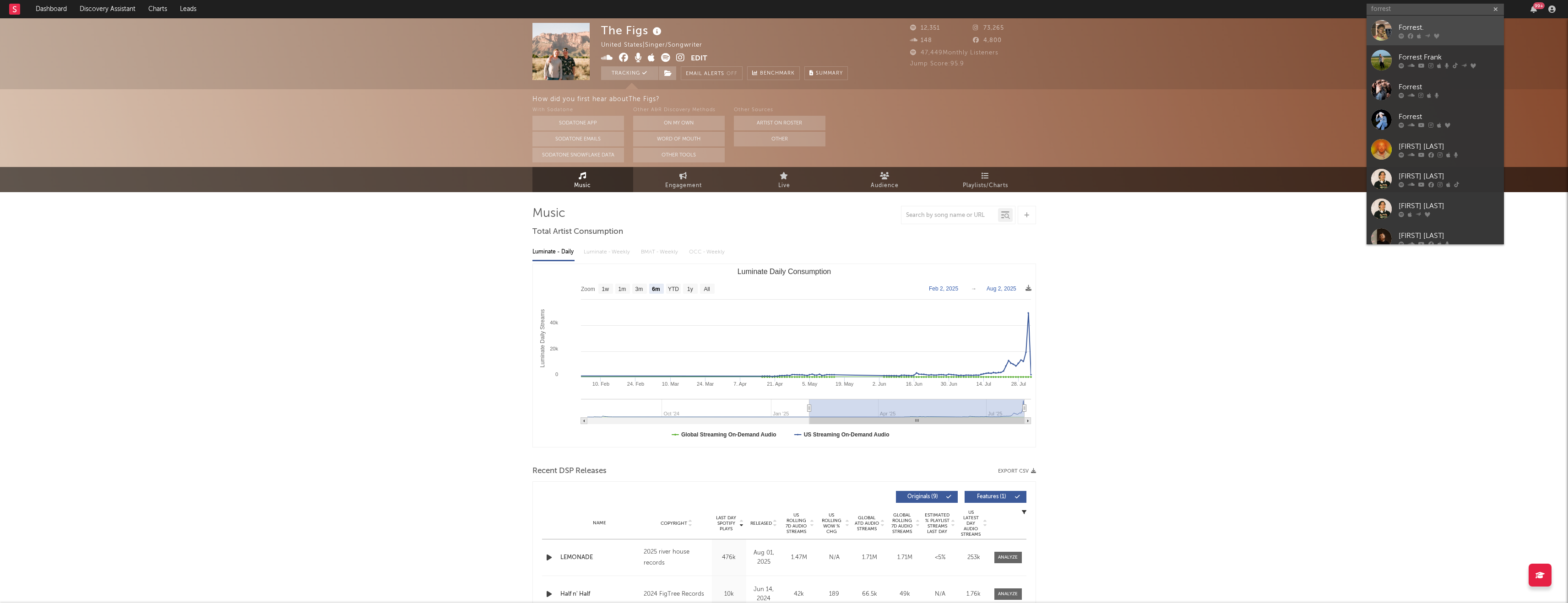 click on "Forrest." at bounding box center [1449, 27] 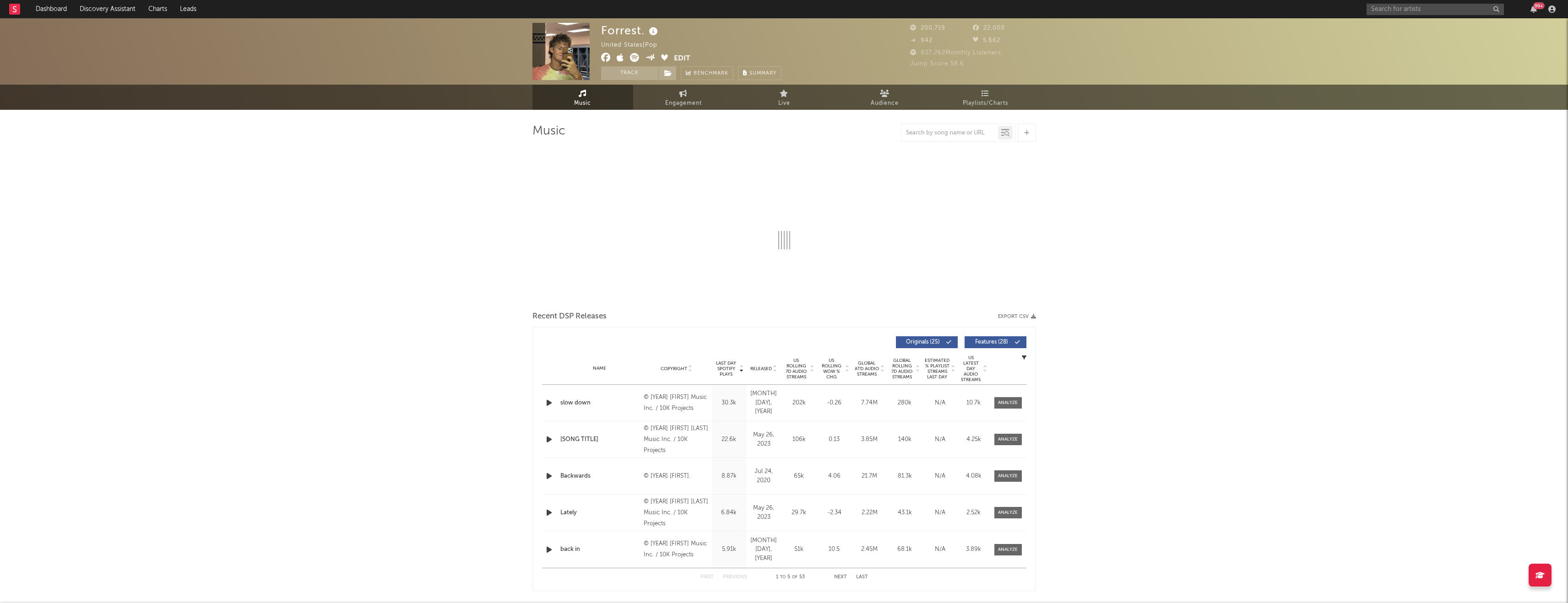 select on "6m" 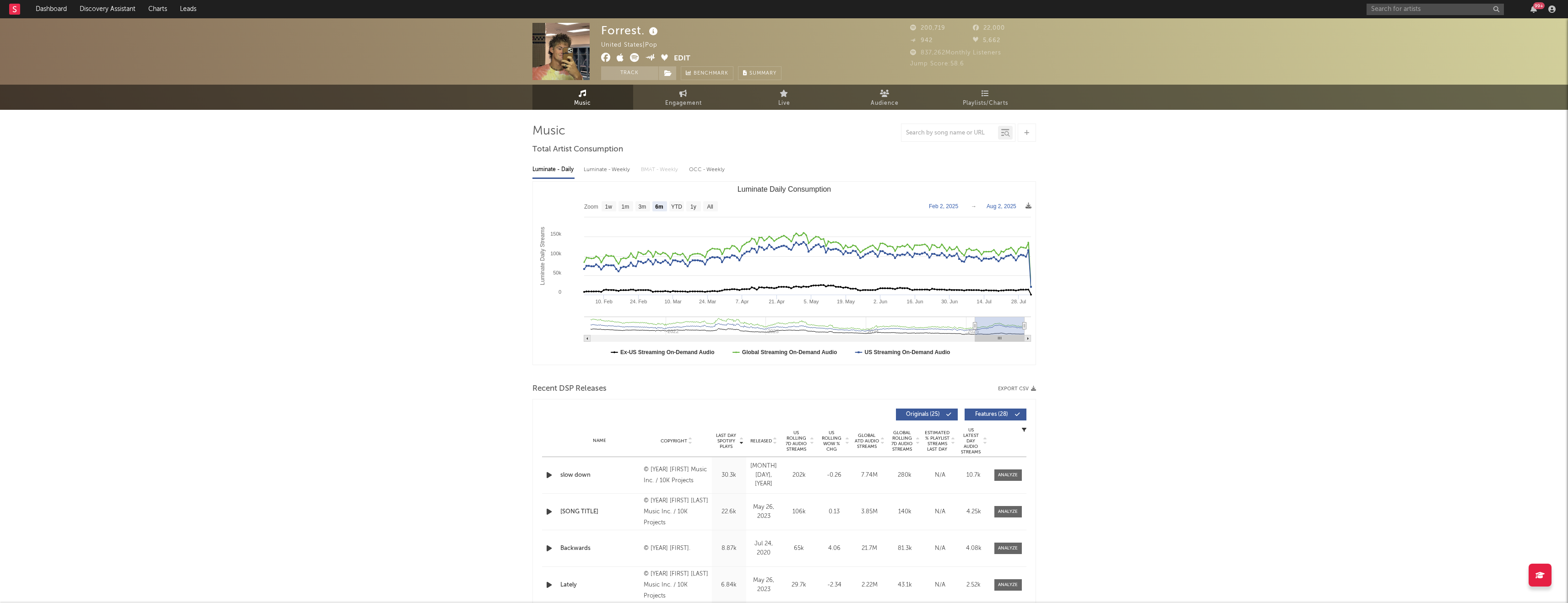 click on "Released" at bounding box center [761, 441] 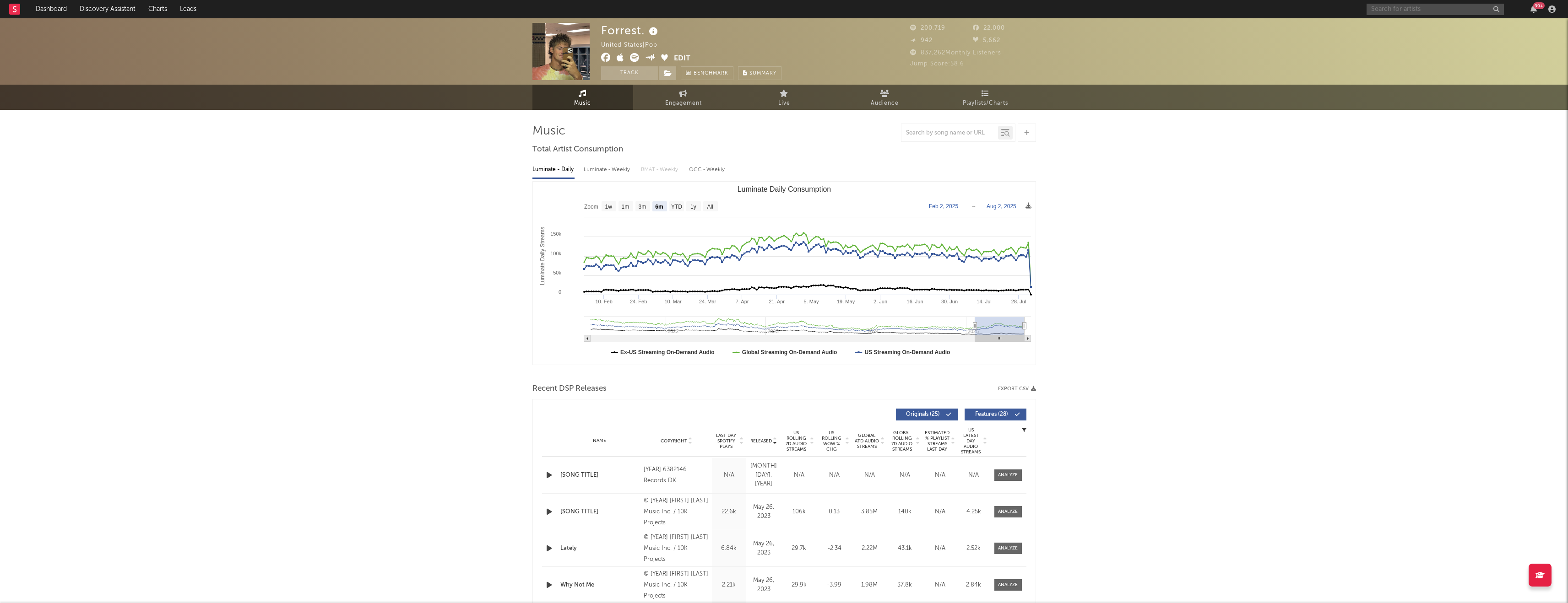 click at bounding box center (1435, 9) 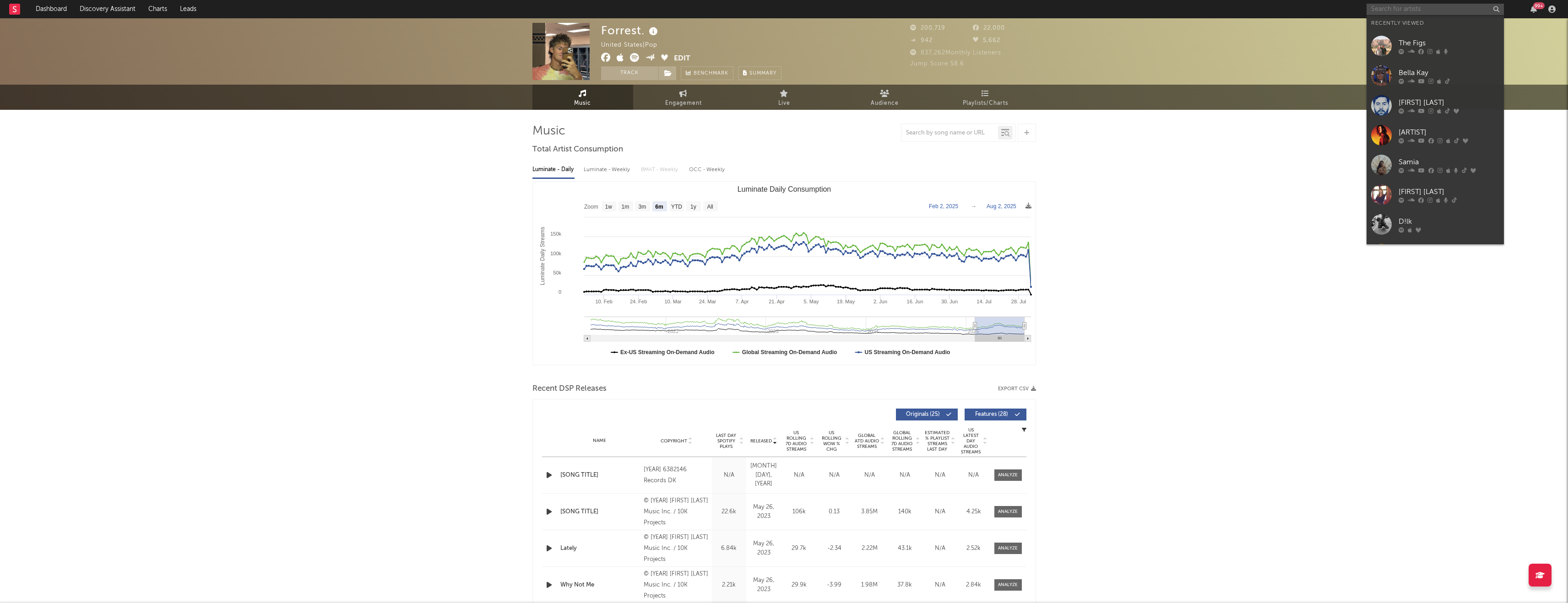 type on "d" 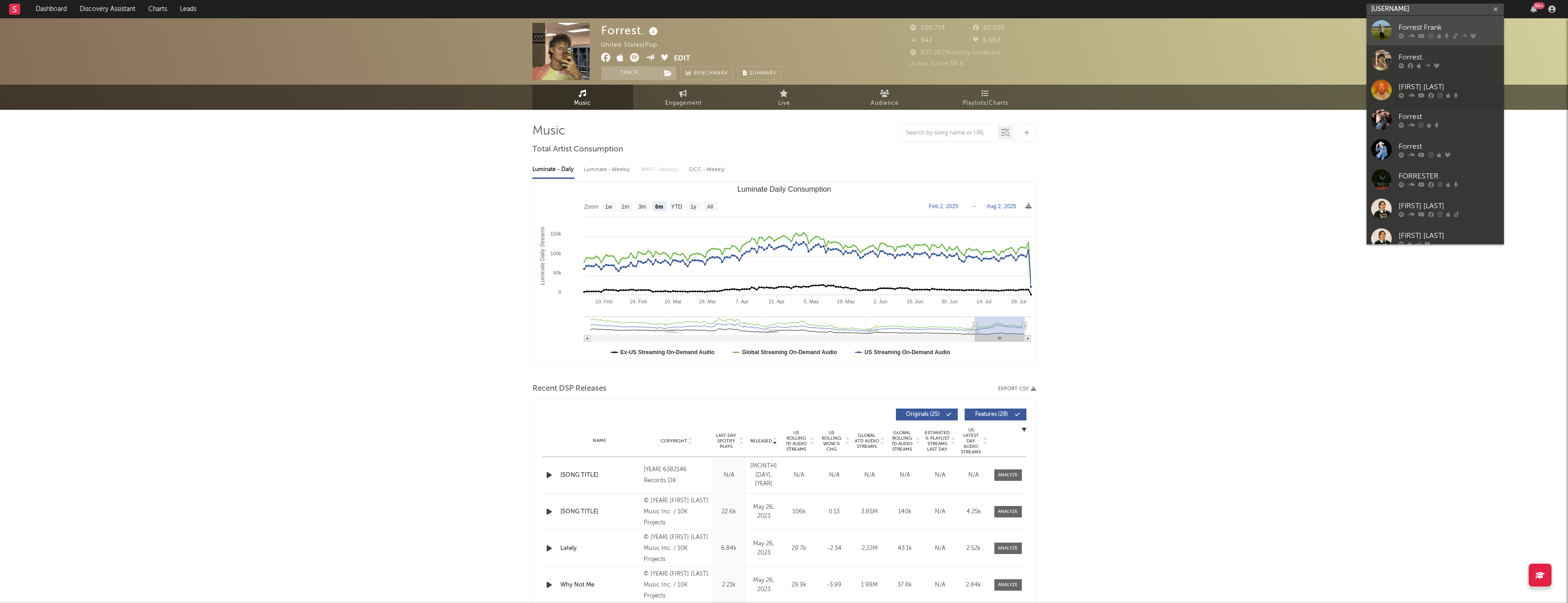 type on "[USERNAME]" 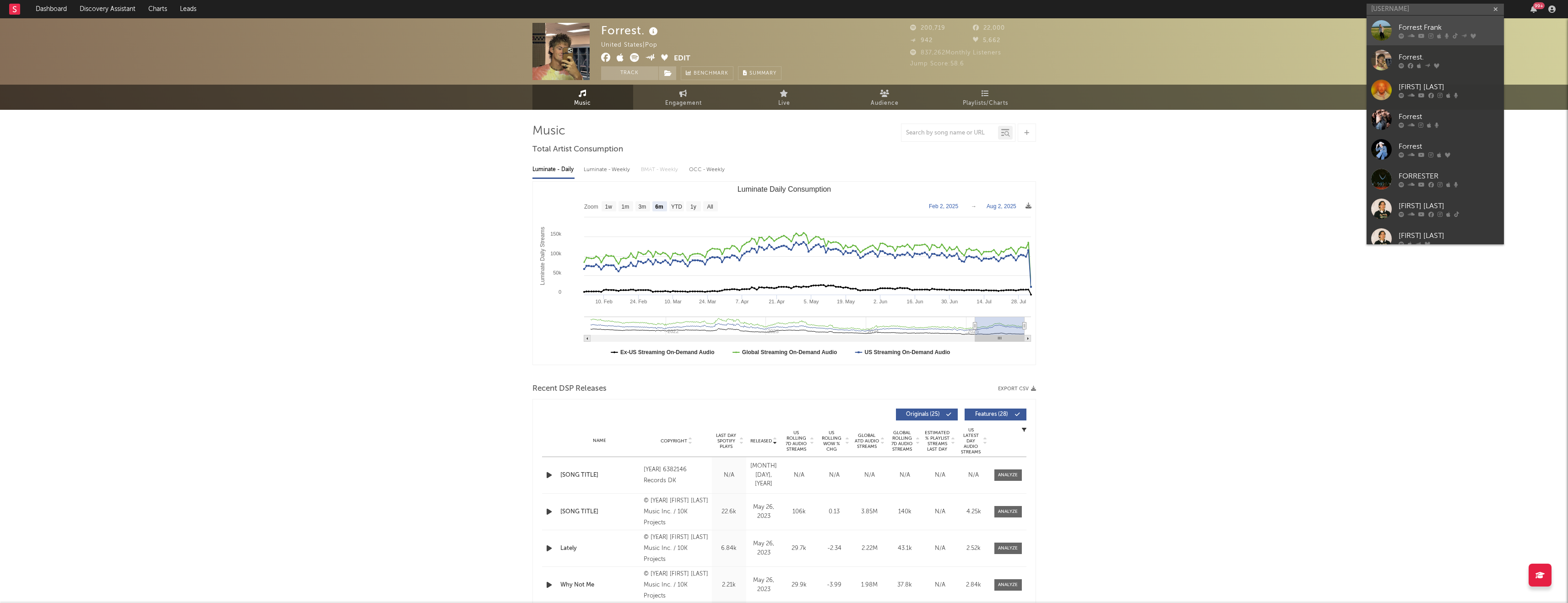 click at bounding box center (1449, 36) 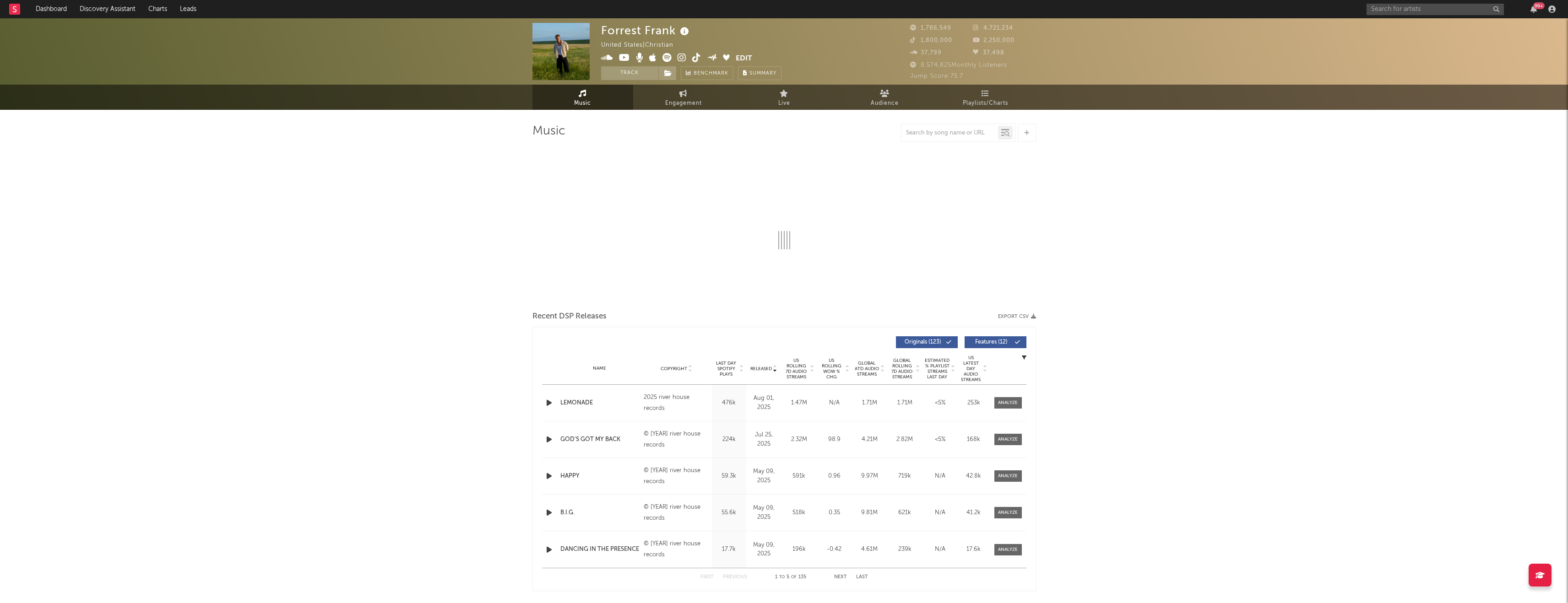 select on "6m" 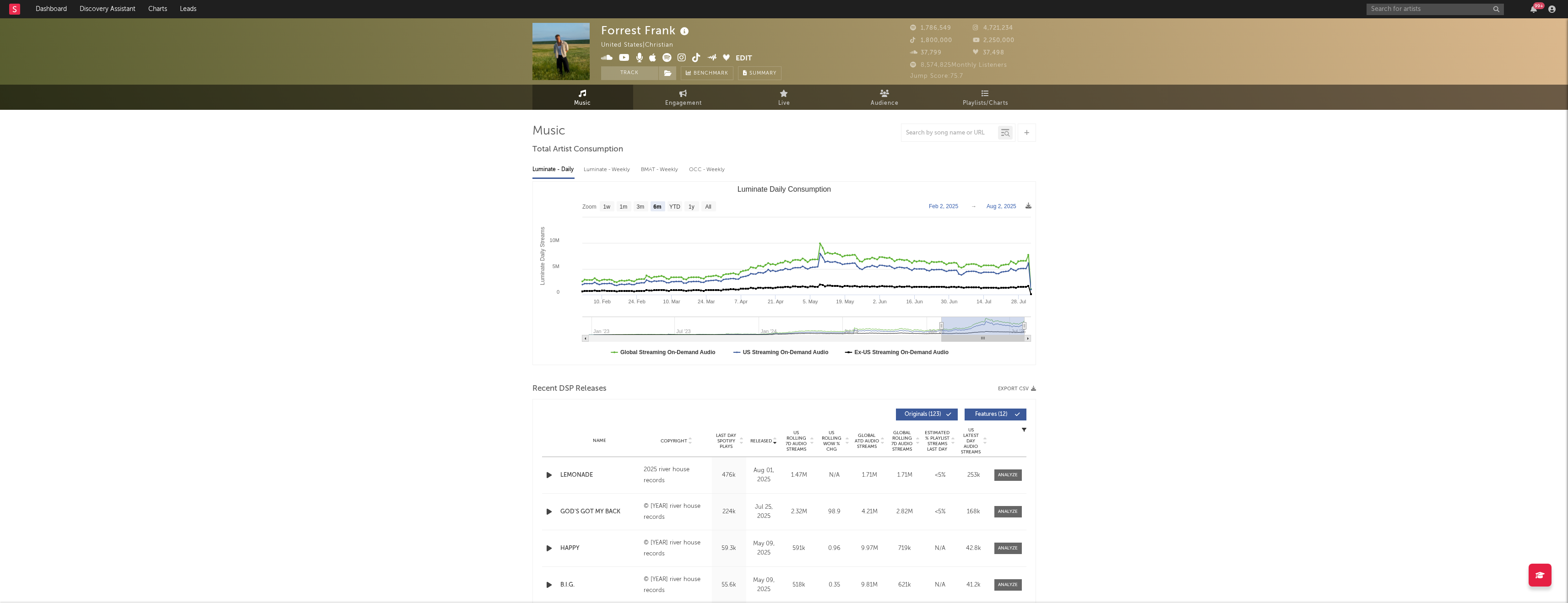 click on "US Rolling 7D Audio Streams" at bounding box center [796, 441] 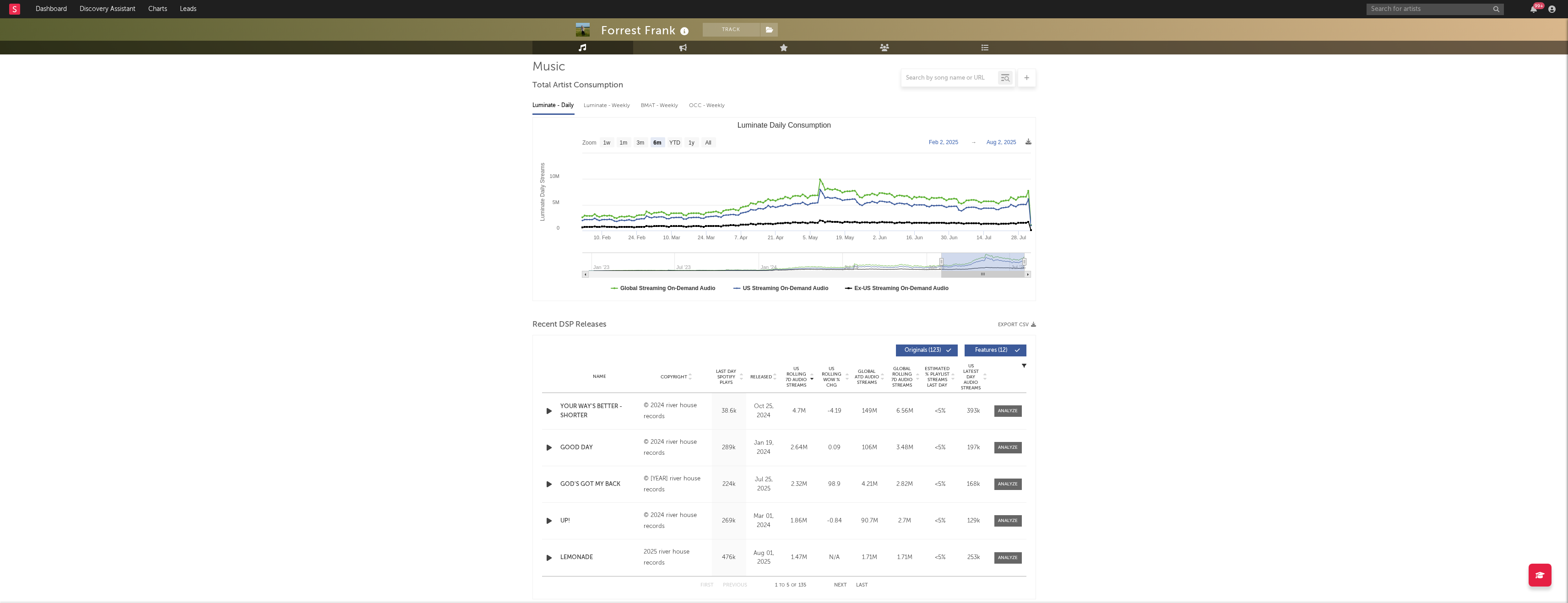 scroll, scrollTop: 85, scrollLeft: 0, axis: vertical 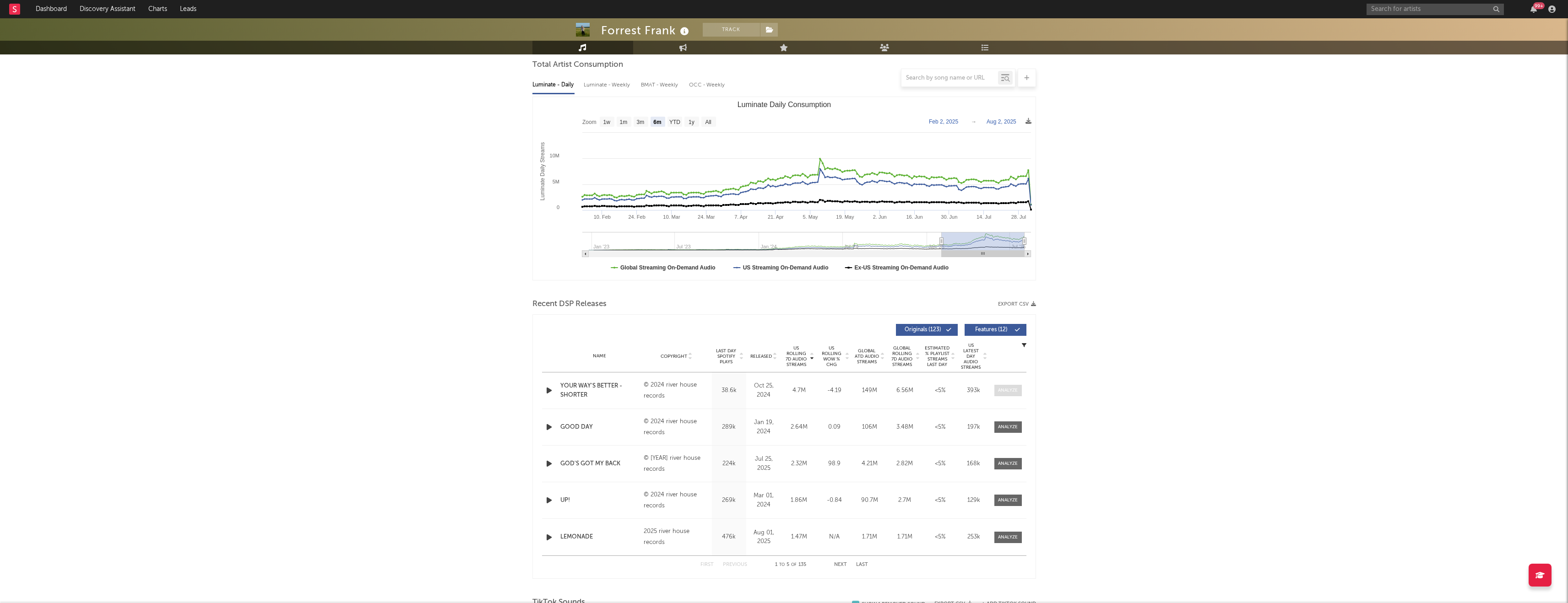 click at bounding box center [1008, 390] 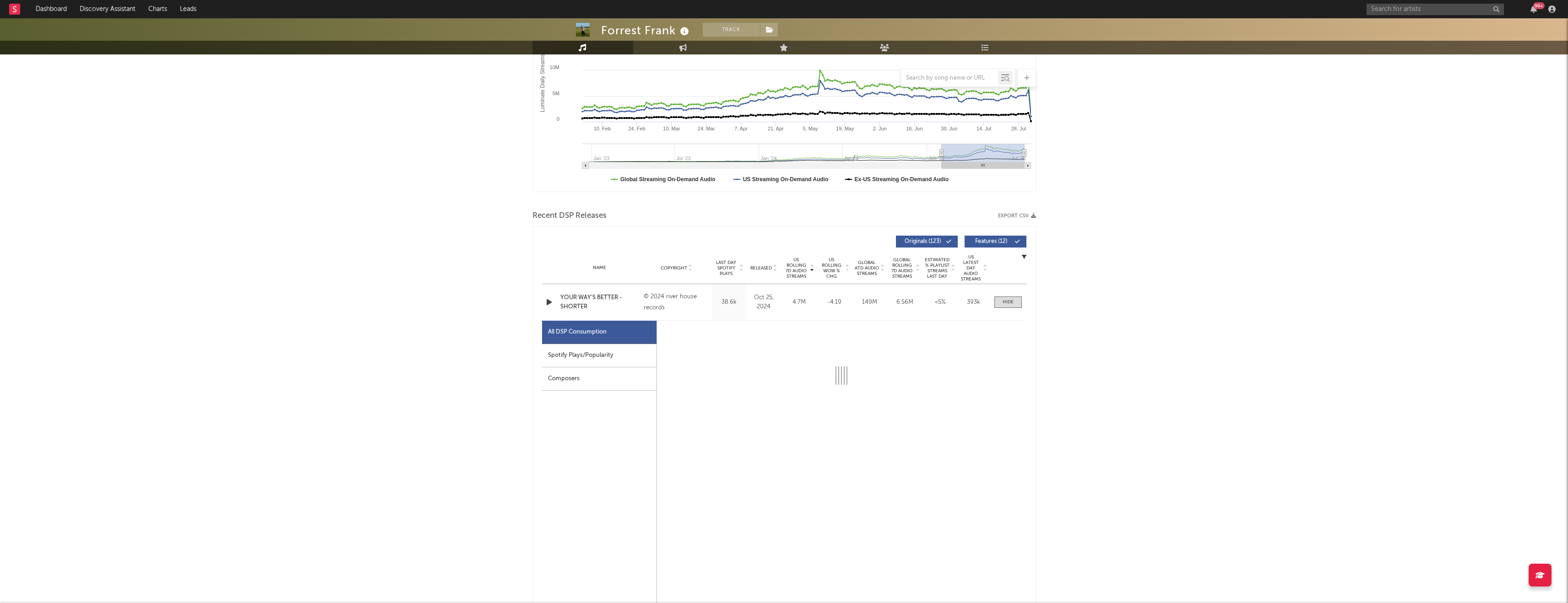 select on "6m" 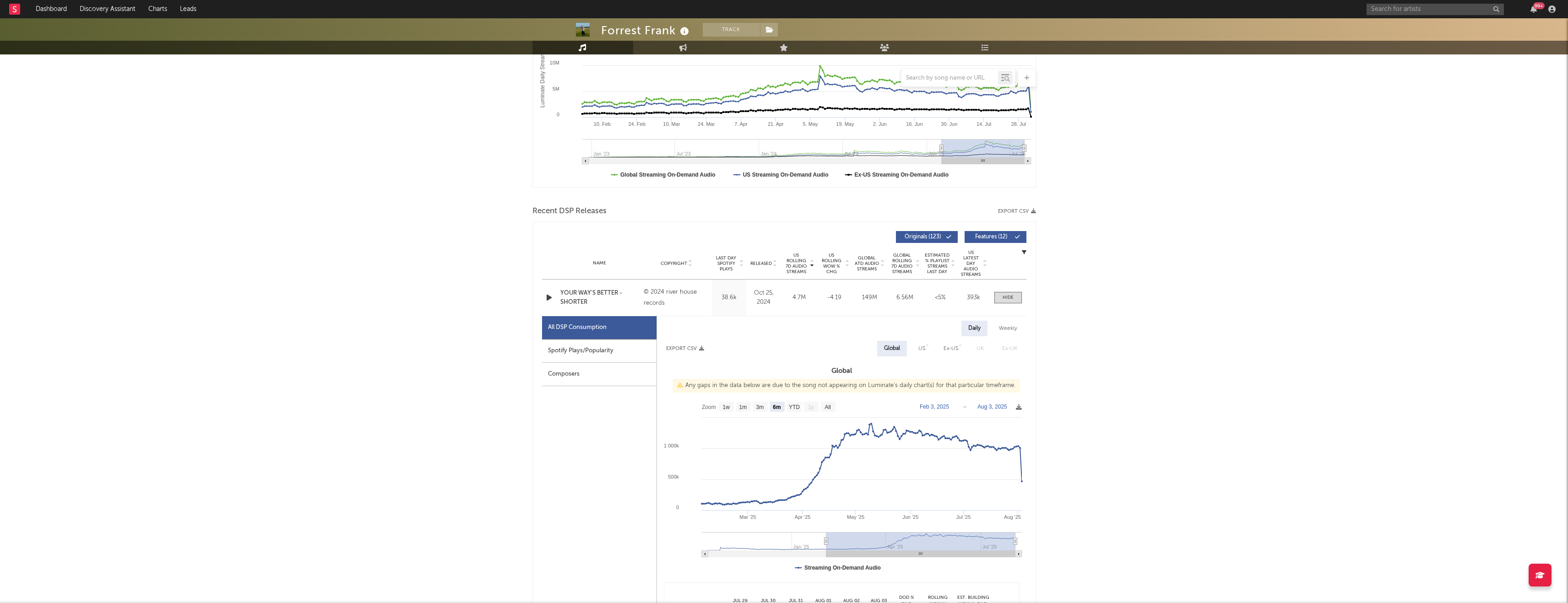 scroll, scrollTop: 181, scrollLeft: 0, axis: vertical 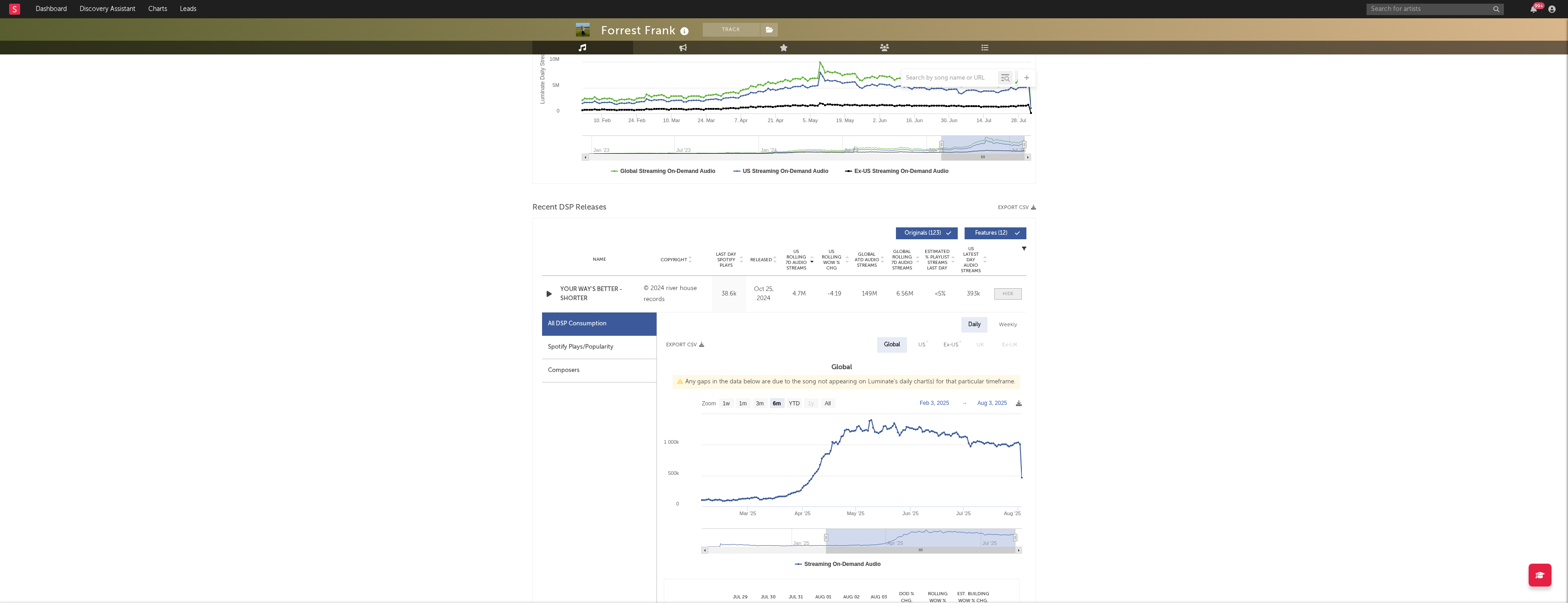 click at bounding box center (1008, 294) 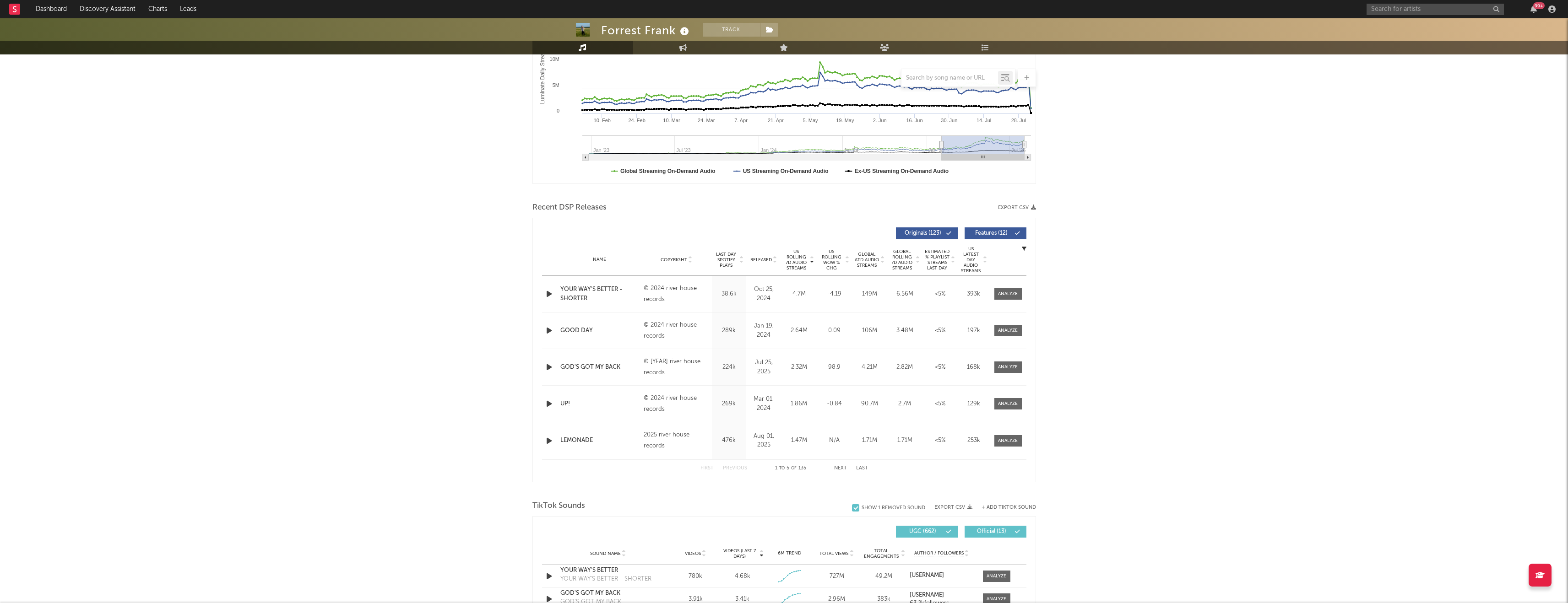 click on "Name Copyright Label Album Names Composer Names 7 Day Spotify Plays Last Day Spotify Plays ATD Spotify Plays Spotify Popularity Total US Streams Total US SES Total UK Streams Total UK Audio Streams UK Weekly Streams UK Weekly Audio Streams Released US ATD Audio Streams US Rolling 7D Audio Streams US Rolling WoW % Chg Global ATD Audio Streams Global Rolling 7D Audio Streams Global Rolling WoW % Chg Estimated % Playlist Streams Last Day Global Streaming Trend (Last 60D) Ex-US Streaming Trend (Last 60D) US Streaming Trend (Last 60D) Global Latest Day Audio Streams US Latest Day Audio Streams" at bounding box center (784, 260) 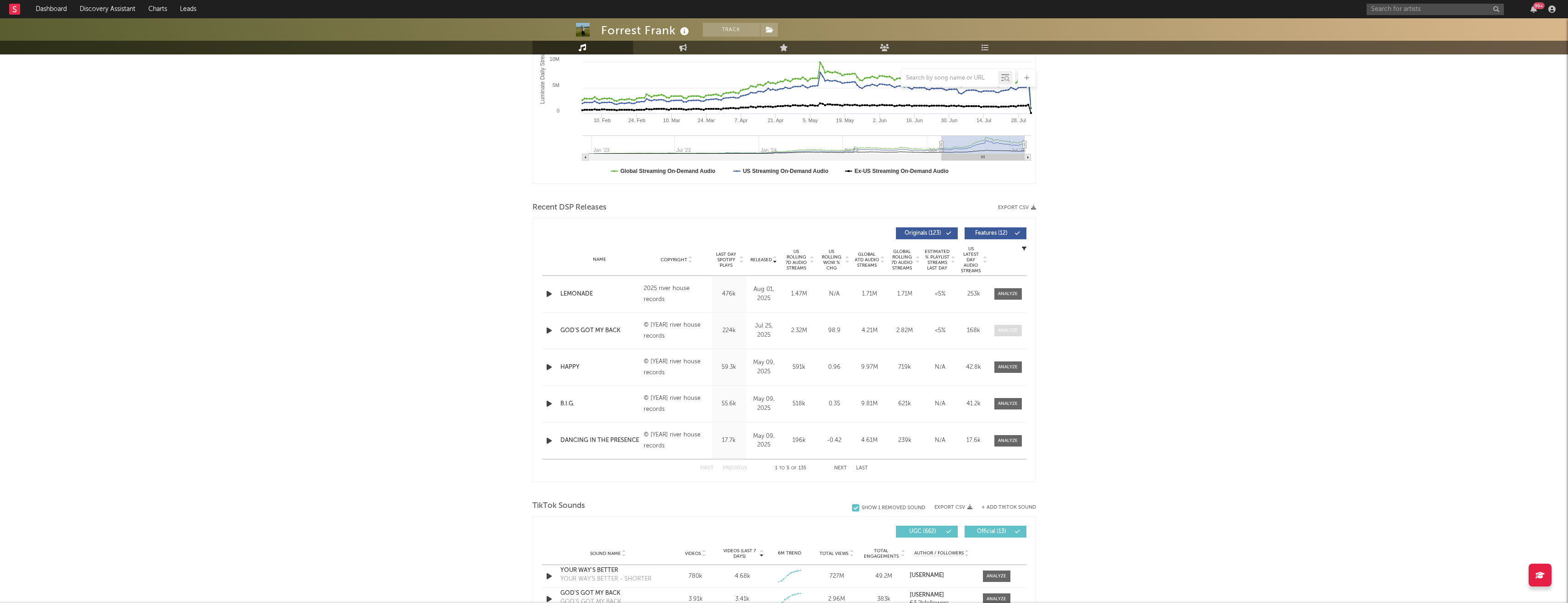 click at bounding box center [1008, 330] 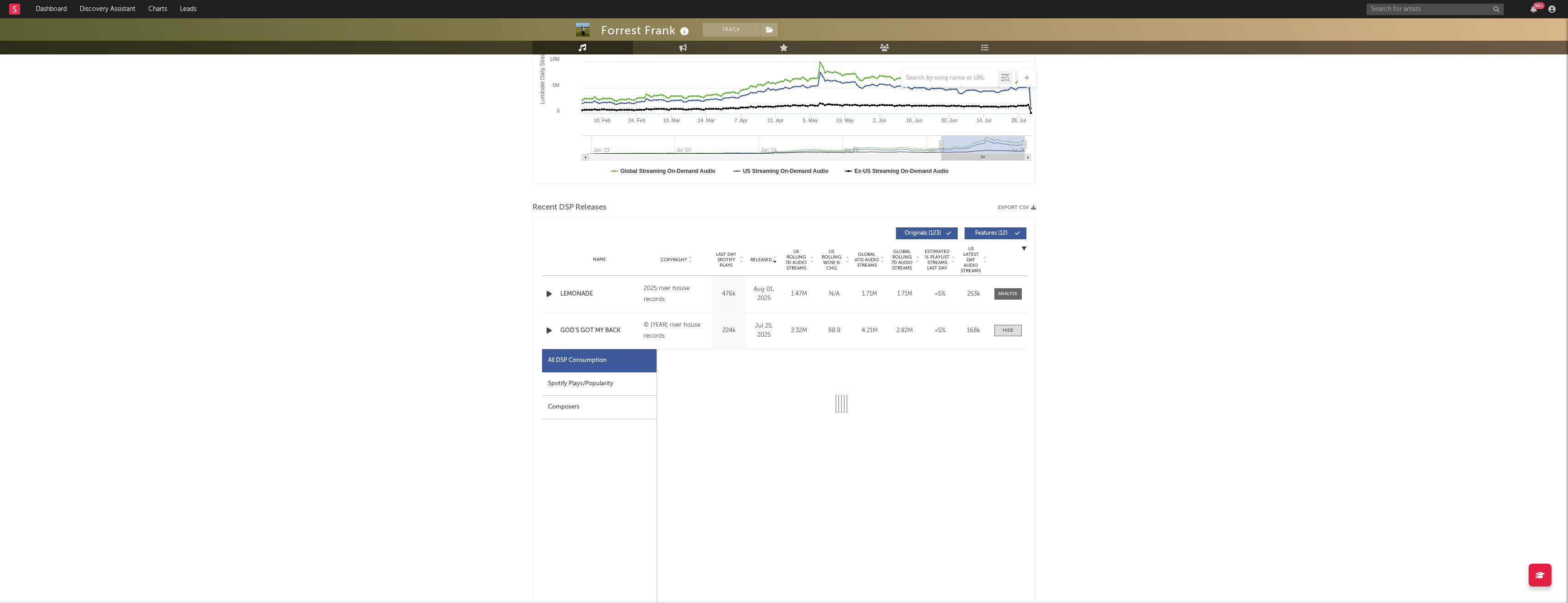 select on "1w" 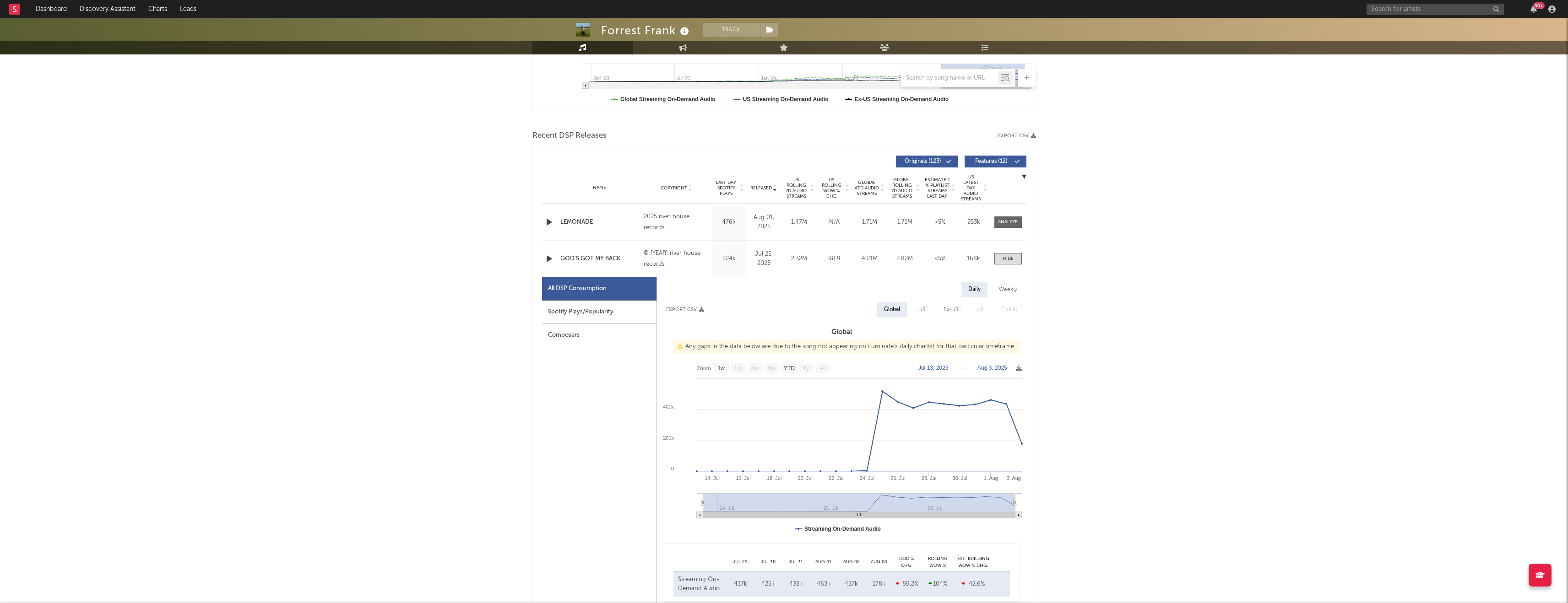 scroll, scrollTop: 255, scrollLeft: 0, axis: vertical 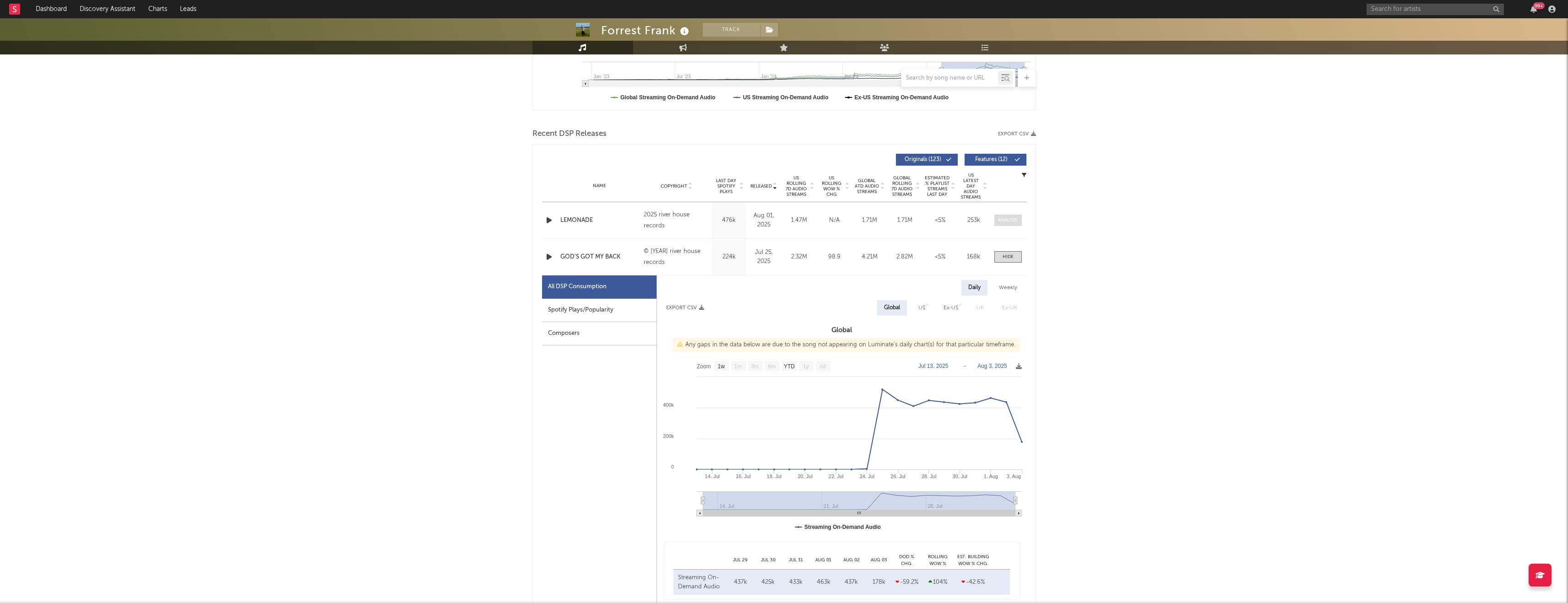 click at bounding box center (1008, 220) 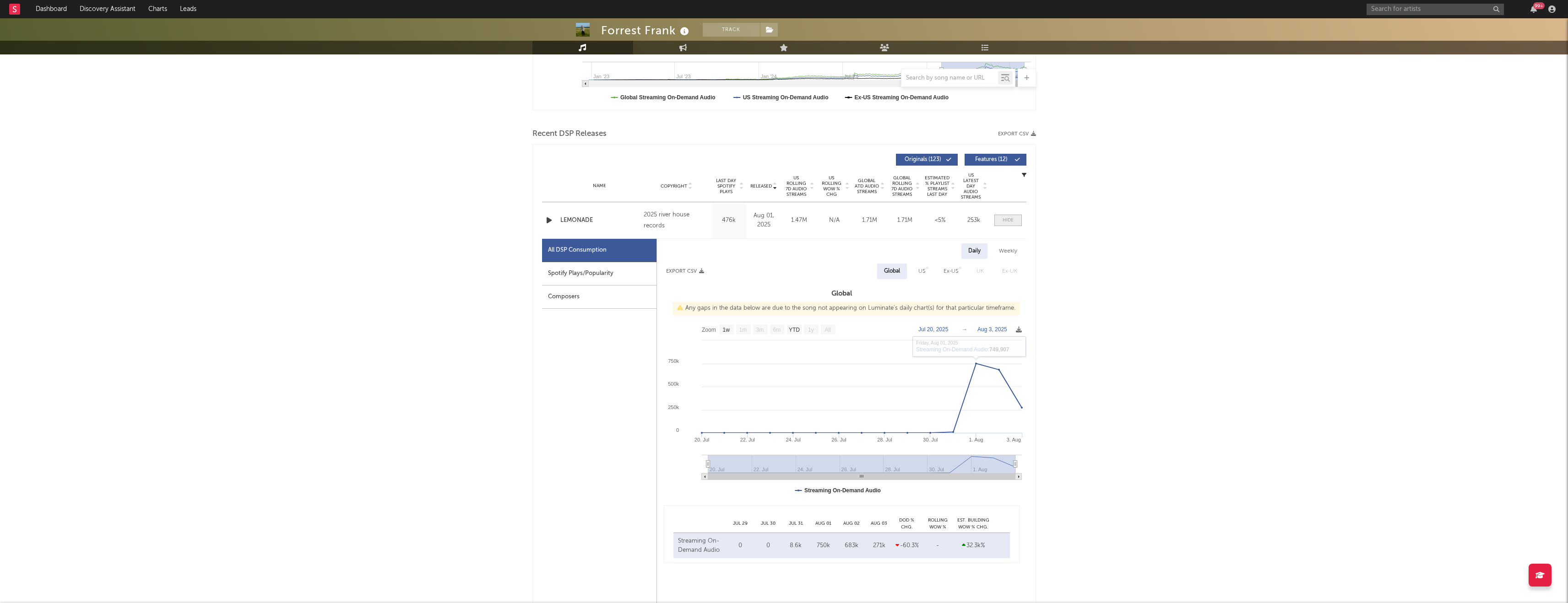 click at bounding box center [1008, 220] 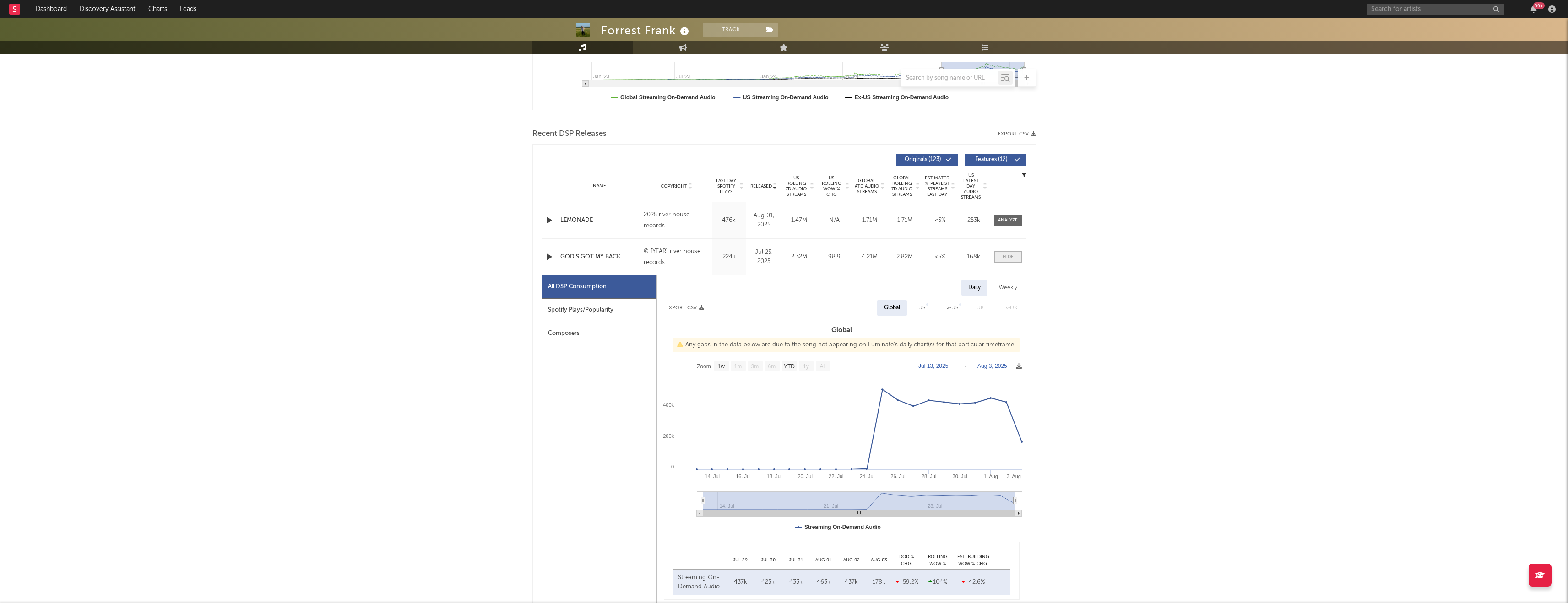 click at bounding box center [1008, 257] 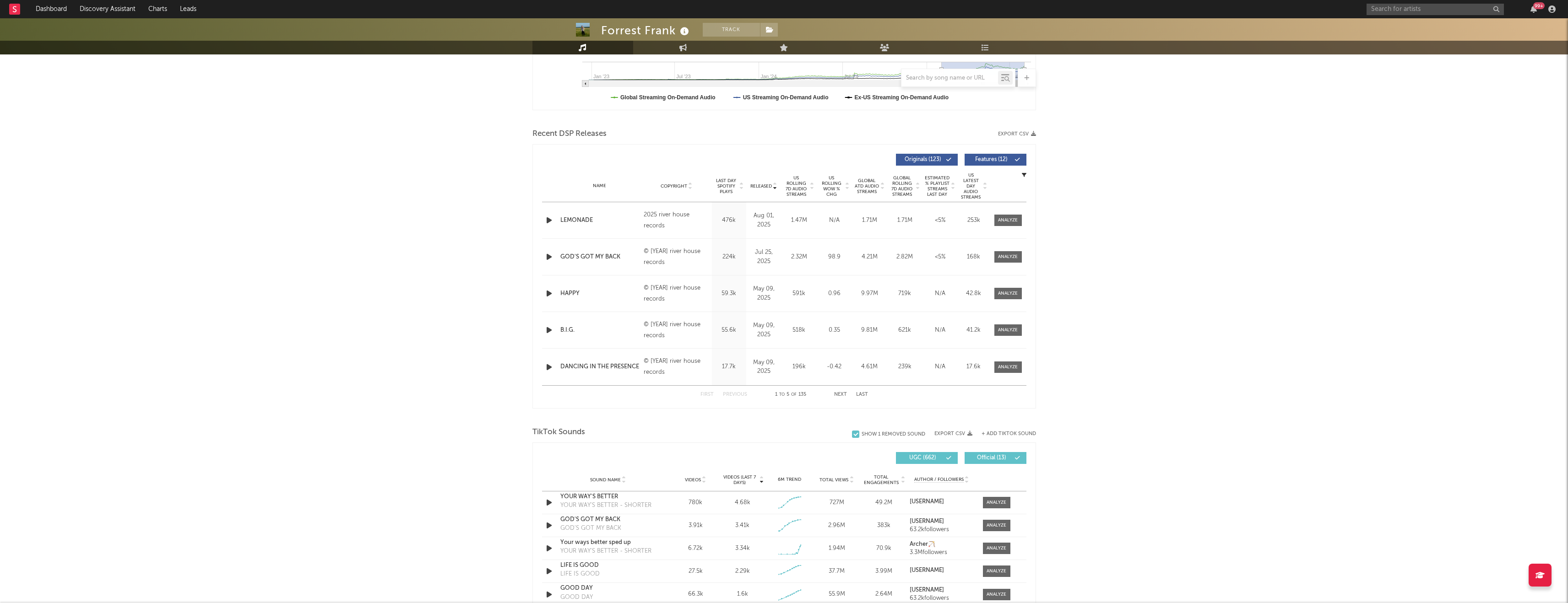 click on "Next" at bounding box center (841, 394) 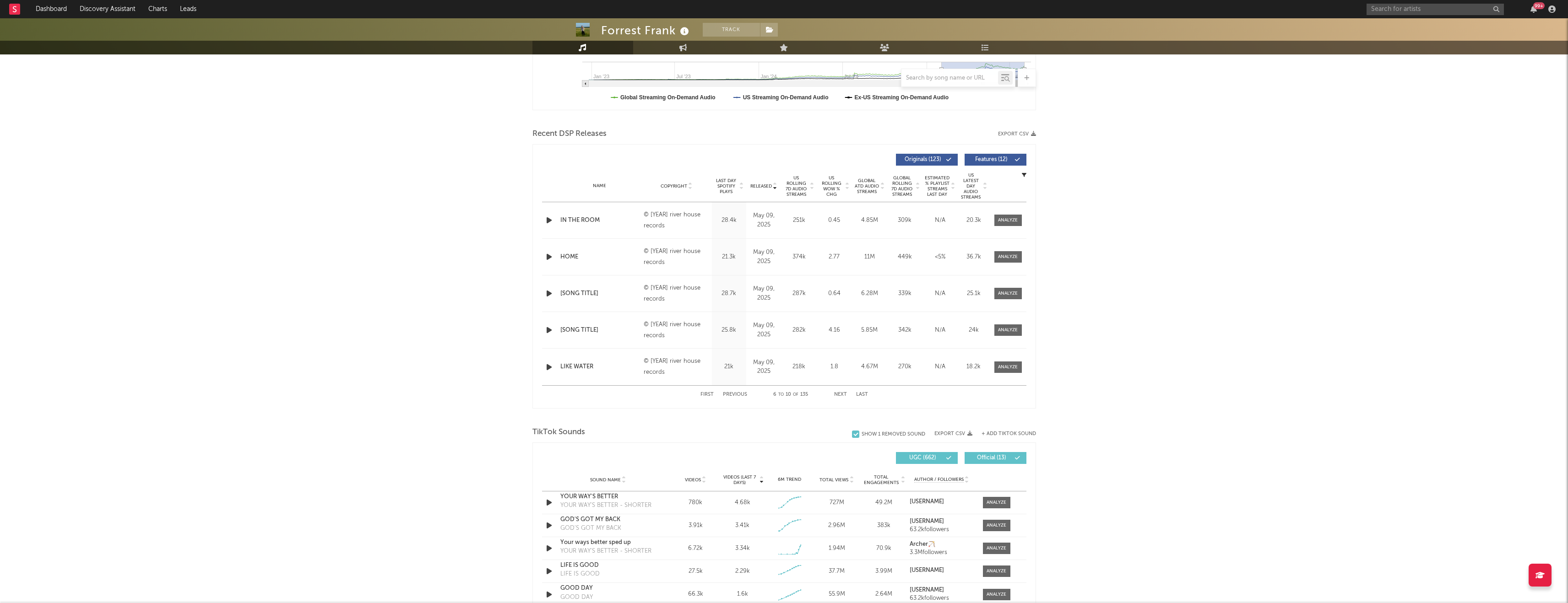 click on "Next" at bounding box center [841, 394] 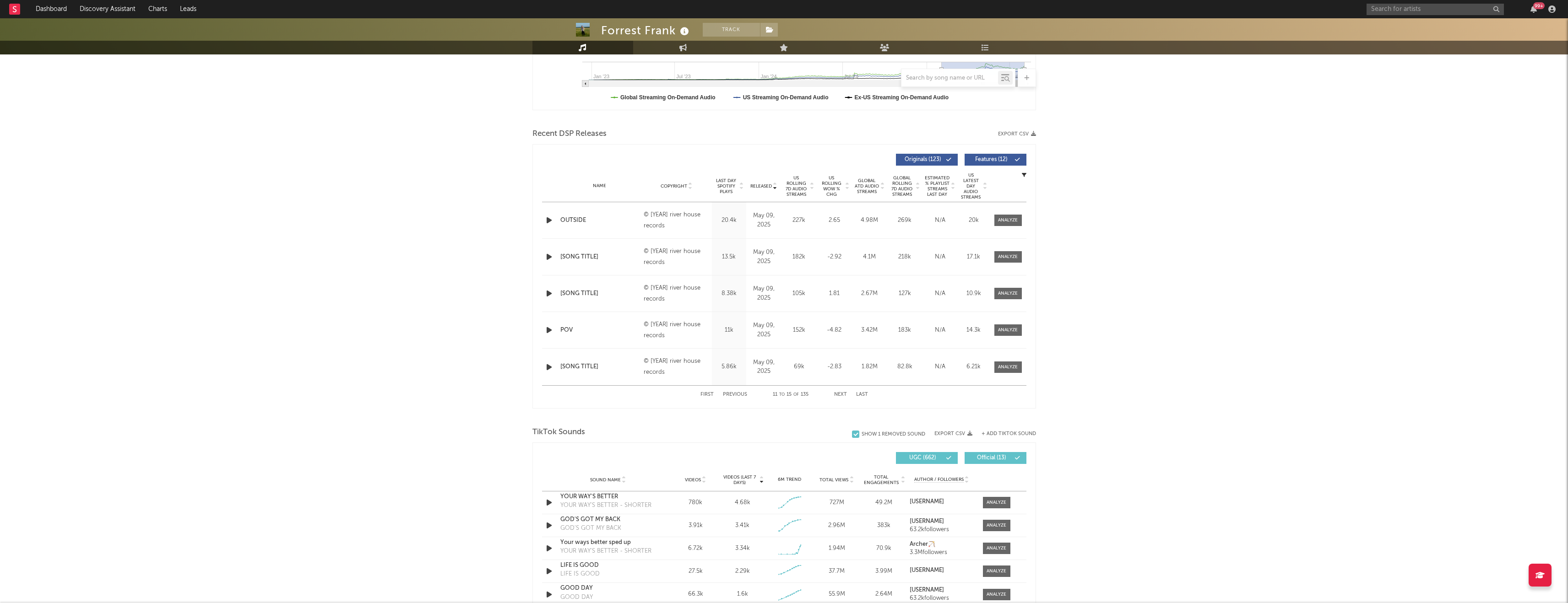 click on "Next" at bounding box center (841, 394) 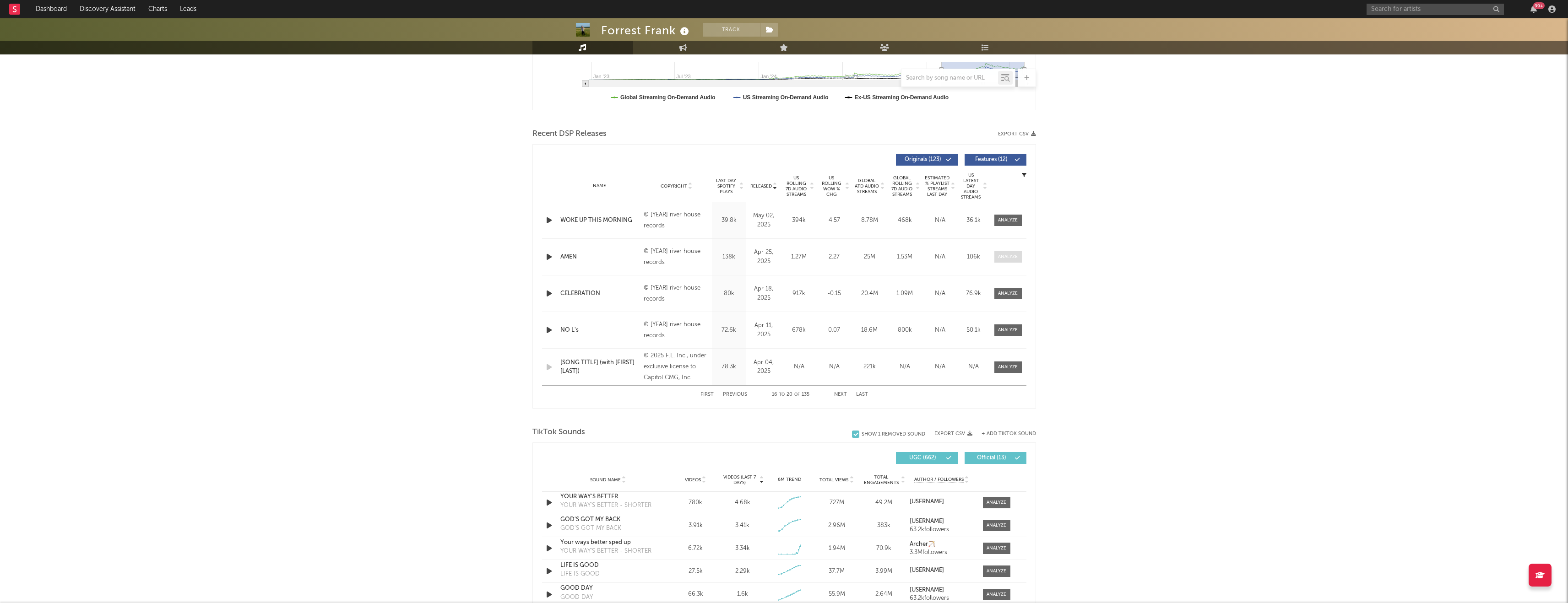 click at bounding box center (1008, 257) 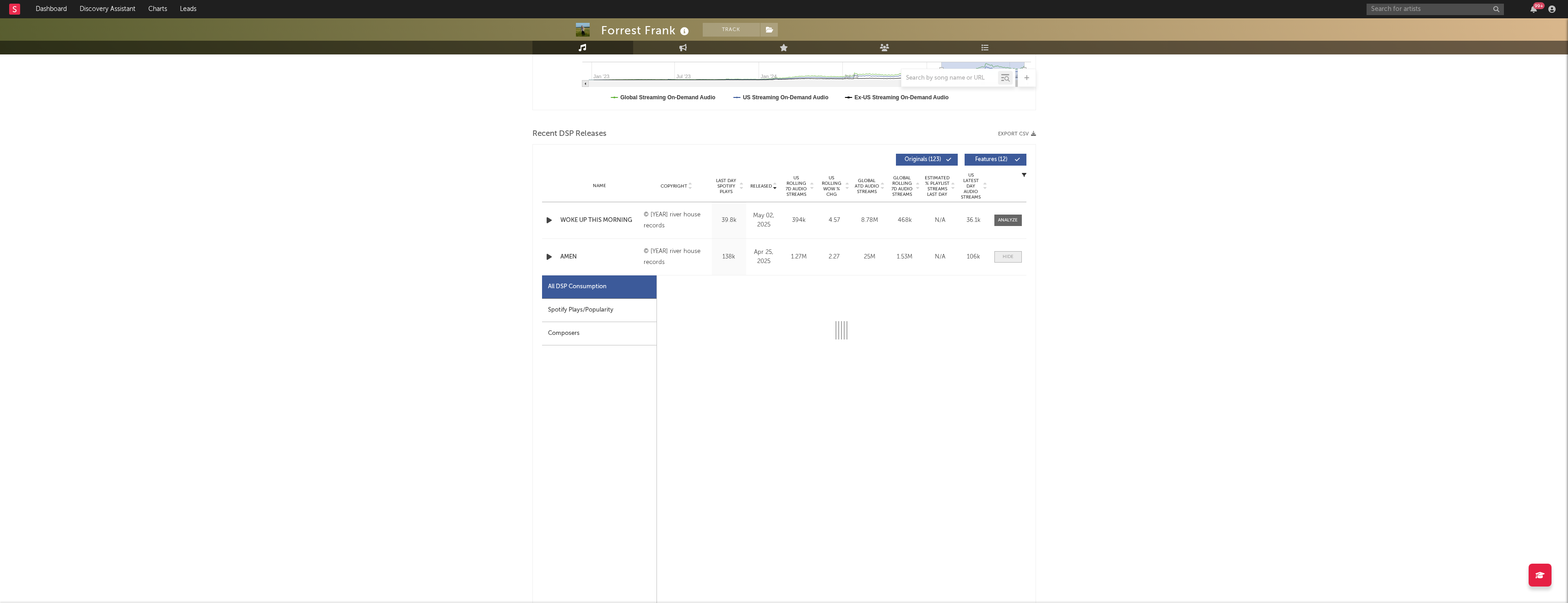 select on "1w" 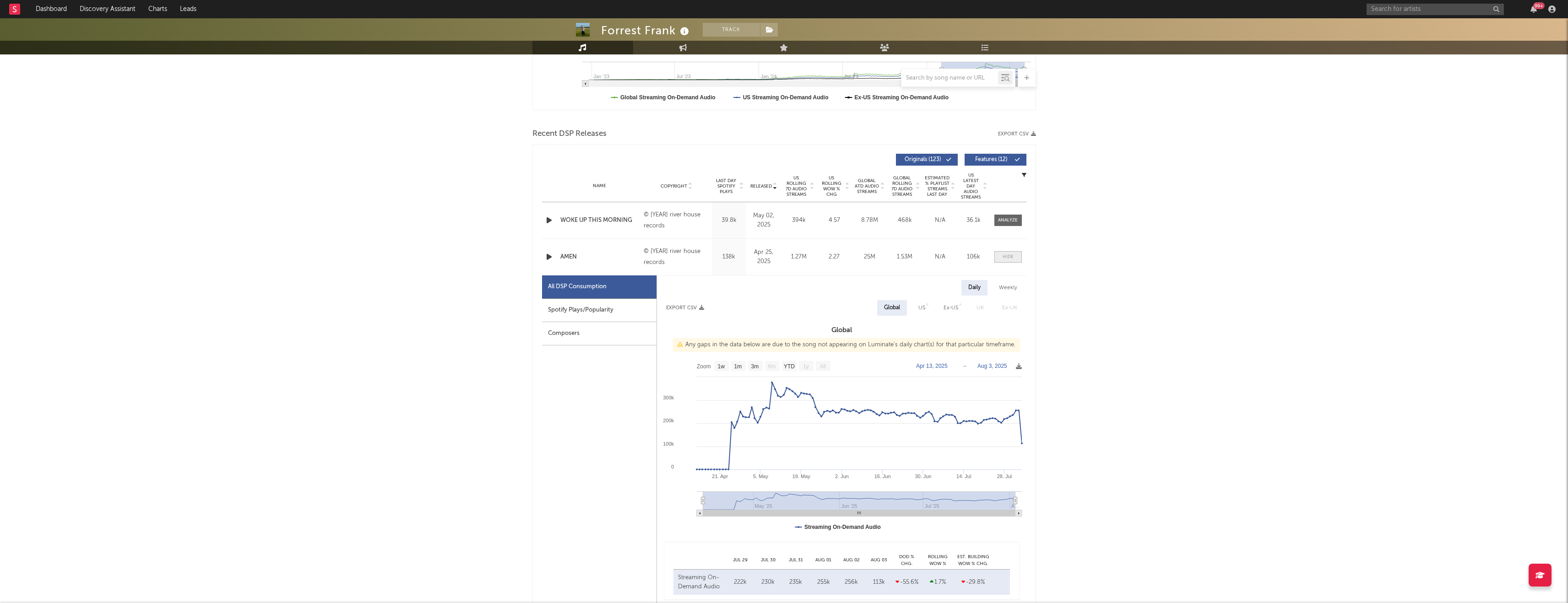 click at bounding box center [1008, 257] 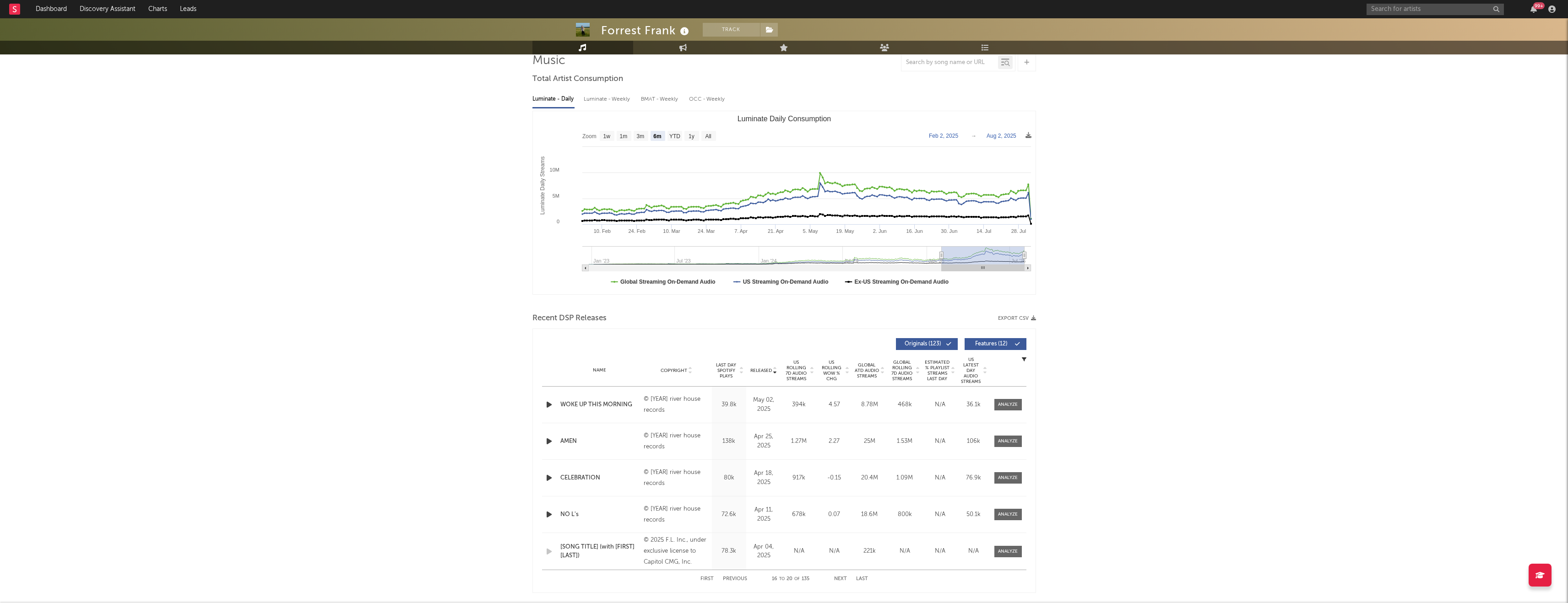 scroll, scrollTop: 0, scrollLeft: 0, axis: both 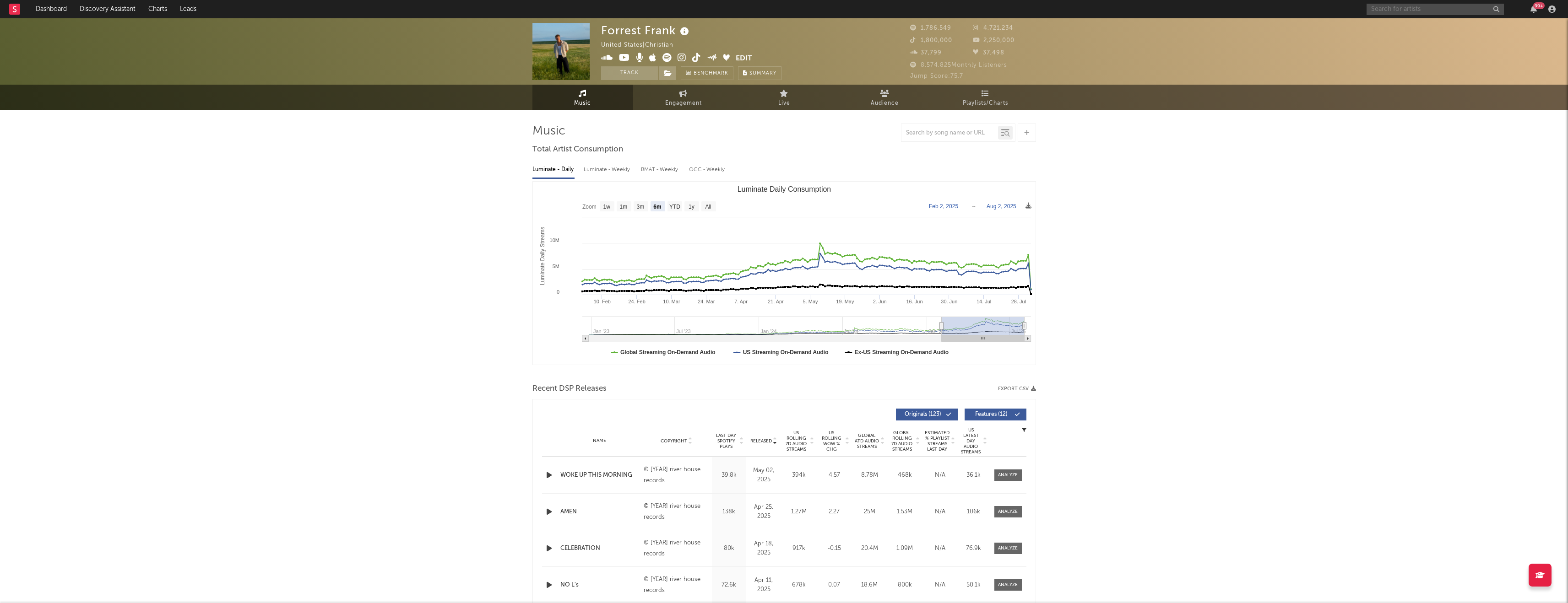 click at bounding box center [1435, 9] 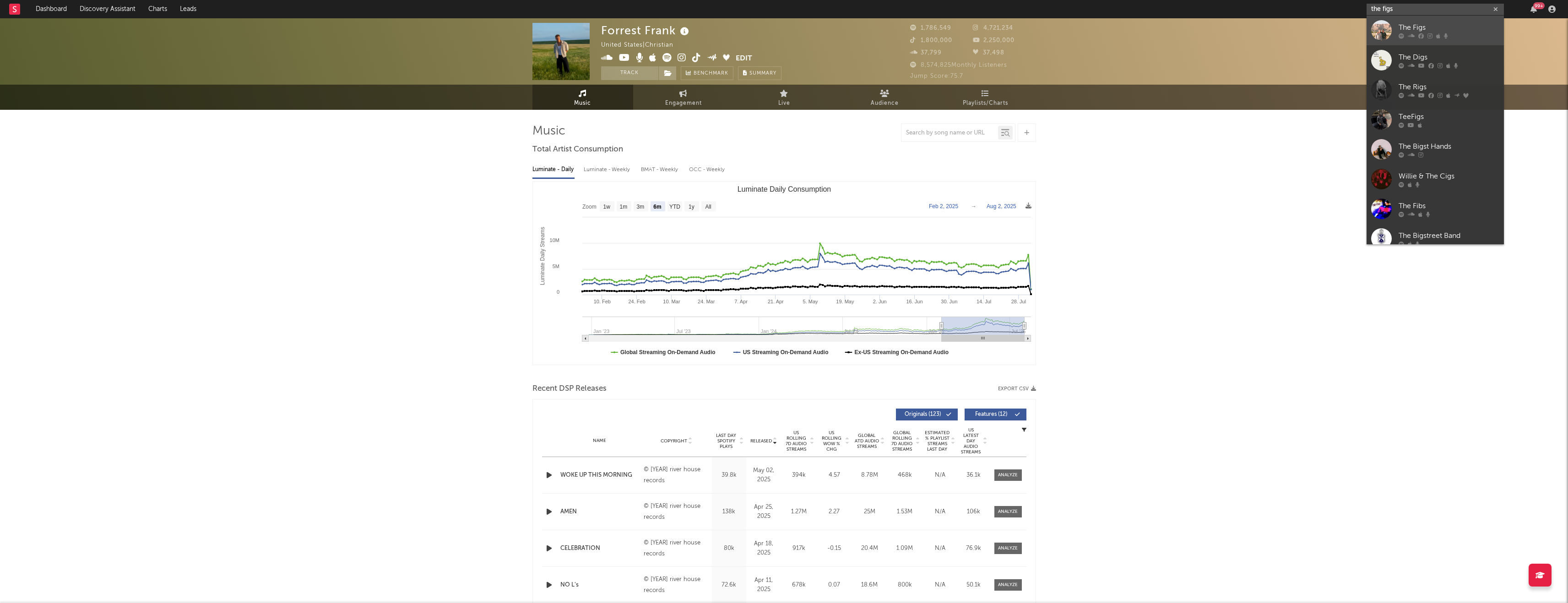 type on "the figs" 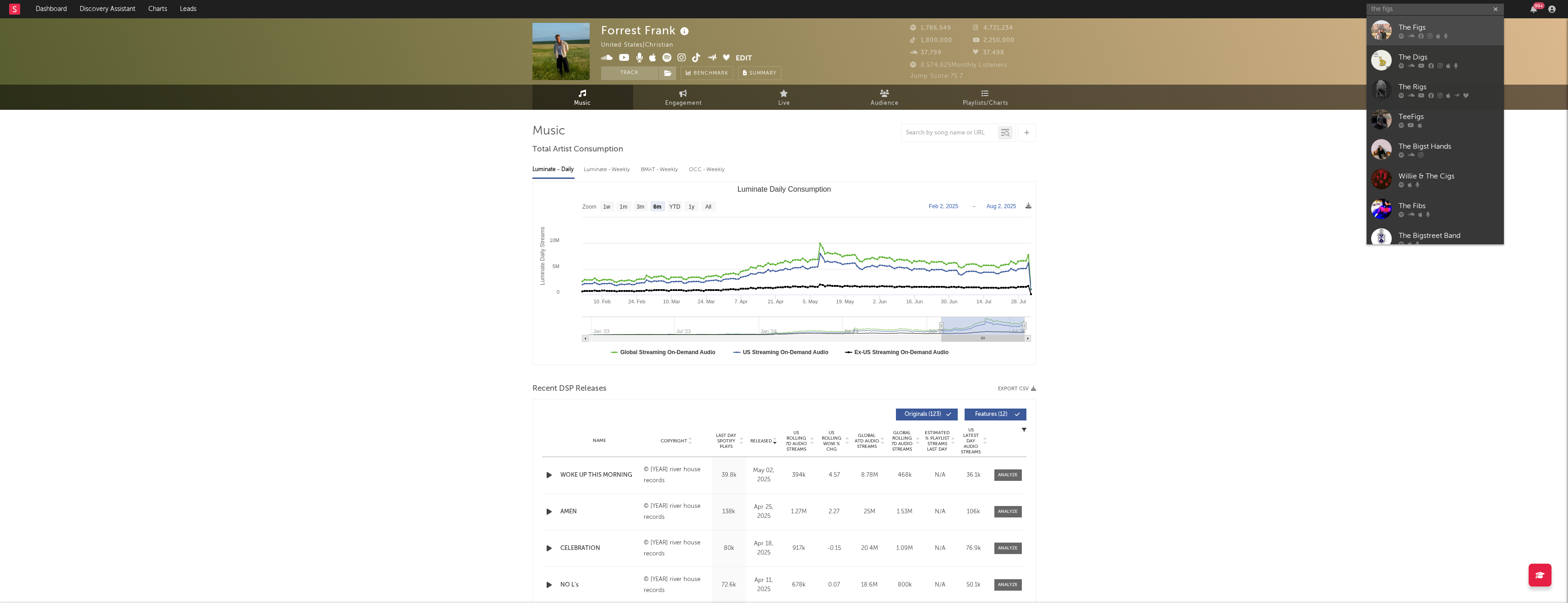click on "The Figs" at bounding box center [1435, 30] 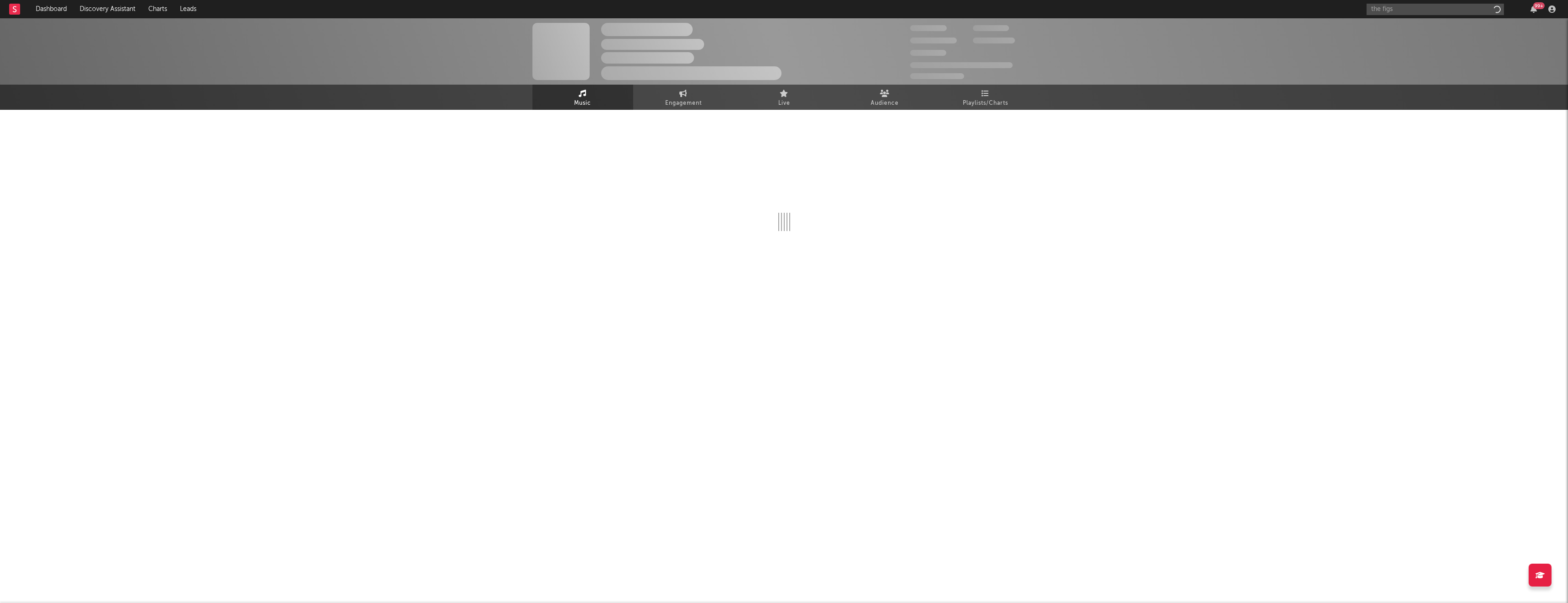 type 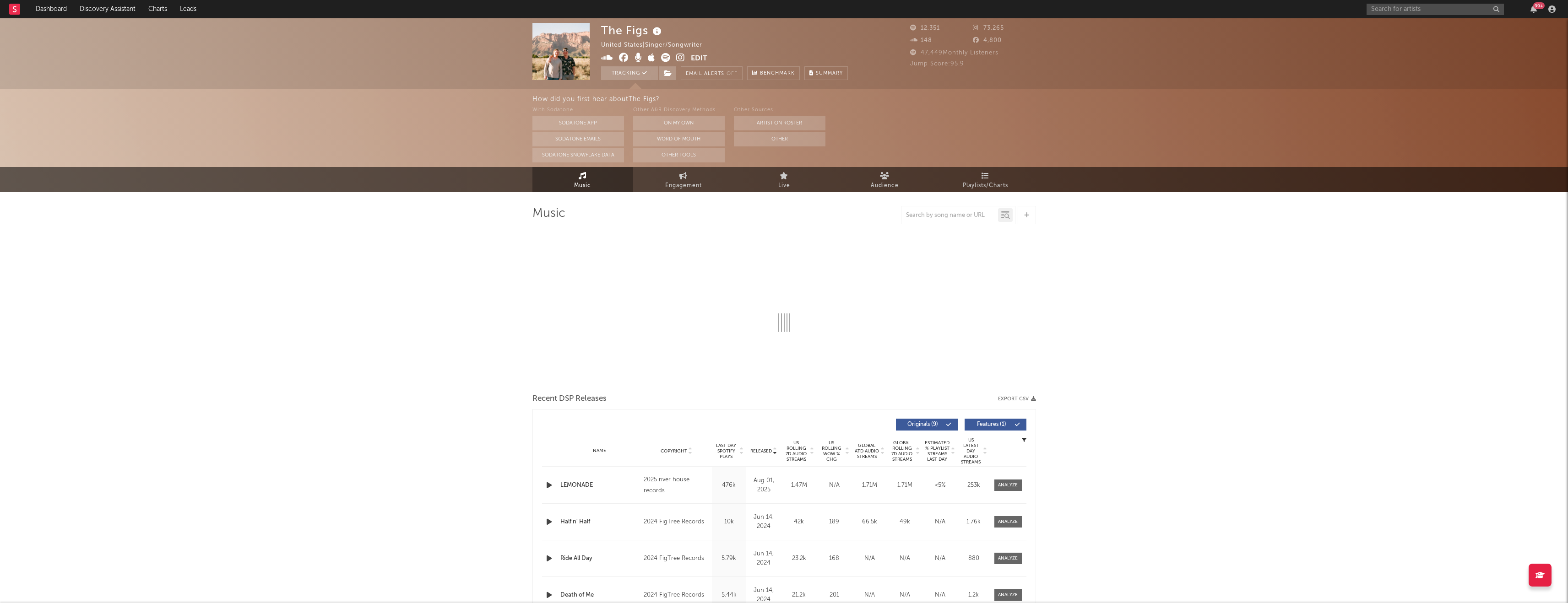 select on "6m" 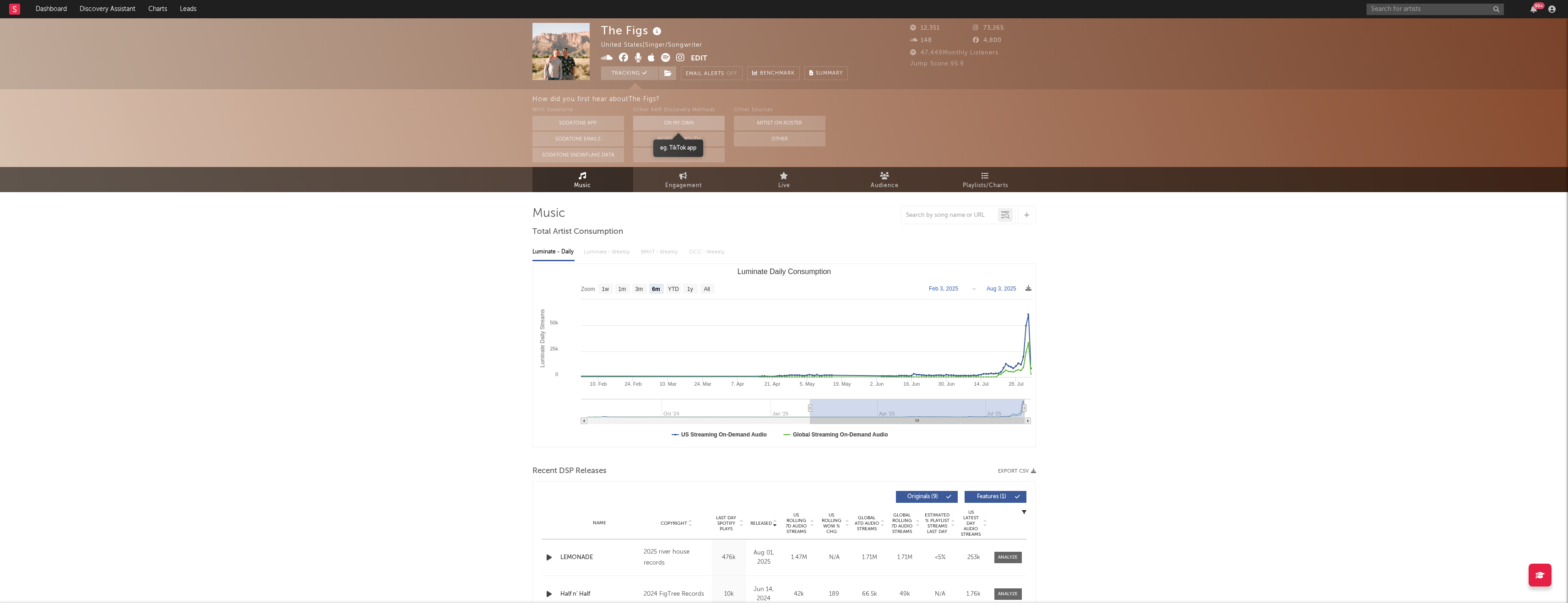 click on "On My Own" at bounding box center (679, 123) 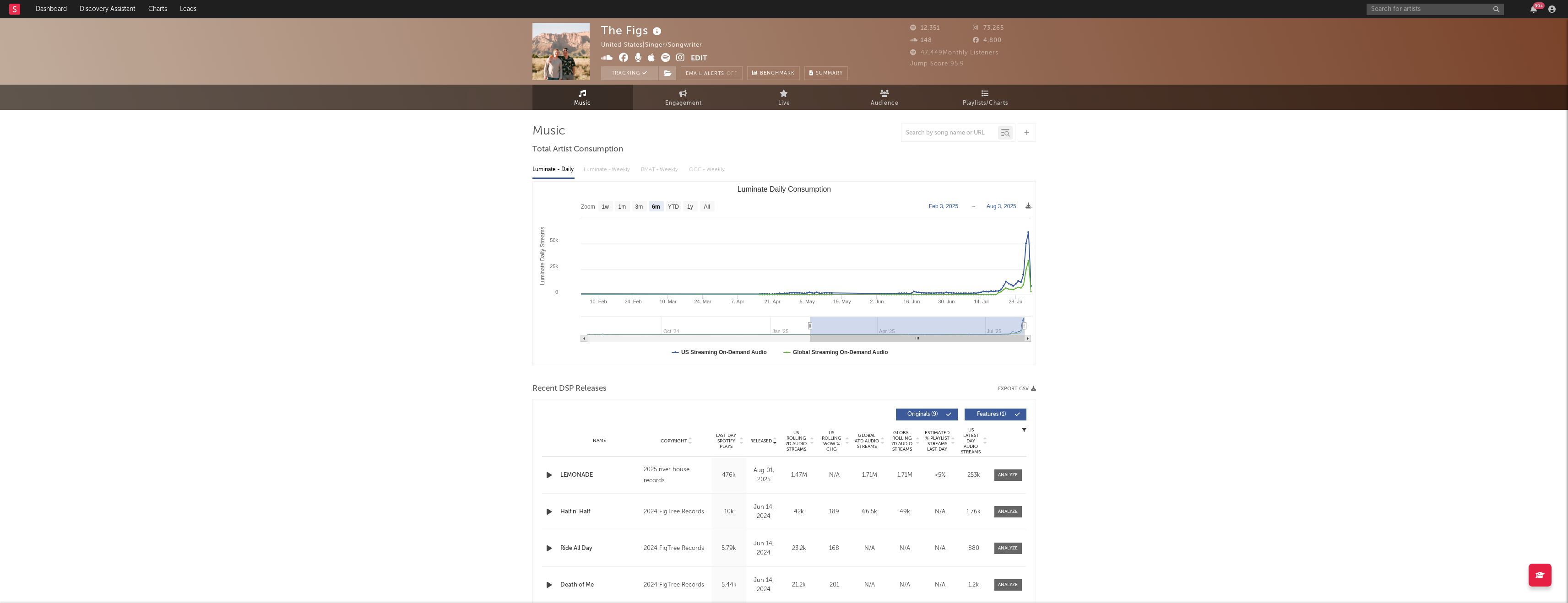 click at bounding box center (549, 511) 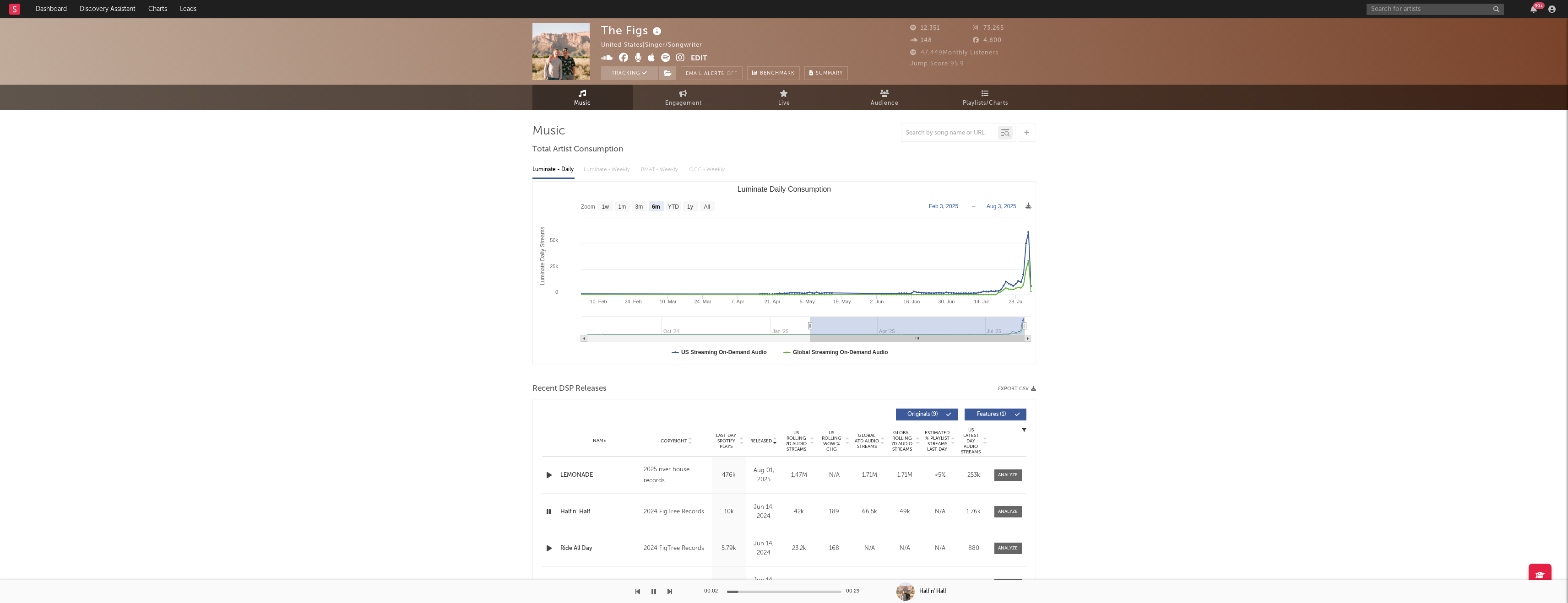 click at bounding box center (548, 511) 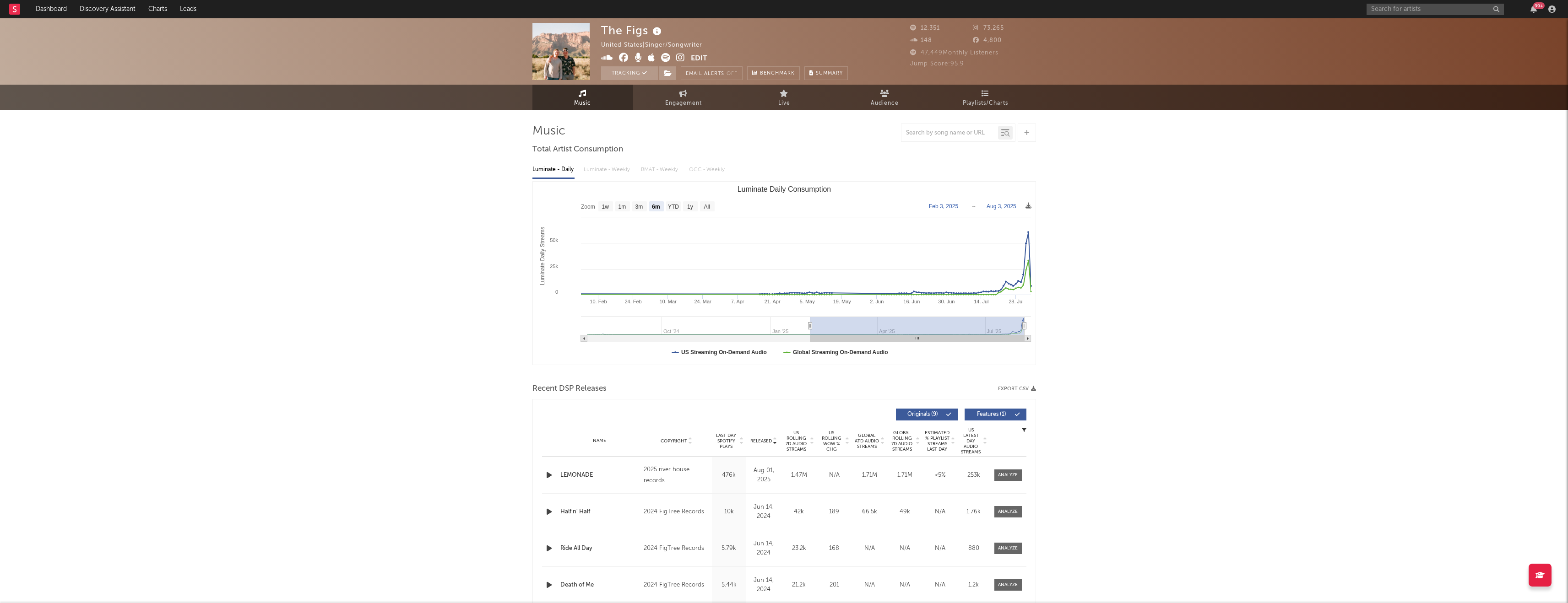 click at bounding box center [549, 511] 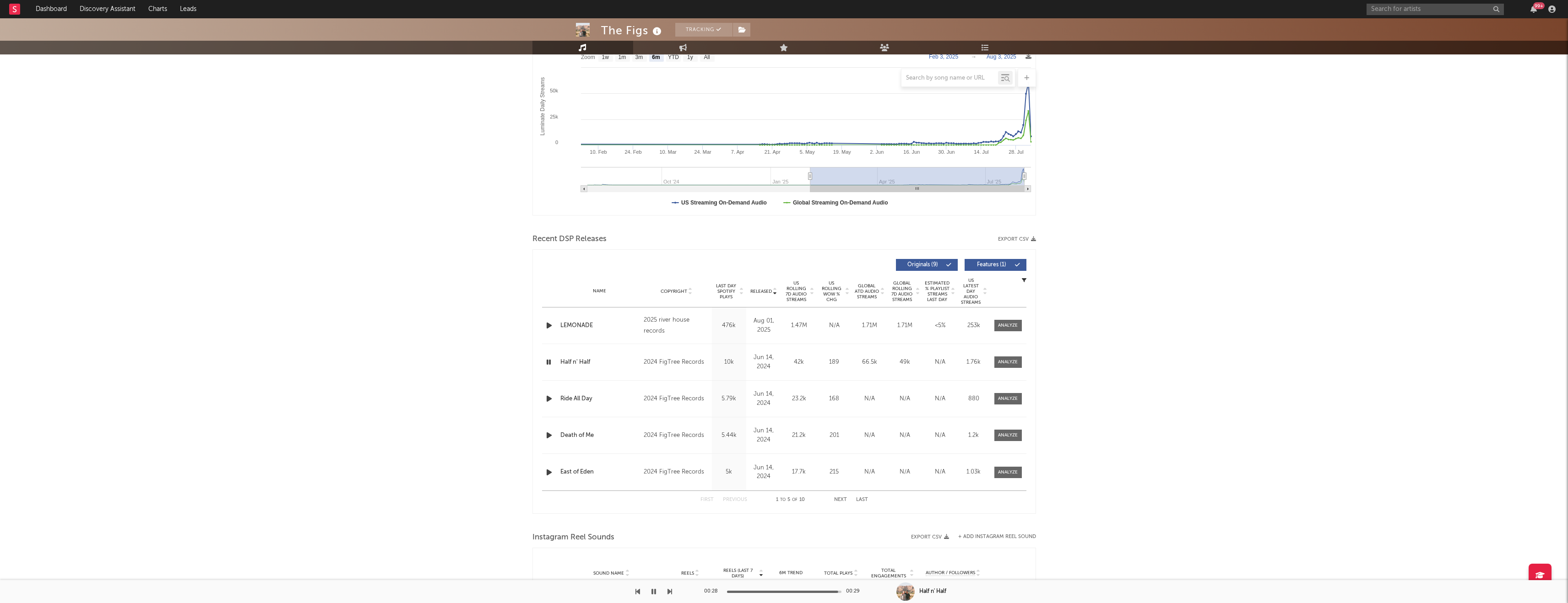 scroll, scrollTop: 189, scrollLeft: 0, axis: vertical 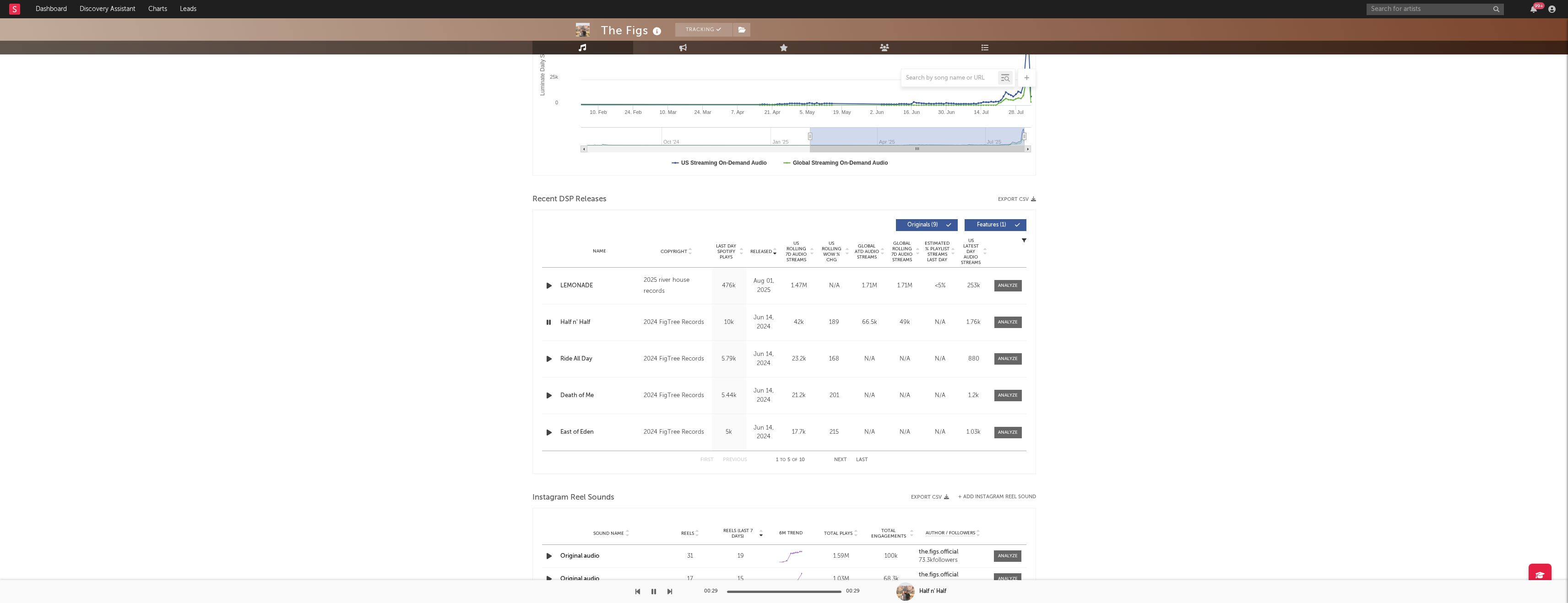 click at bounding box center (549, 359) 